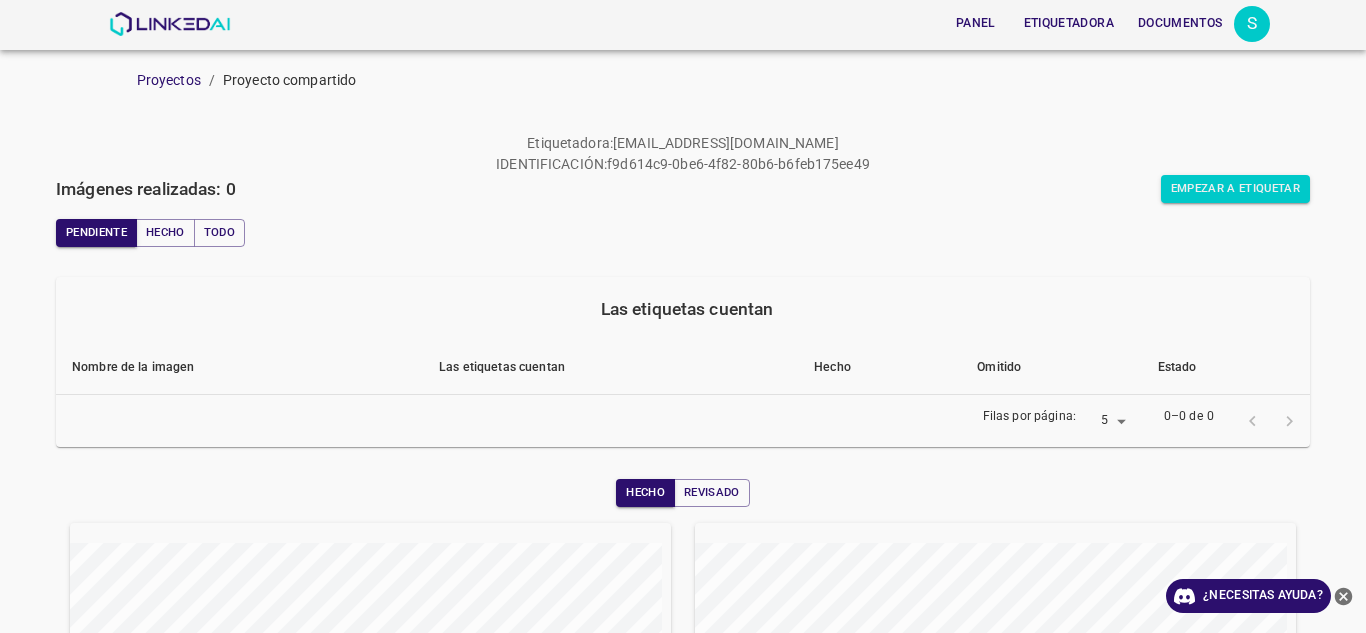 scroll, scrollTop: 0, scrollLeft: 0, axis: both 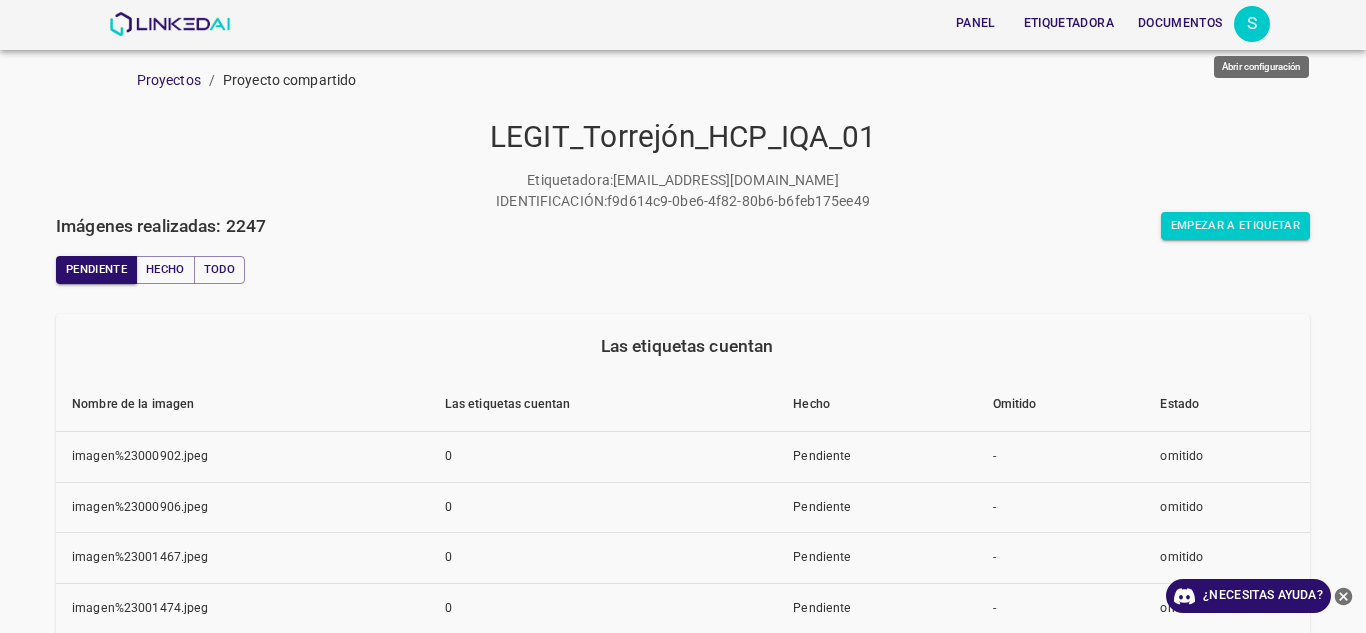 click on "S" at bounding box center (1252, 24) 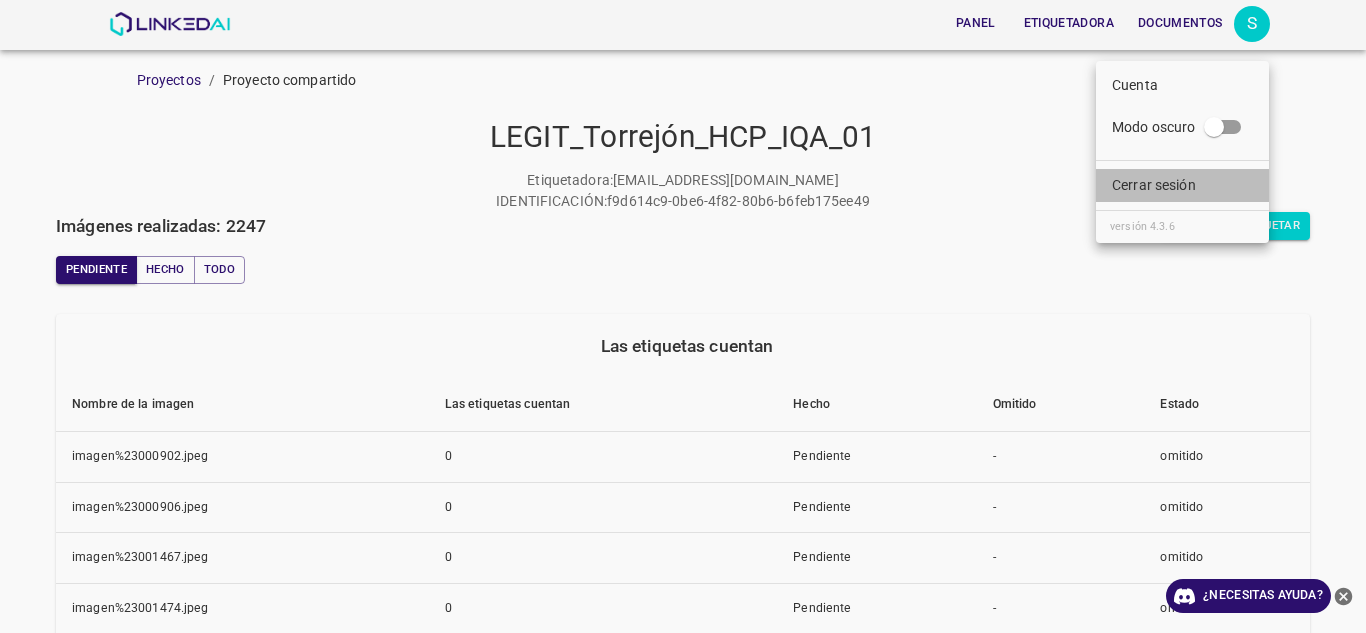 click on "Cerrar sesión" at bounding box center (1154, 185) 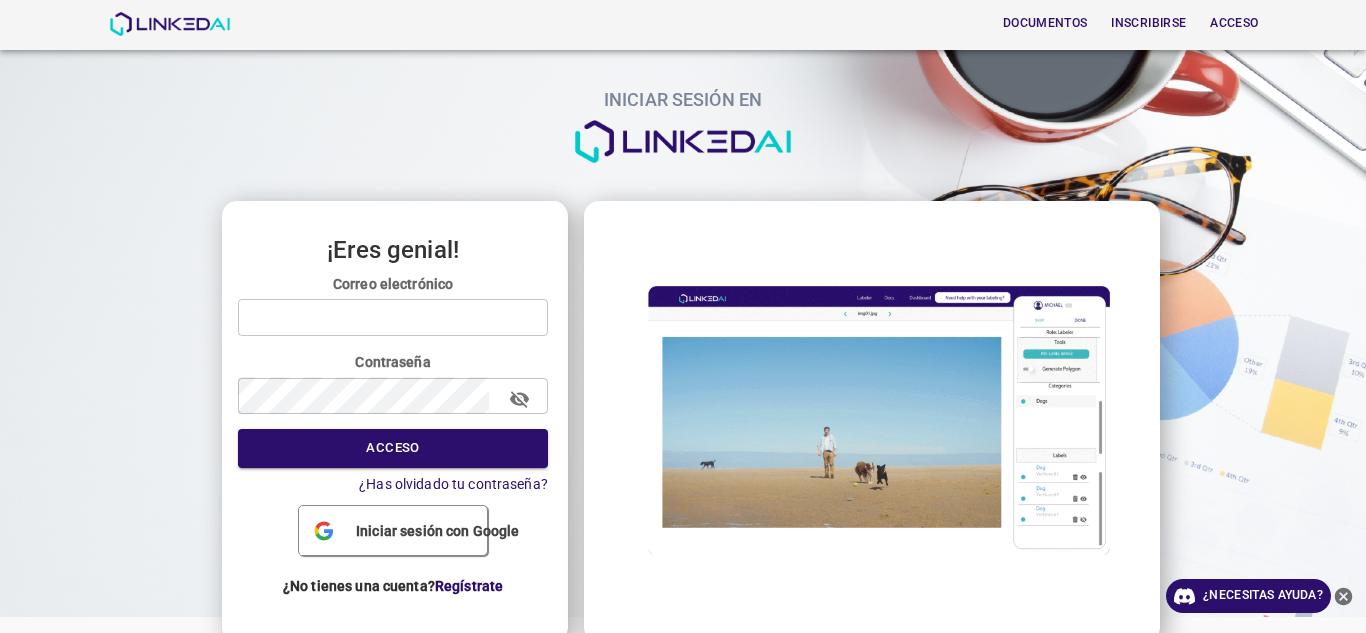 scroll, scrollTop: 0, scrollLeft: 0, axis: both 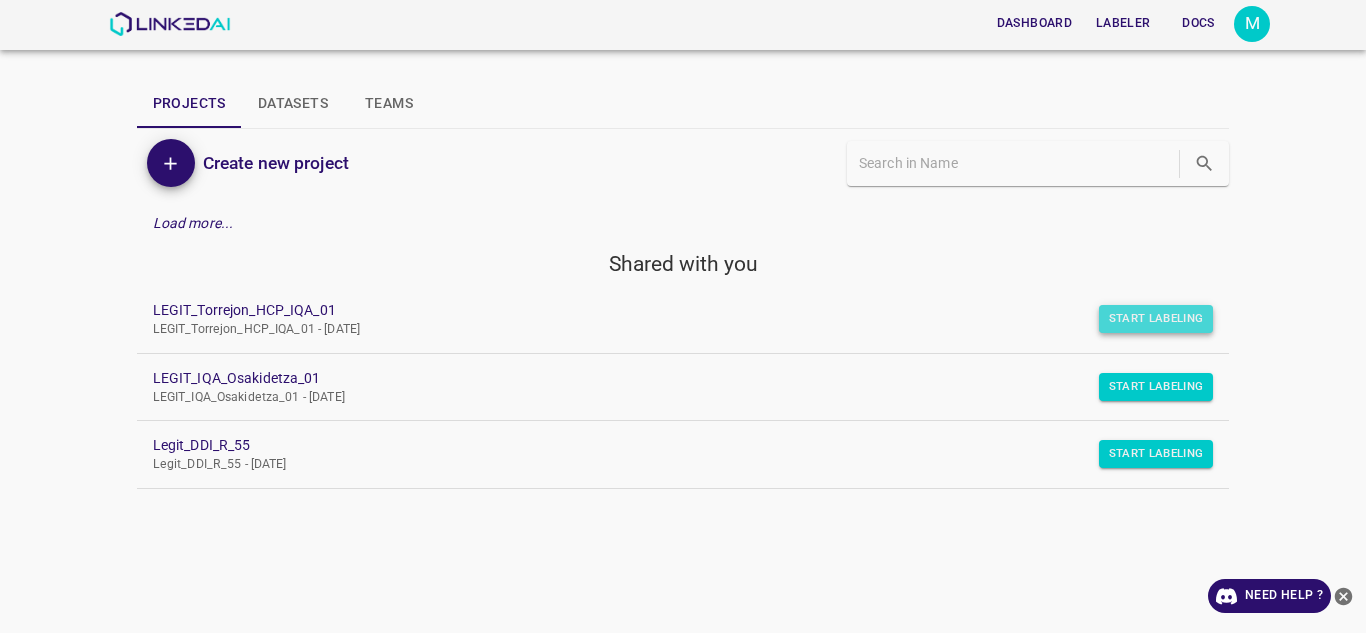 click on "Start Labeling" at bounding box center (1156, 319) 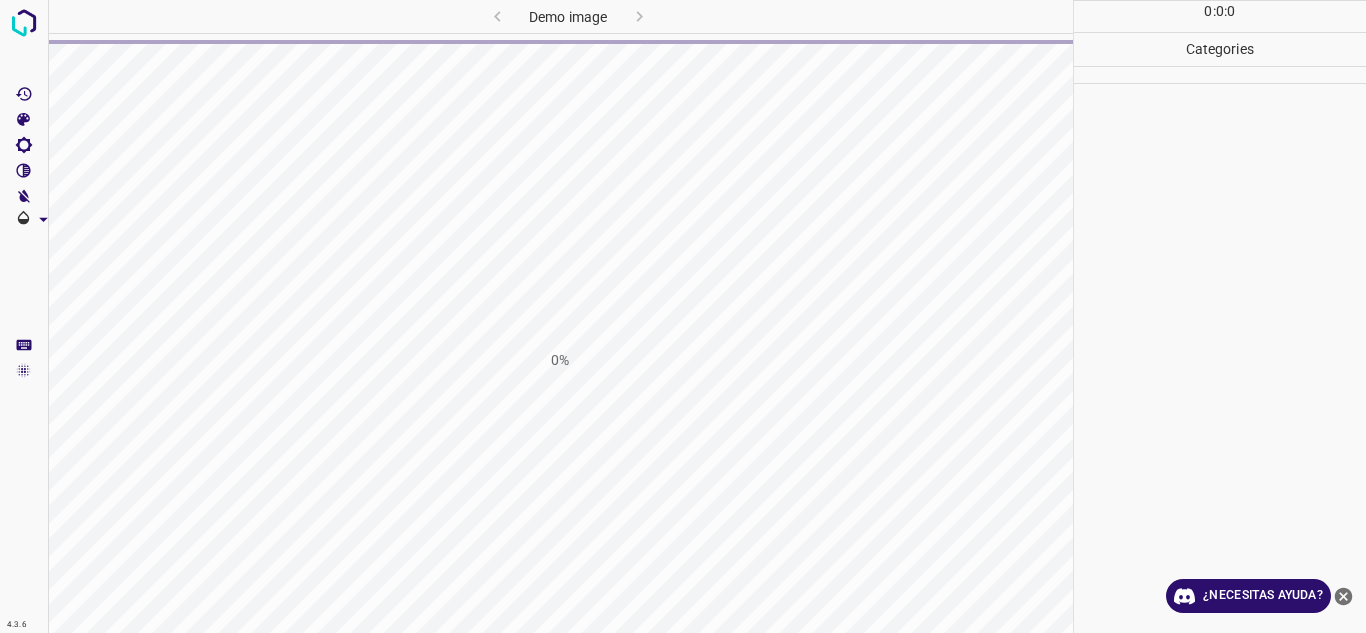 scroll, scrollTop: 0, scrollLeft: 0, axis: both 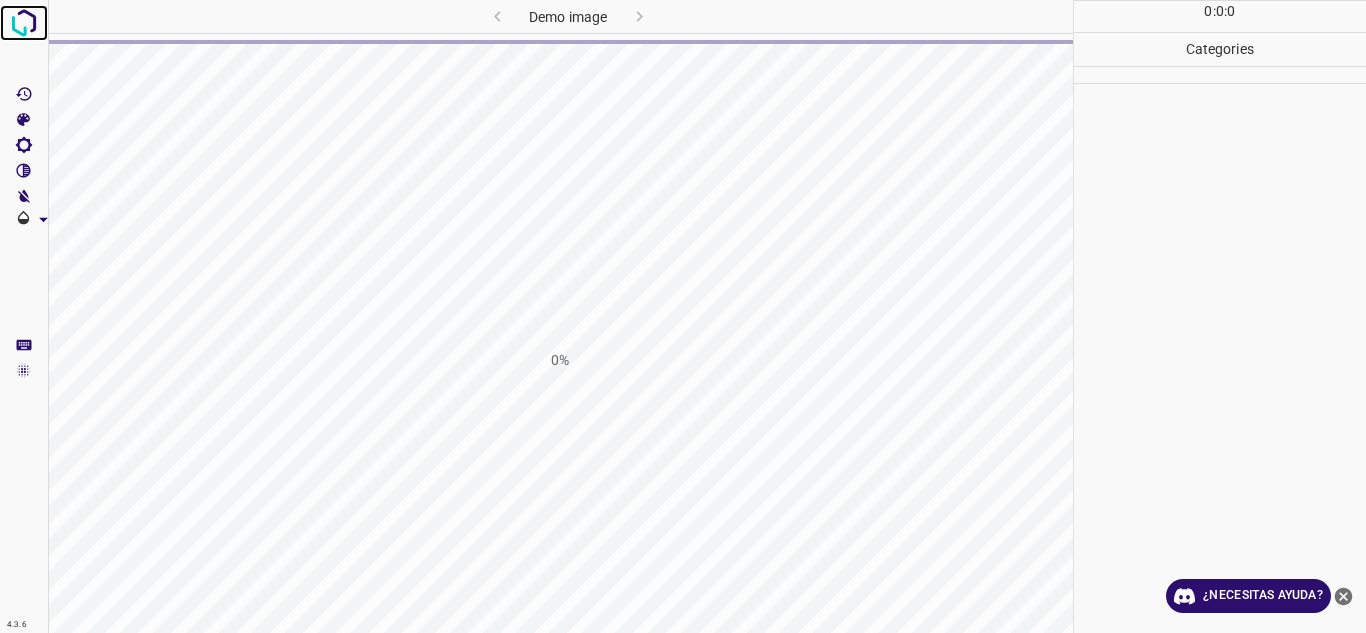 click at bounding box center (24, 23) 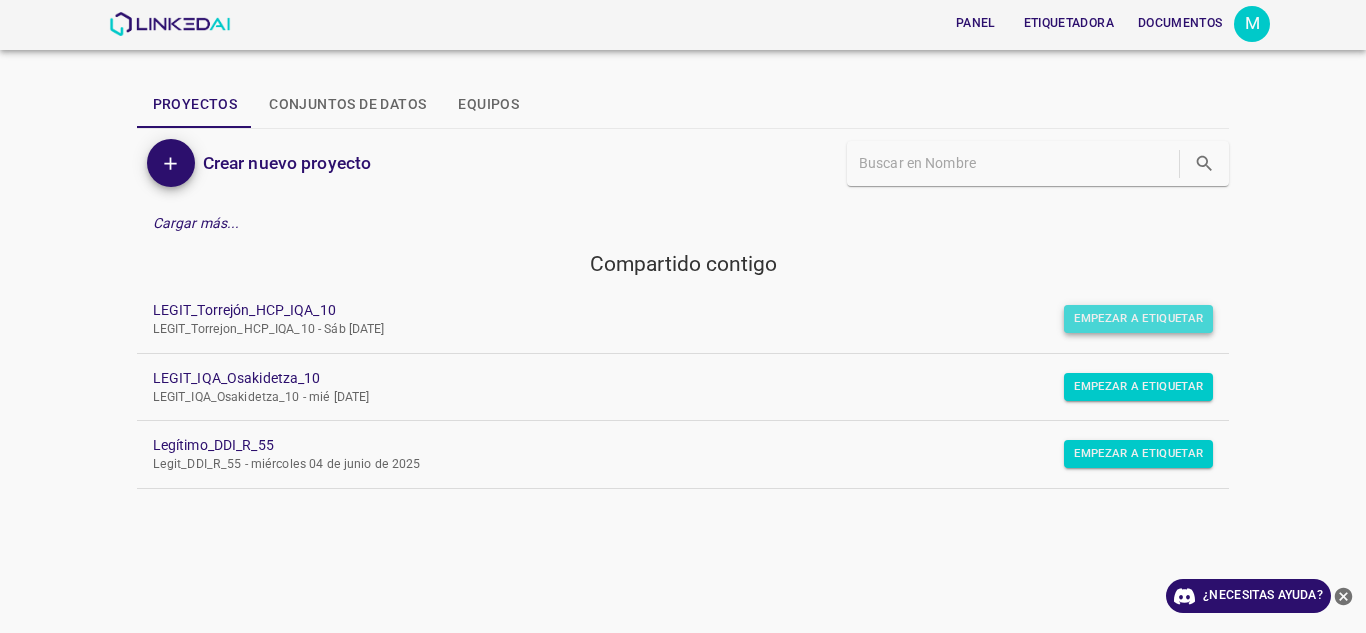 click on "Empezar a etiquetar" at bounding box center [1138, 318] 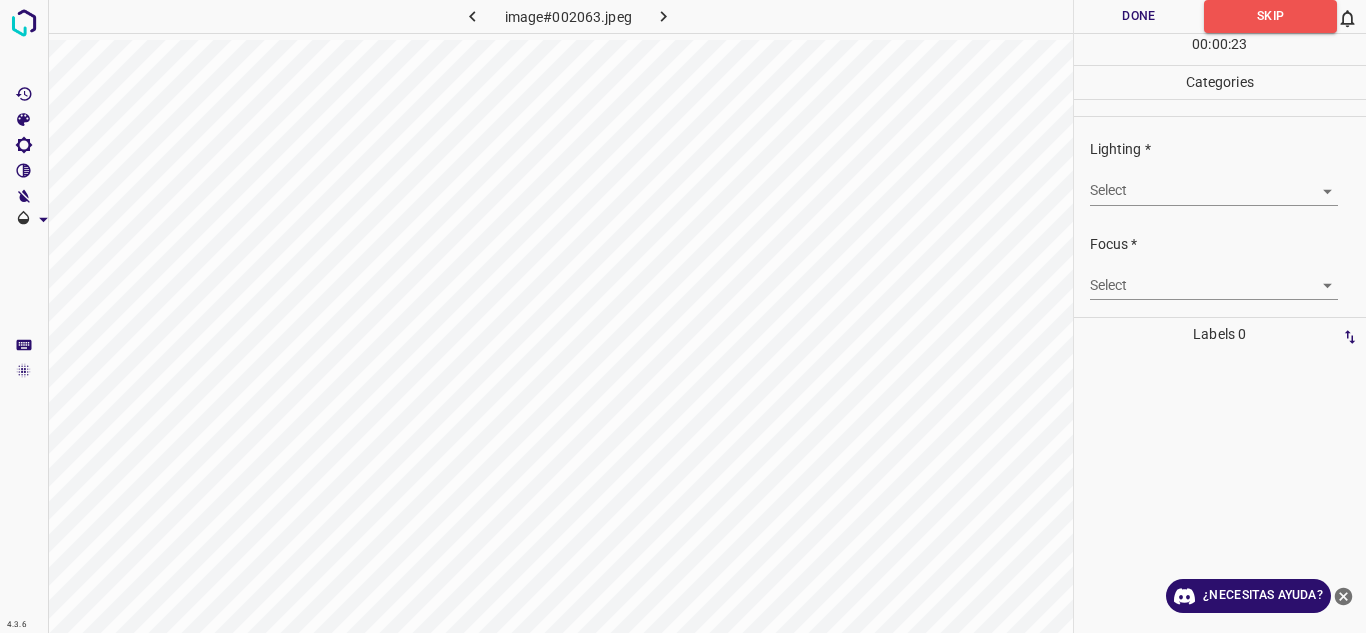 click on "4.3.6  image#002063.jpeg Done Skip 0 00   : 00   : 23   Categories Lighting *  Select ​ Focus *  Select ​ Overall *  Select ​ Labels   0 Categories 1 Lighting 2 Focus 3 Overall Tools Space Change between modes (Draw & Edit) I Auto labeling R Restore zoom M Zoom in N Zoom out Delete Delete selecte label Filters Z Restore filters X Saturation filter C Brightness filter V Contrast filter B Gray scale filter General O Download ¿Necesitas ayuda? Texto original Valora esta traducción Tu opinión servirá para ayudar a mejorar el Traductor de Google - Texto - Esconder - Borrar" at bounding box center (683, 316) 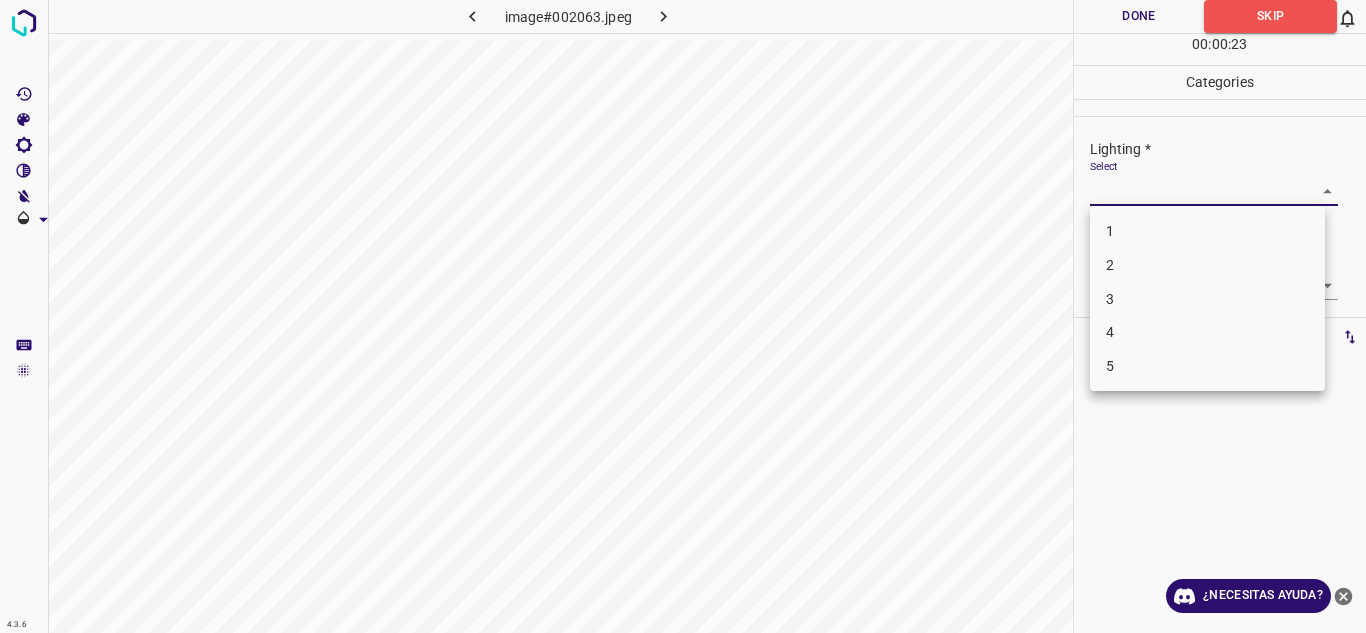 click on "4" at bounding box center [1207, 332] 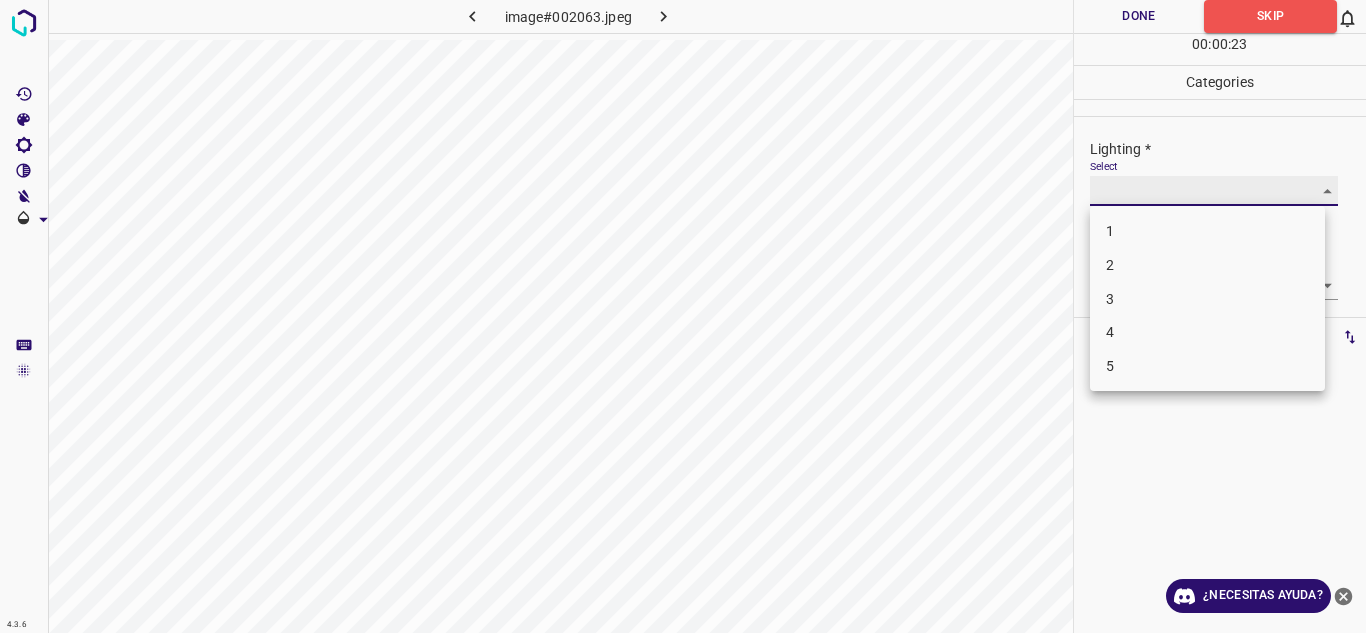 type on "4" 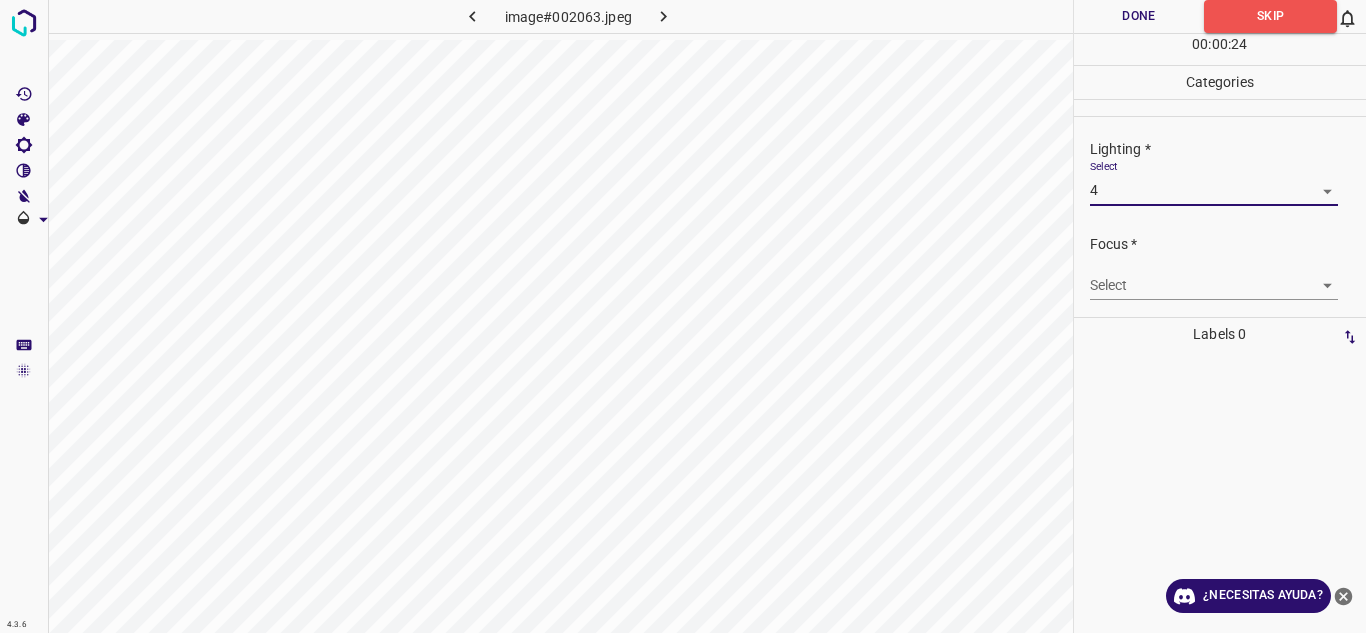 click on "4.3.6  image#002063.jpeg Done Skip 0 00   : 00   : 24   Categories Lighting *  Select 4 4 Focus *  Select ​ Overall *  Select ​ Labels   0 Categories 1 Lighting 2 Focus 3 Overall Tools Space Change between modes (Draw & Edit) I Auto labeling R Restore zoom M Zoom in N Zoom out Delete Delete selecte label Filters Z Restore filters X Saturation filter C Brightness filter V Contrast filter B Gray scale filter General O Download ¿Necesitas ayuda? Texto original Valora esta traducción Tu opinión servirá para ayudar a mejorar el Traductor de Google - Texto - Esconder - Borrar" at bounding box center [683, 316] 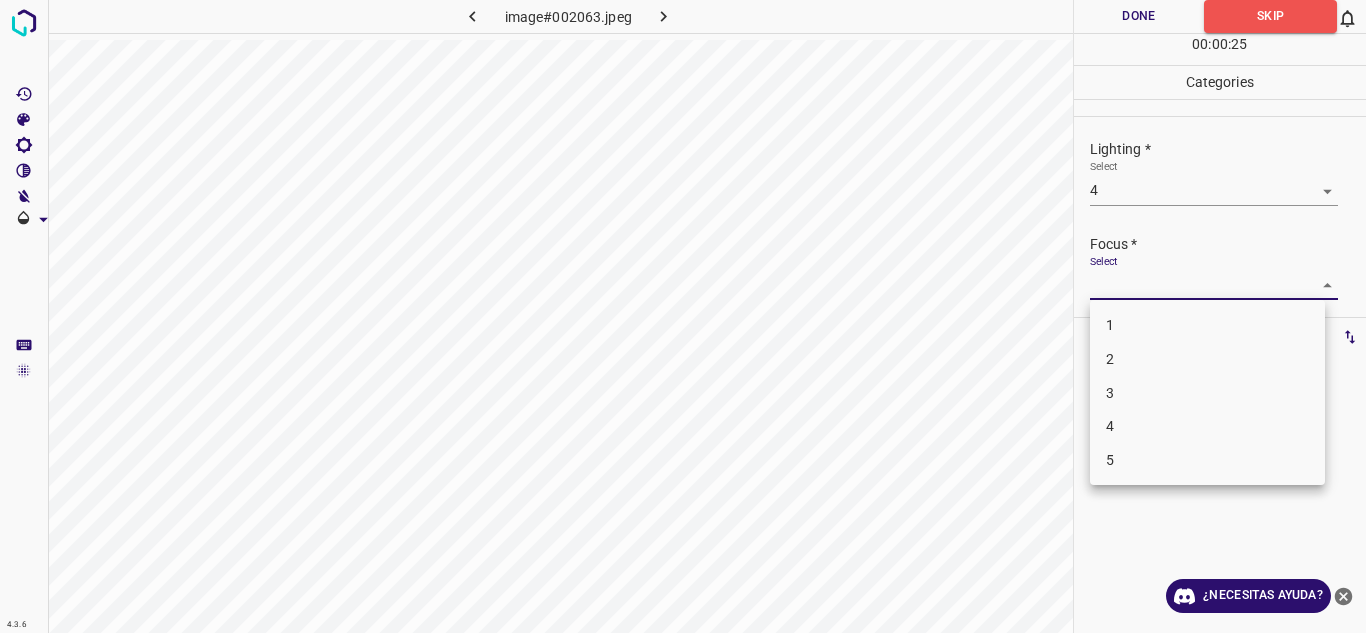 click on "3" at bounding box center [1207, 393] 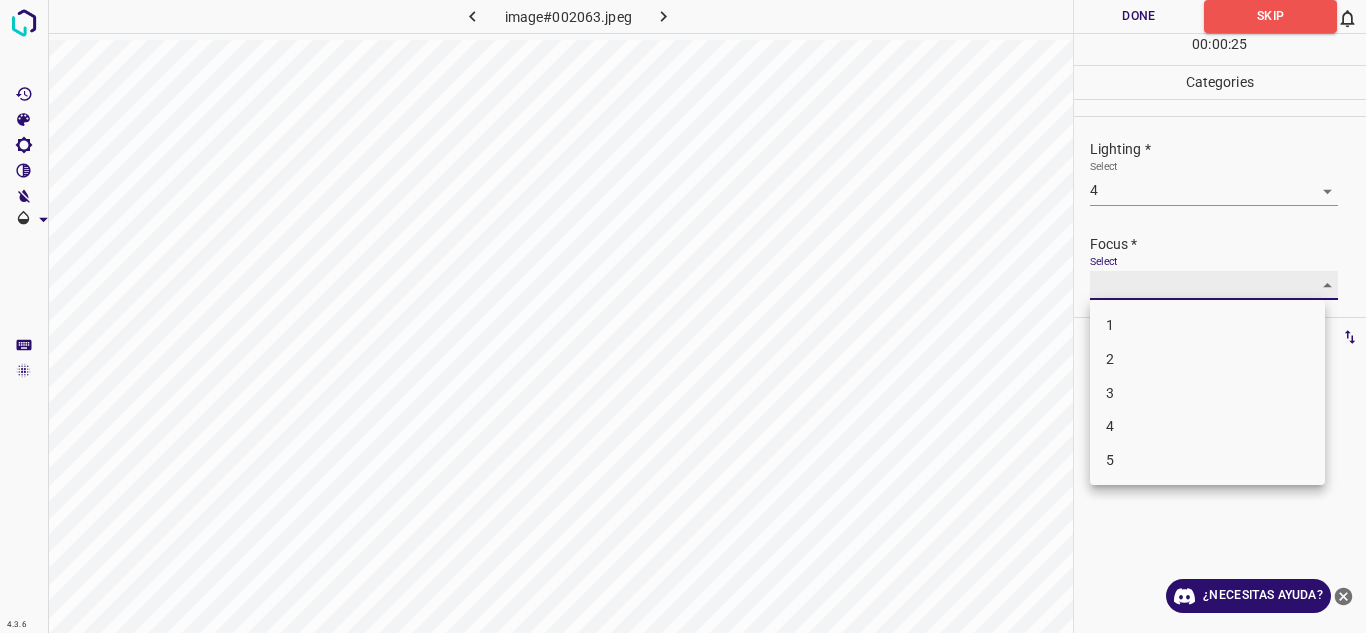 type on "3" 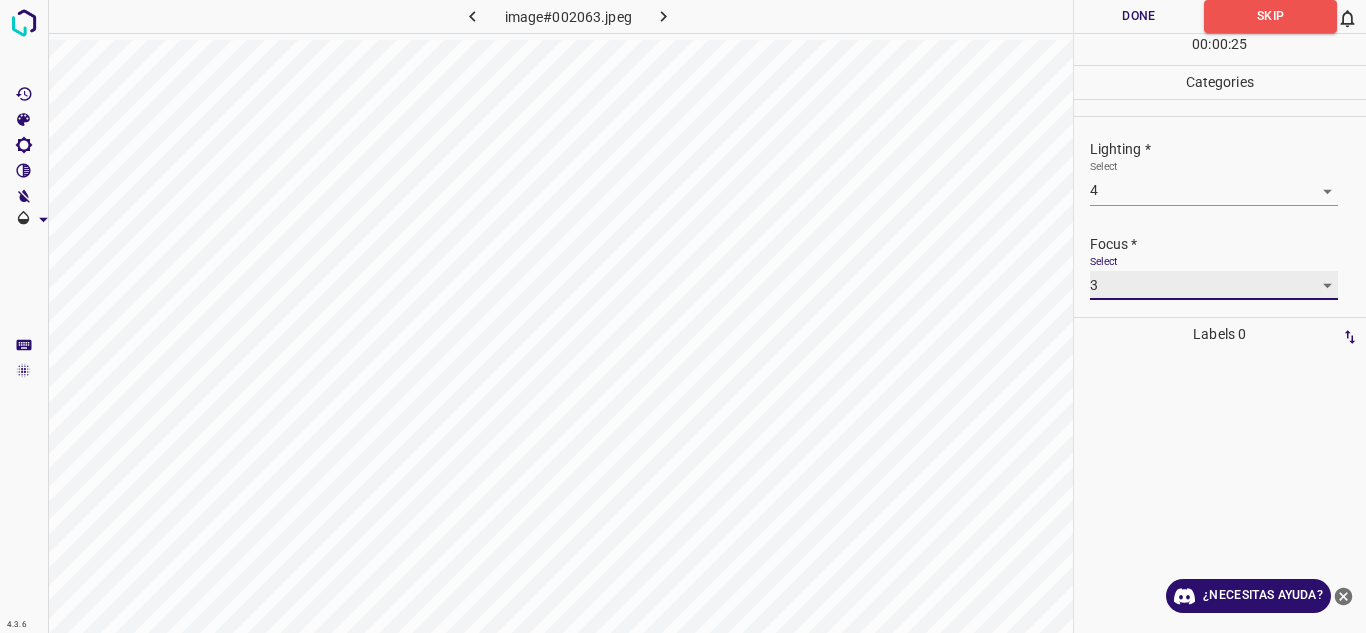 scroll, scrollTop: 98, scrollLeft: 0, axis: vertical 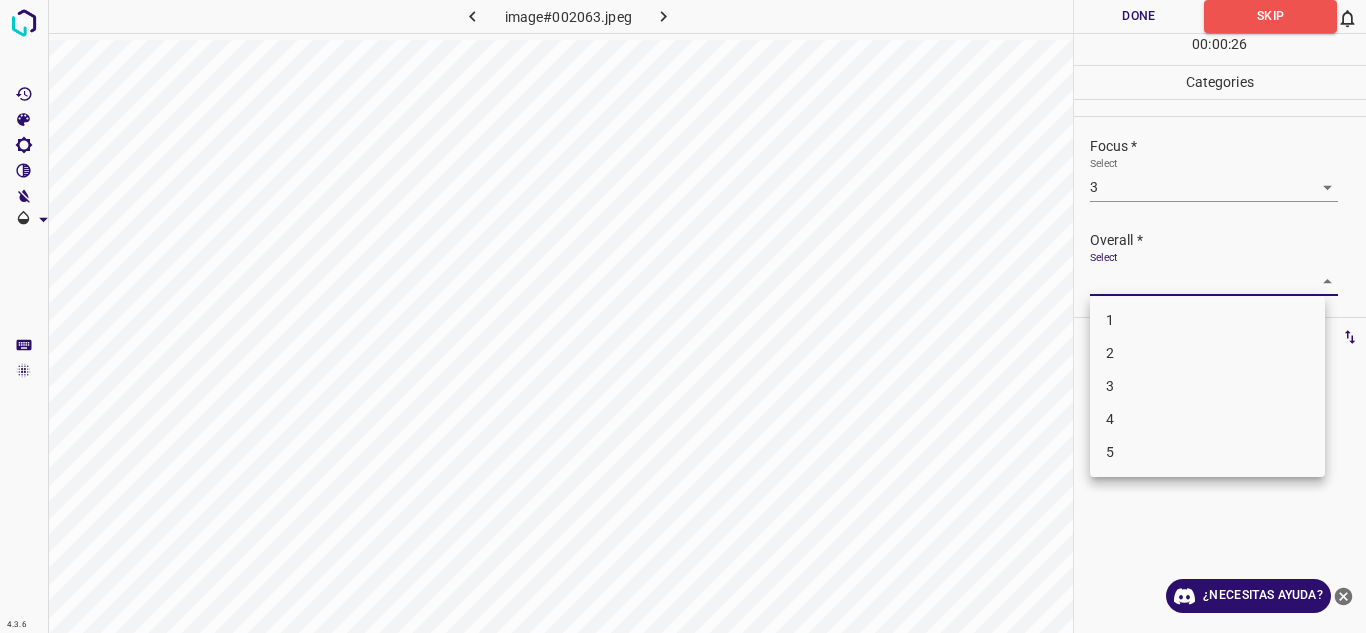 click on "4.3.6  image#002063.jpeg Done Skip 0 00   : 00   : 26   Categories Lighting *  Select 4 4 Focus *  Select 3 3 Overall *  Select ​ Labels   0 Categories 1 Lighting 2 Focus 3 Overall Tools Space Change between modes (Draw & Edit) I Auto labeling R Restore zoom M Zoom in N Zoom out Delete Delete selecte label Filters Z Restore filters X Saturation filter C Brightness filter V Contrast filter B Gray scale filter General O Download ¿Necesitas ayuda? Texto original Valora esta traducción Tu opinión servirá para ayudar a mejorar el Traductor de Google - Texto - Esconder - Borrar 1 2 3 4 5" at bounding box center [683, 316] 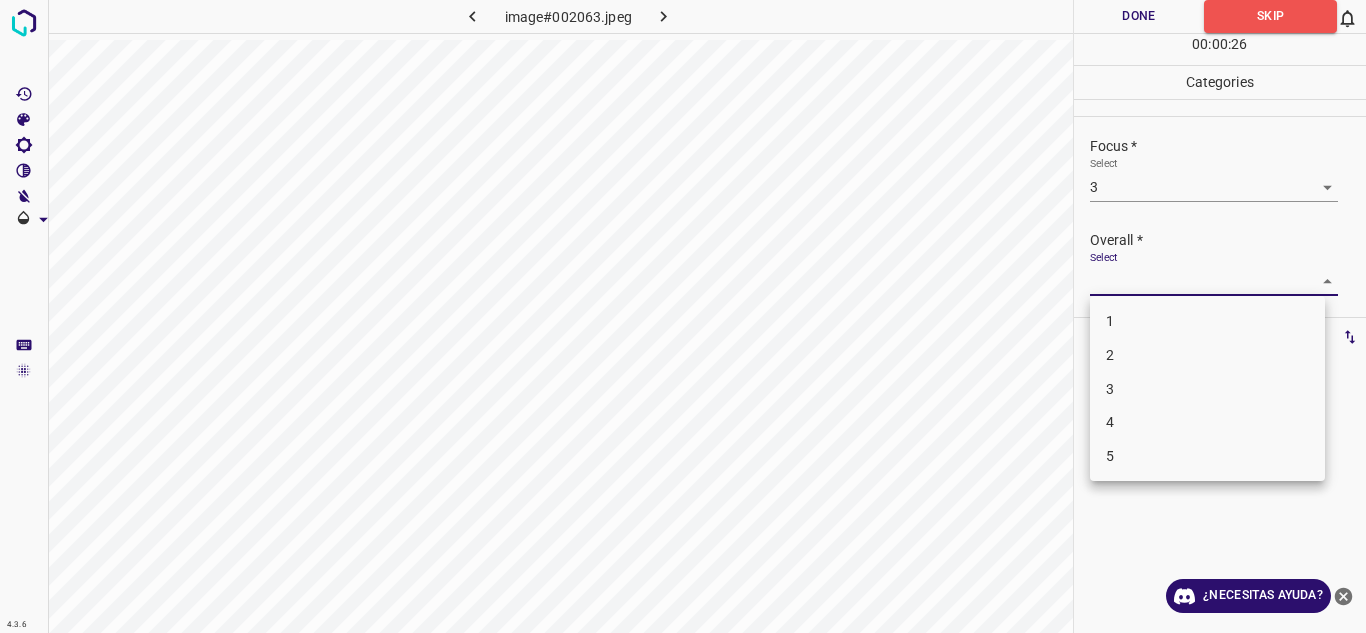 click on "3" at bounding box center [1207, 389] 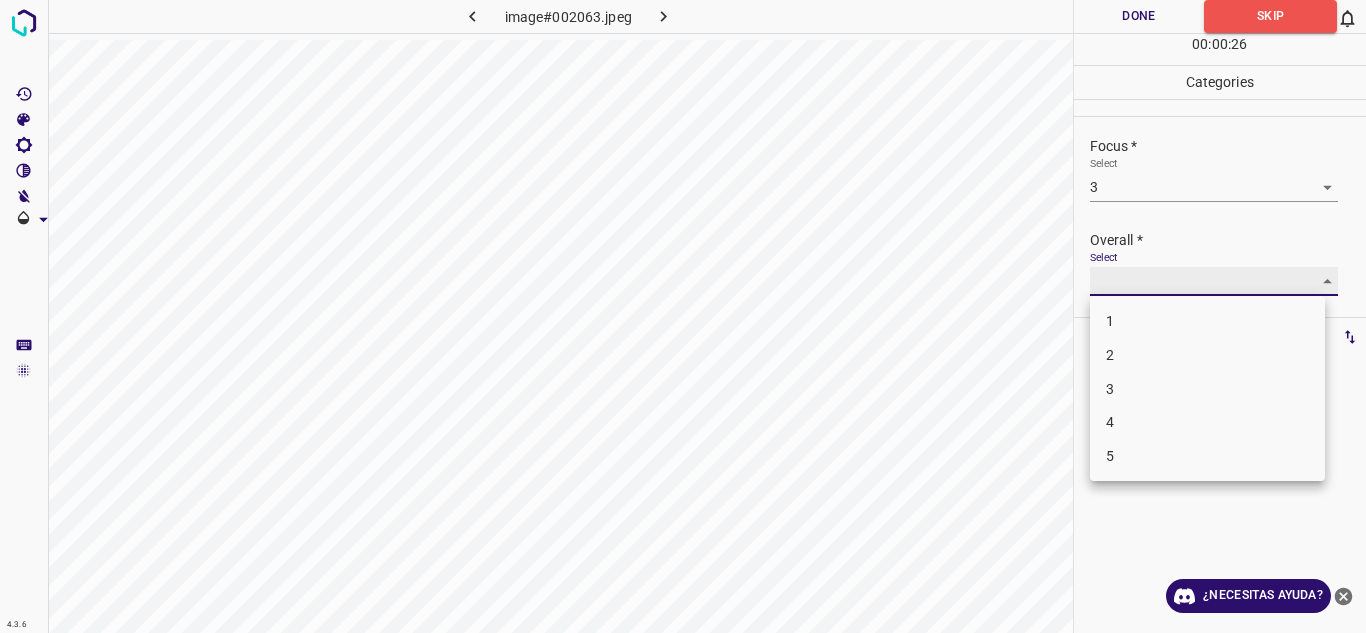 type on "3" 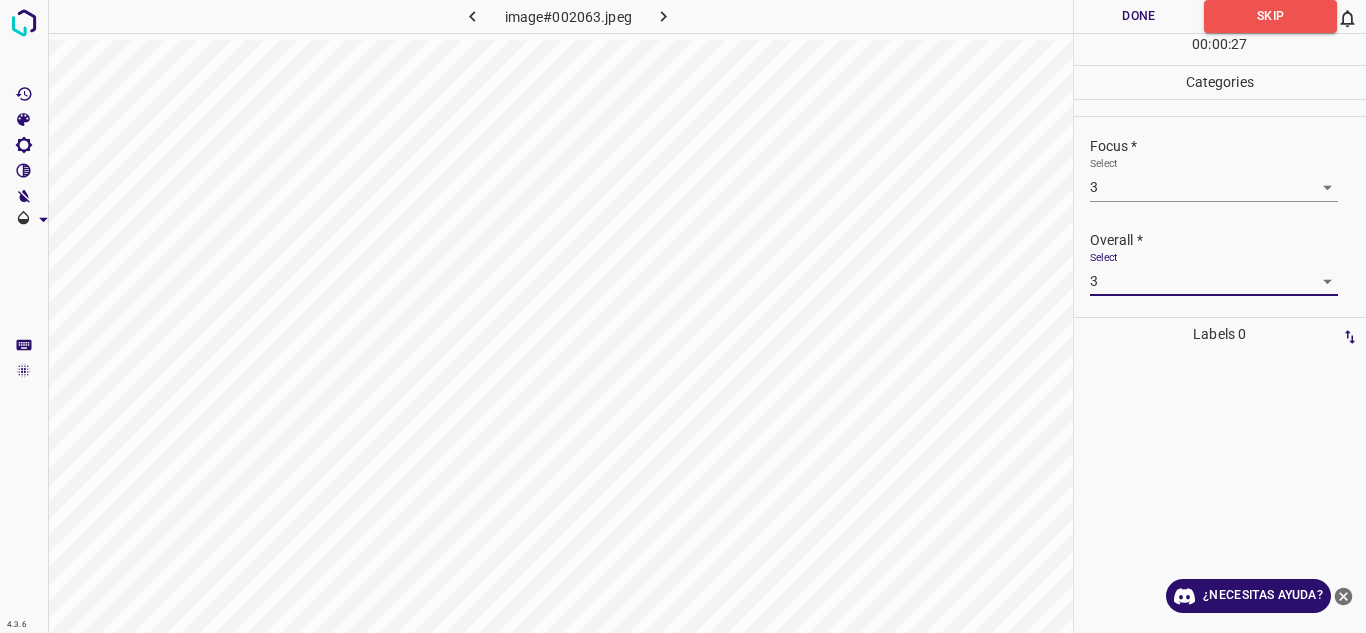 click on "Done" at bounding box center (1139, 16) 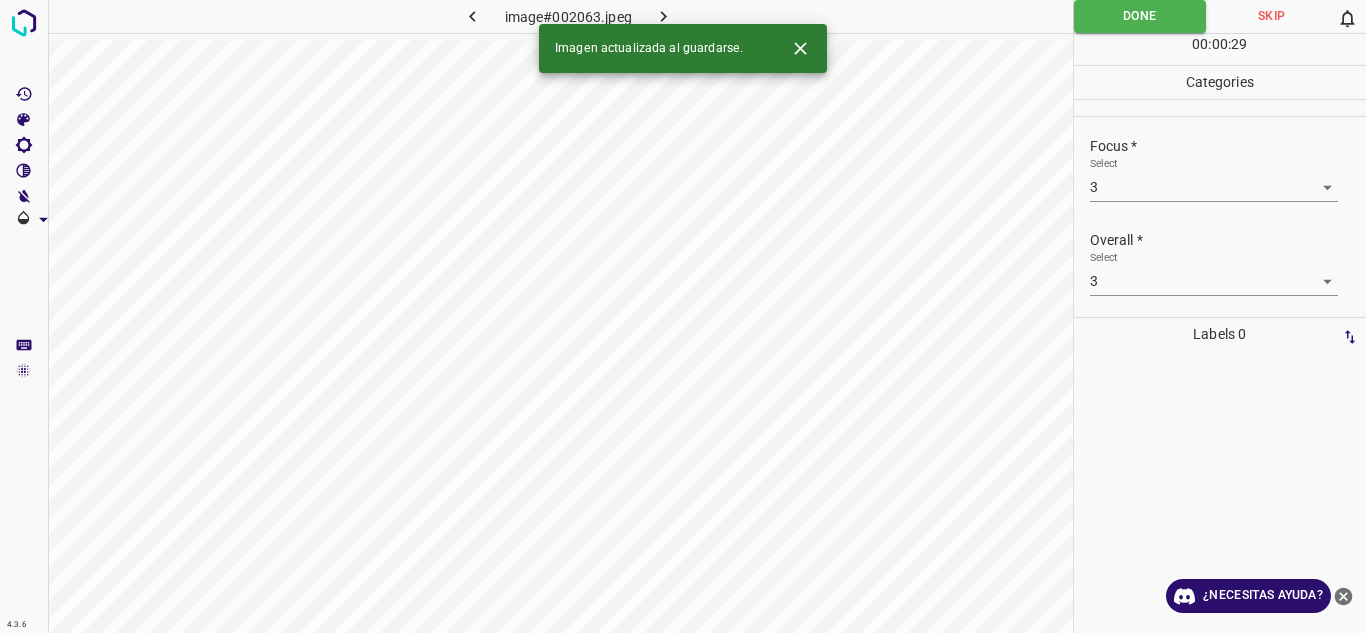 click at bounding box center (664, 16) 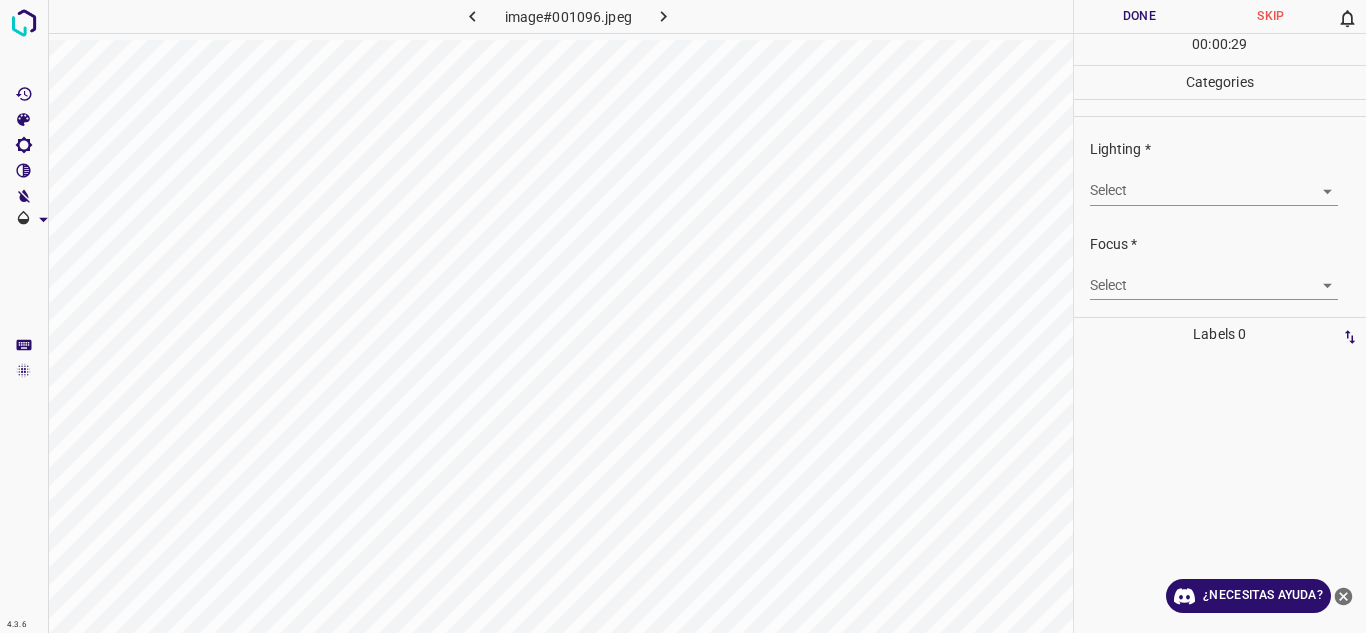 click on "4.3.6  image#001096.jpeg Done Skip 0 00   : 00   : 29   Categories Lighting *  Select ​ Focus *  Select ​ Overall *  Select ​ Labels   0 Categories 1 Lighting 2 Focus 3 Overall Tools Space Change between modes (Draw & Edit) I Auto labeling R Restore zoom M Zoom in N Zoom out Delete Delete selecte label Filters Z Restore filters X Saturation filter C Brightness filter V Contrast filter B Gray scale filter General O Download ¿Necesitas ayuda? Texto original Valora esta traducción Tu opinión servirá para ayudar a mejorar el Traductor de Google - Texto - Esconder - Borrar" at bounding box center [683, 316] 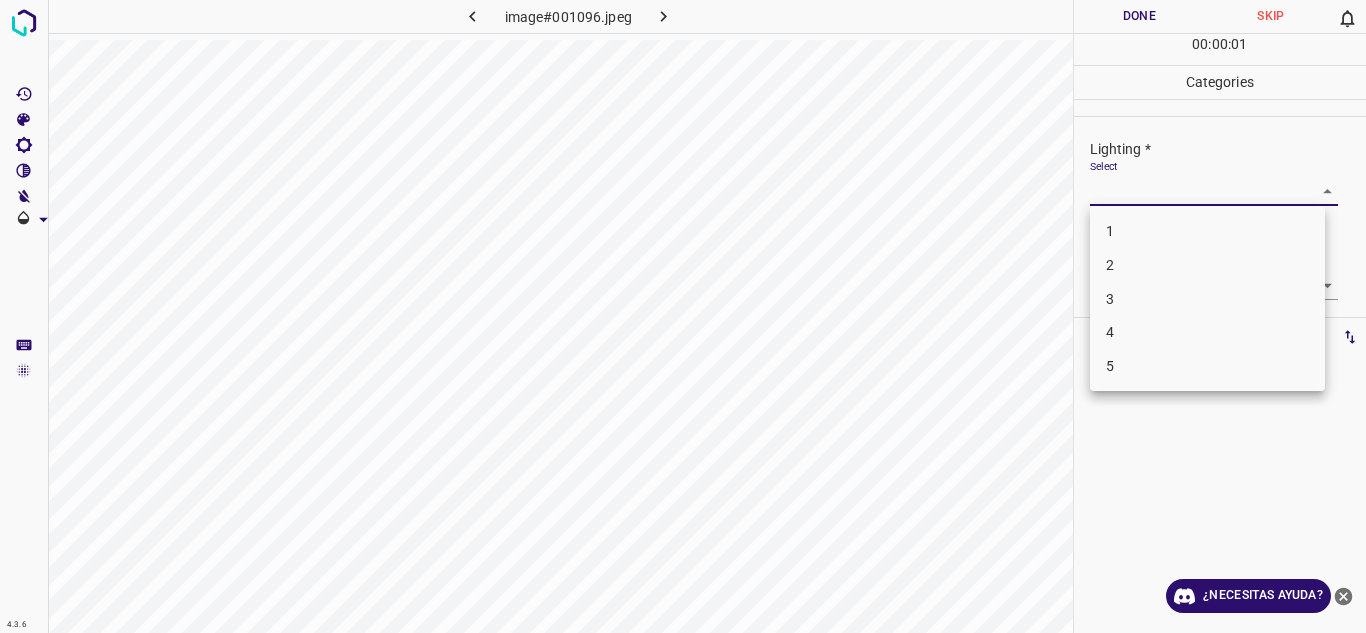 click on "4" at bounding box center (1207, 332) 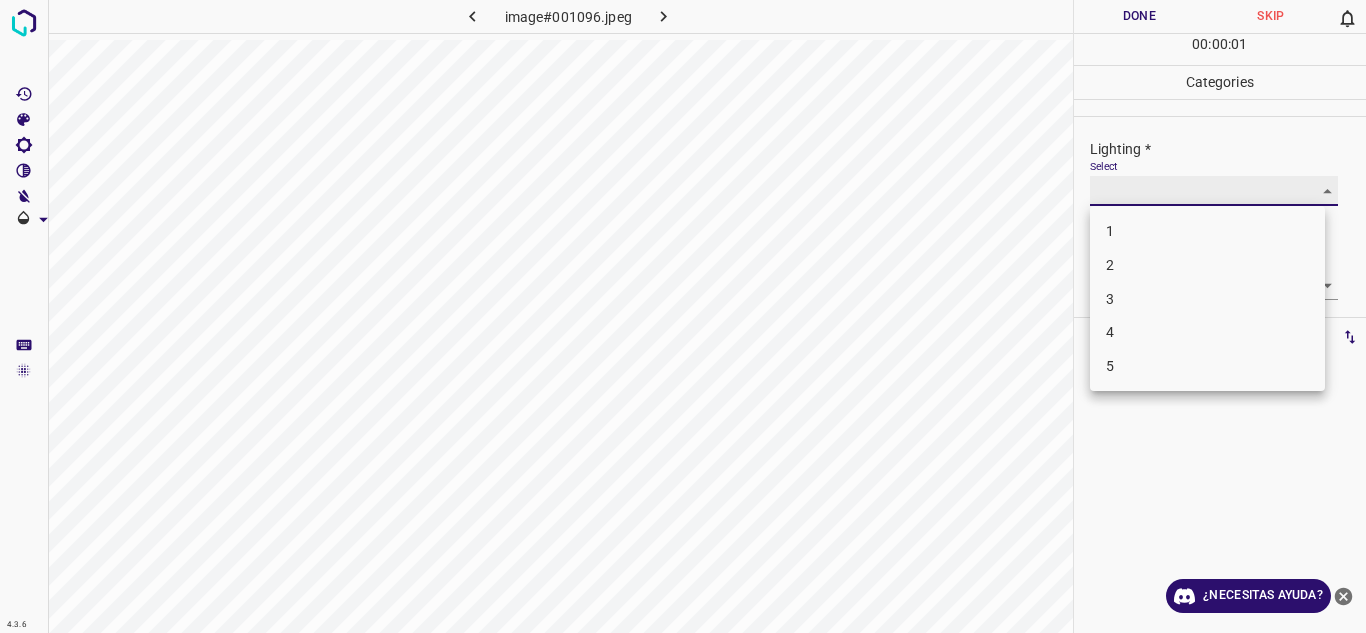 type on "4" 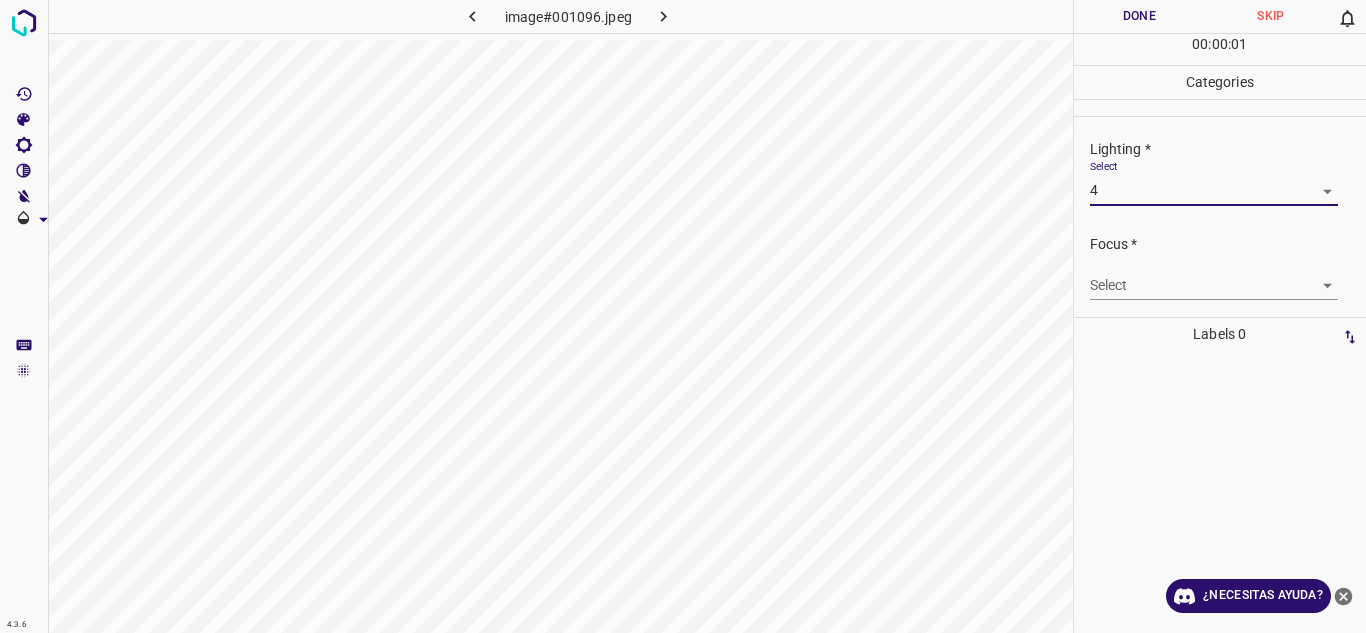 click on "4.3.6  image#001096.jpeg Done Skip 0 00   : 00   : 01   Categories Lighting *  Select 4 4 Focus *  Select ​ Overall *  Select ​ Labels   0 Categories 1 Lighting 2 Focus 3 Overall Tools Space Change between modes (Draw & Edit) I Auto labeling R Restore zoom M Zoom in N Zoom out Delete Delete selecte label Filters Z Restore filters X Saturation filter C Brightness filter V Contrast filter B Gray scale filter General O Download ¿Necesitas ayuda? Texto original Valora esta traducción Tu opinión servirá para ayudar a mejorar el Traductor de Google - Texto - Esconder - Borrar" at bounding box center [683, 316] 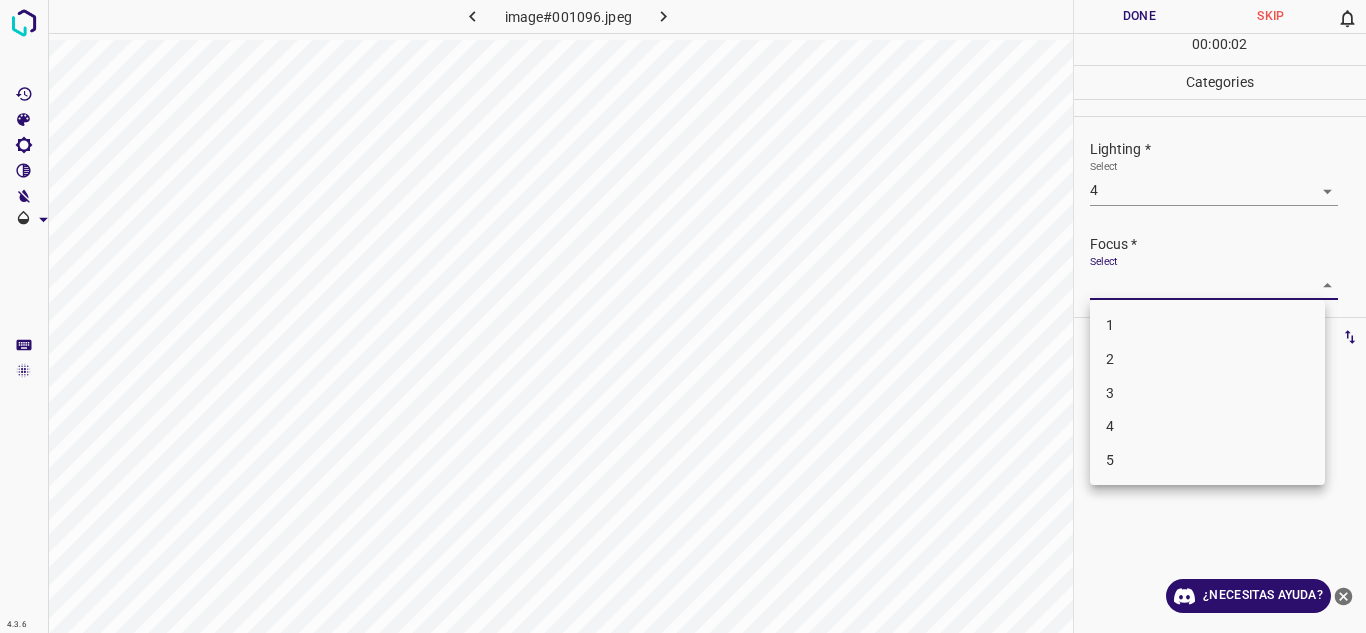 click on "4" at bounding box center [1207, 426] 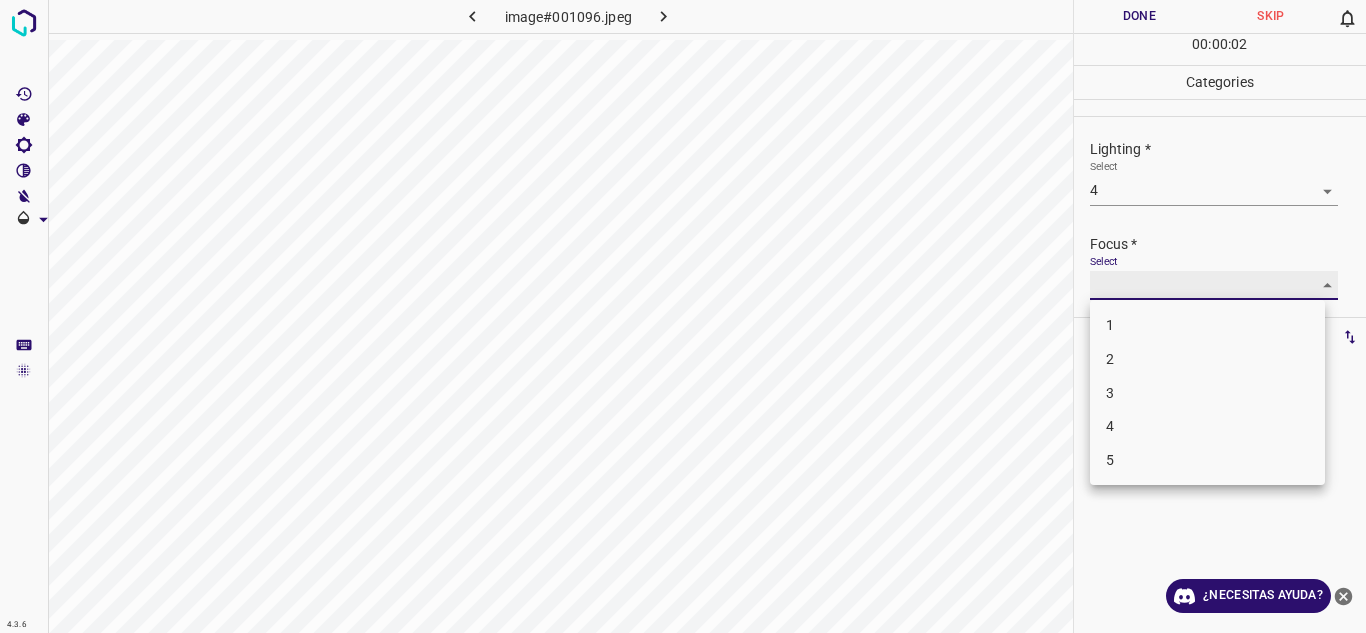 type on "4" 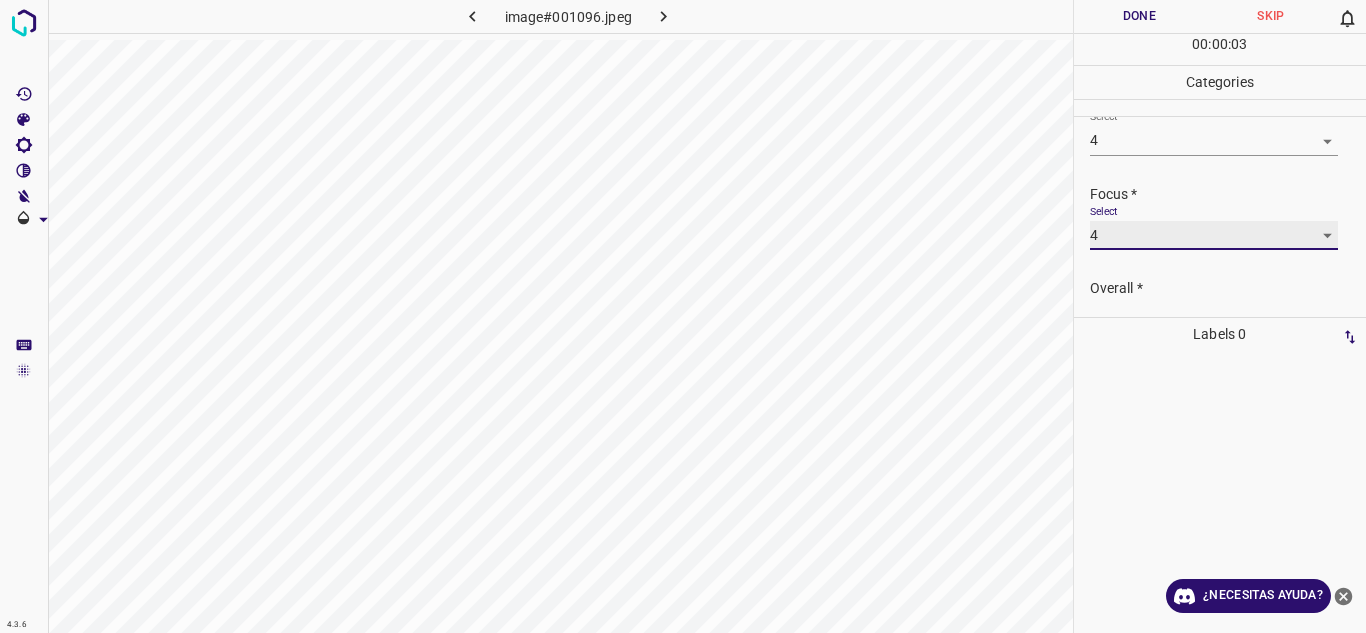 scroll, scrollTop: 98, scrollLeft: 0, axis: vertical 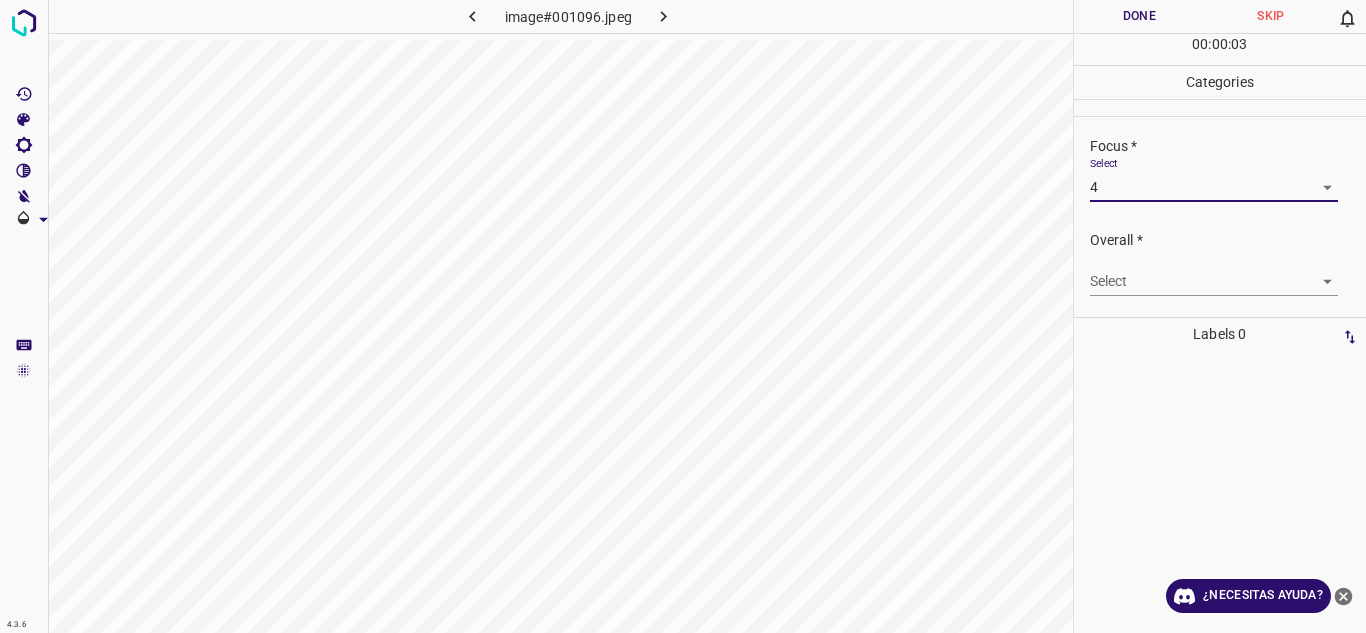 click on "4.3.6  image#001096.jpeg Done Skip 0 00   : 00   : 03   Categories Lighting *  Select 4 4 Focus *  Select 4 4 Overall *  Select ​ Labels   0 Categories 1 Lighting 2 Focus 3 Overall Tools Space Change between modes (Draw & Edit) I Auto labeling R Restore zoom M Zoom in N Zoom out Delete Delete selecte label Filters Z Restore filters X Saturation filter C Brightness filter V Contrast filter B Gray scale filter General O Download ¿Necesitas ayuda? Texto original Valora esta traducción Tu opinión servirá para ayudar a mejorar el Traductor de Google - Texto - Esconder - Borrar" at bounding box center (683, 316) 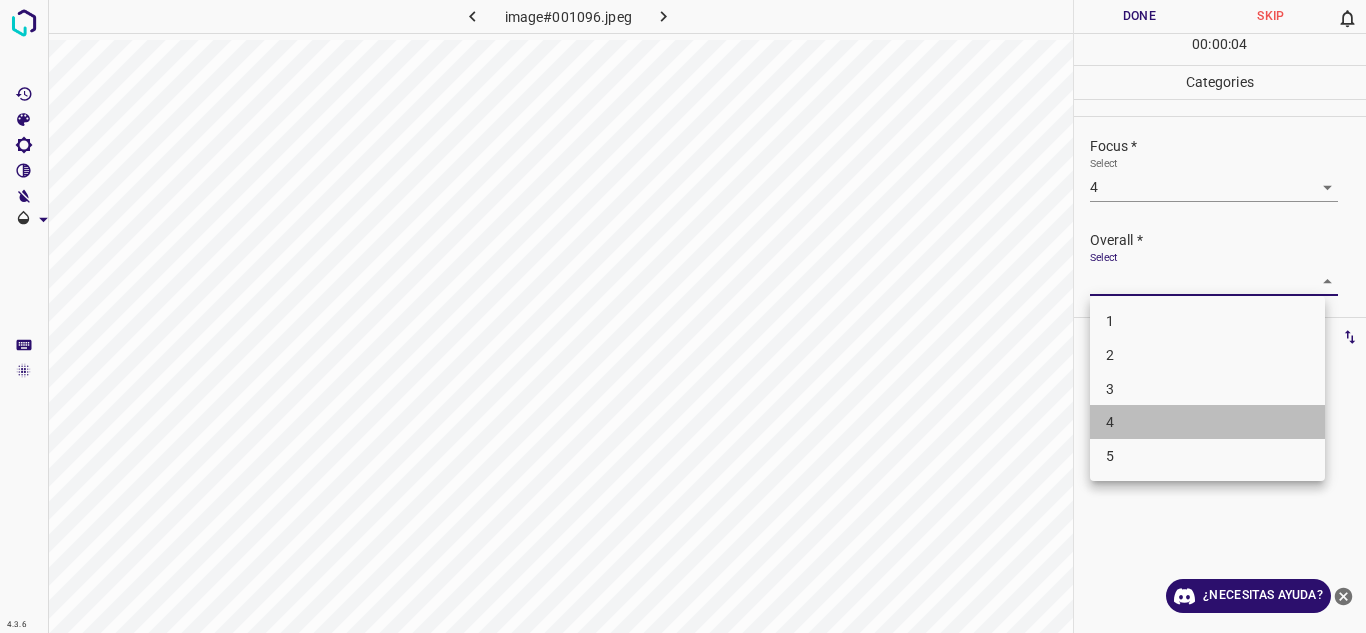 click on "4" at bounding box center [1207, 422] 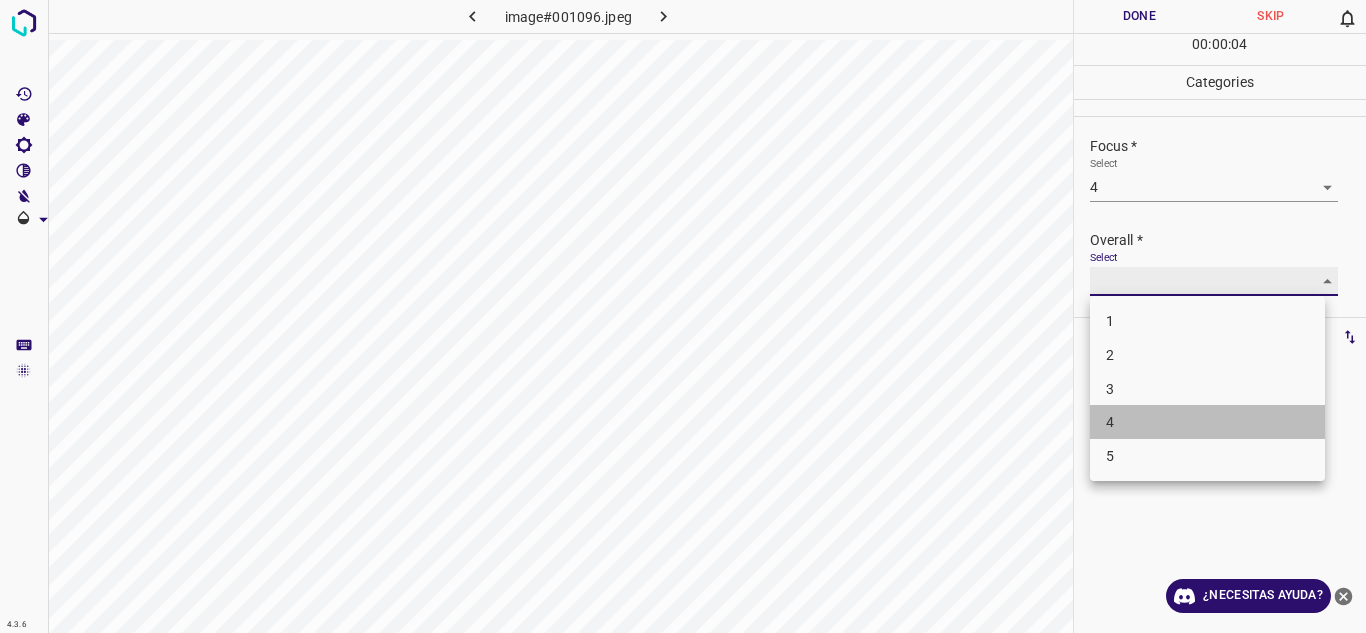 type on "4" 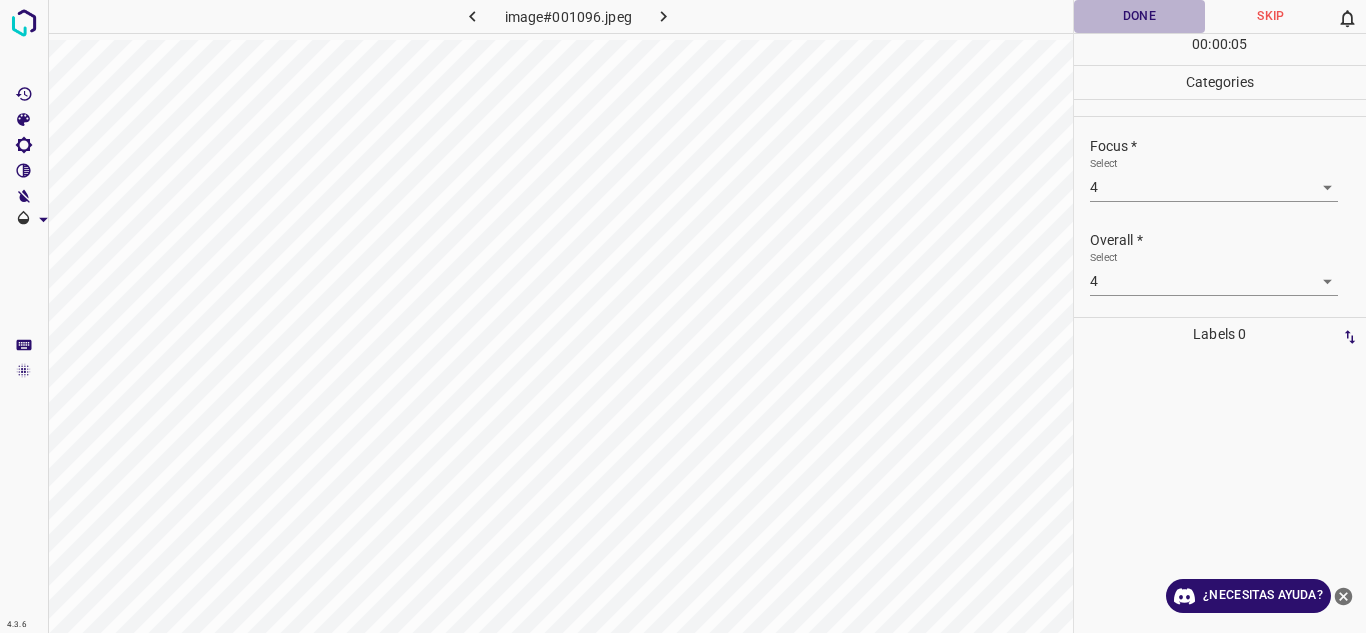 click on "Done" at bounding box center (1140, 16) 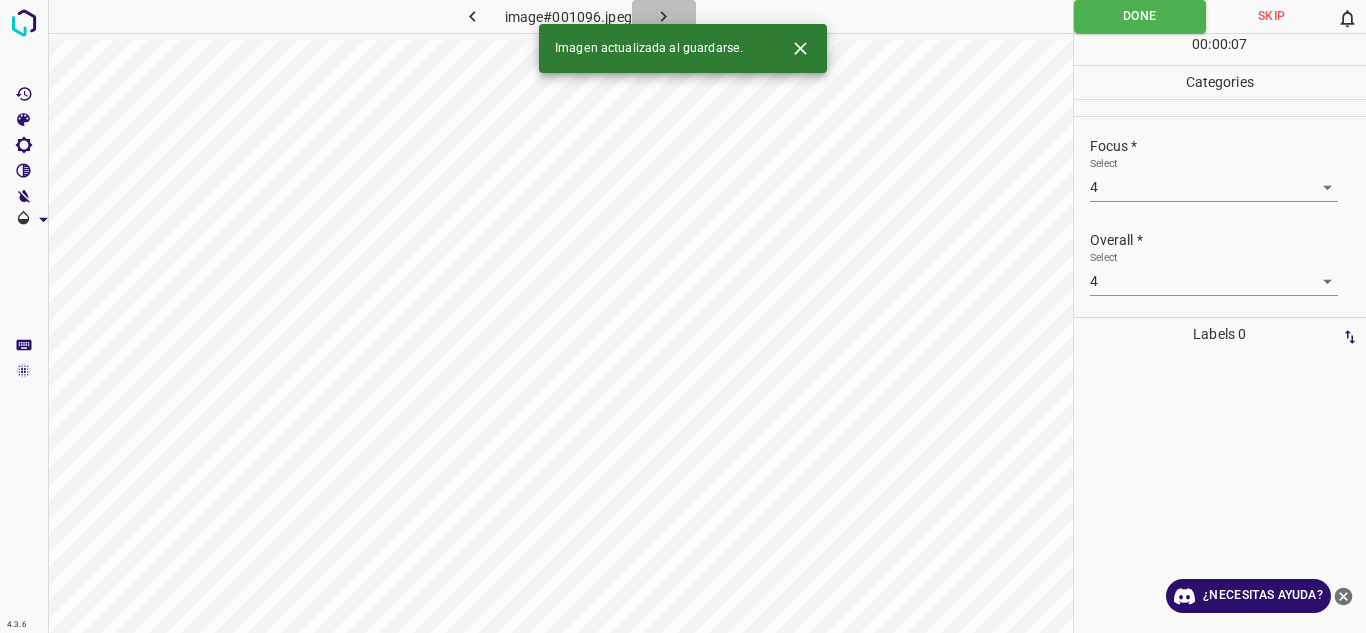 click at bounding box center [664, 16] 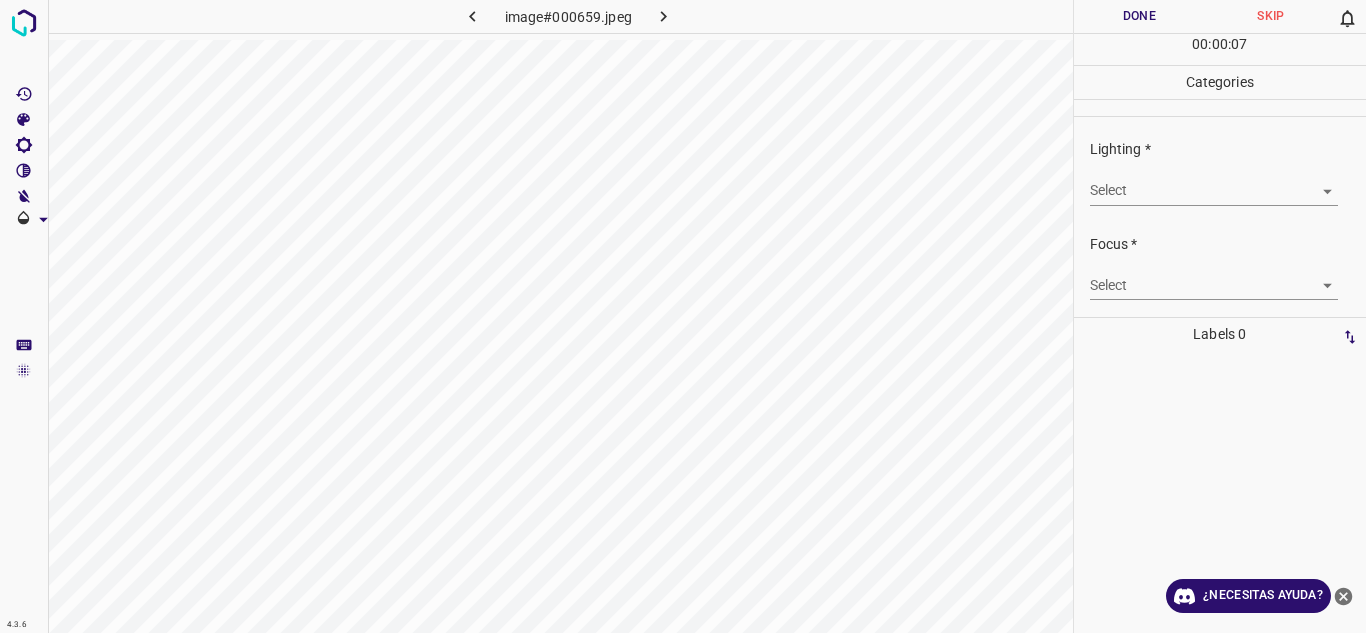 click on "4.3.6  image#000659.jpeg Done Skip 0 00   : 00   : 07   Categories Lighting *  Select ​ Focus *  Select ​ Overall *  Select ​ Labels   0 Categories 1 Lighting 2 Focus 3 Overall Tools Space Change between modes (Draw & Edit) I Auto labeling R Restore zoom M Zoom in N Zoom out Delete Delete selecte label Filters Z Restore filters X Saturation filter C Brightness filter V Contrast filter B Gray scale filter General O Download ¿Necesitas ayuda? Texto original Valora esta traducción Tu opinión servirá para ayudar a mejorar el Traductor de Google - Texto - Esconder - Borrar" at bounding box center [683, 316] 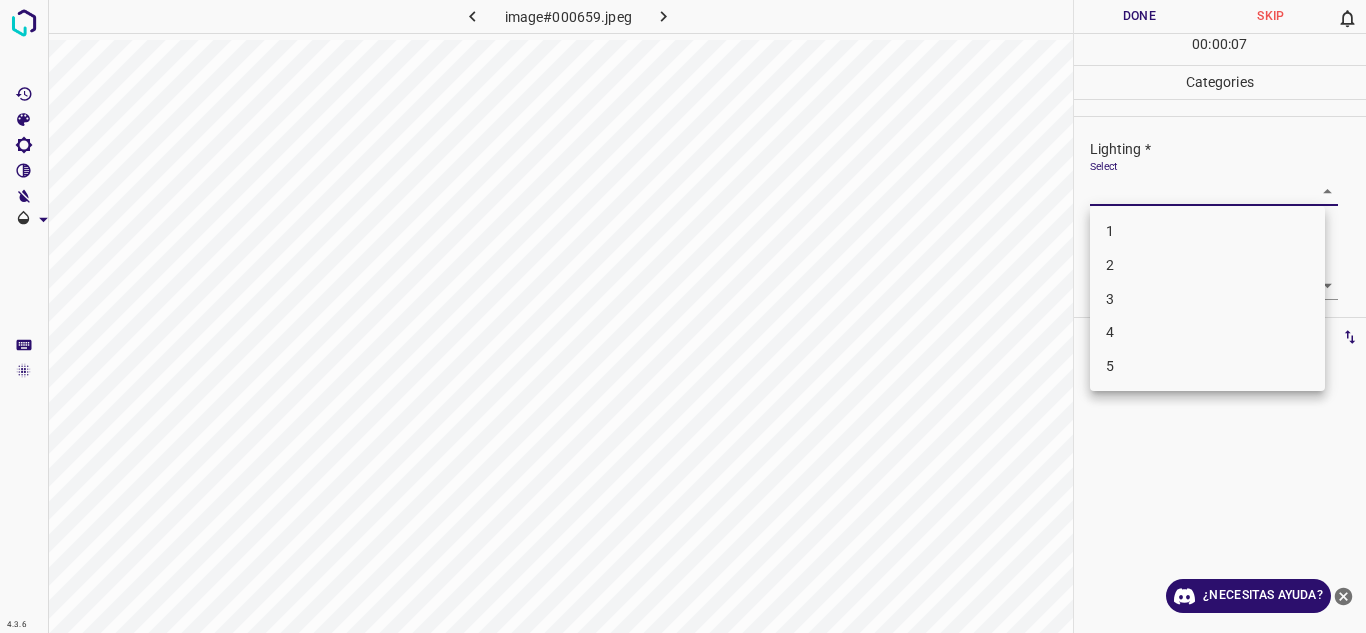 click on "4" at bounding box center (1207, 332) 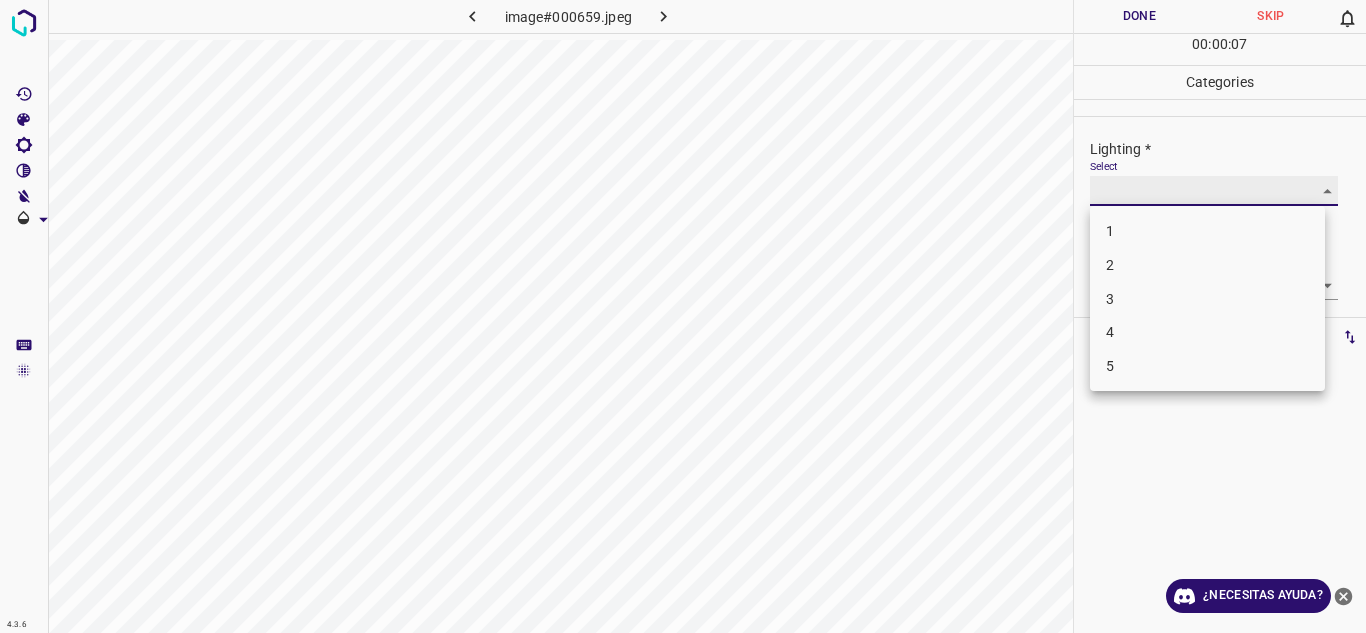 type on "4" 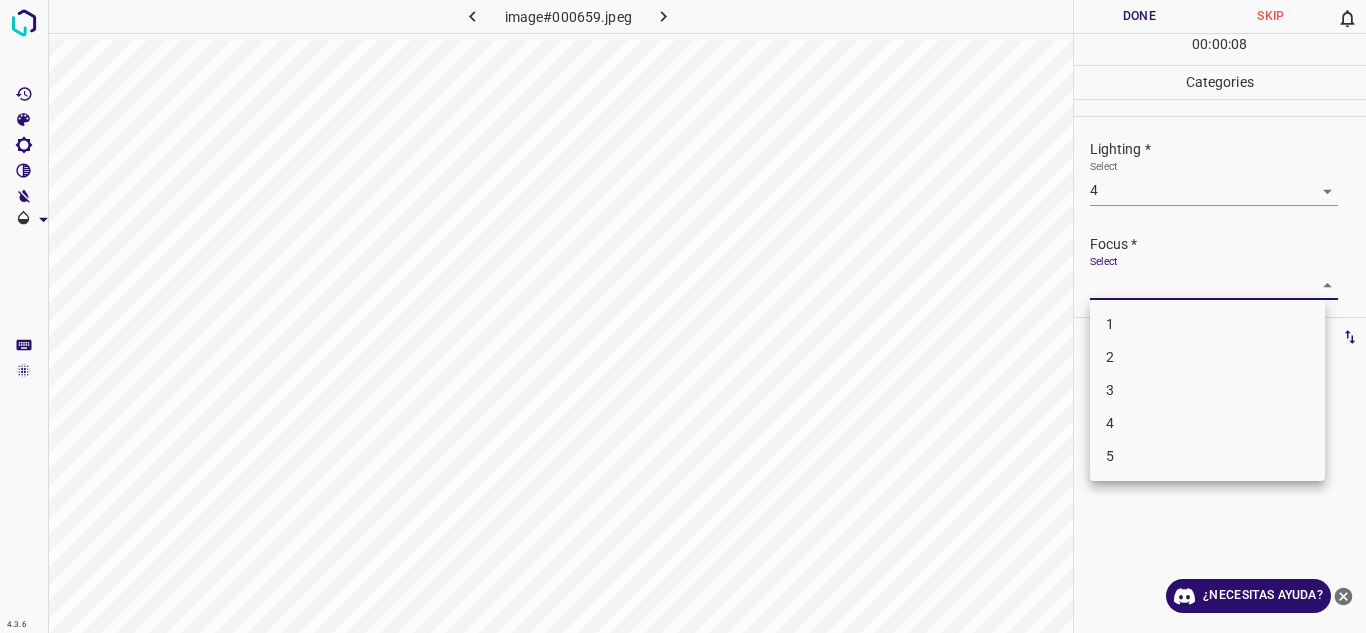 click on "4.3.6  image#000659.jpeg Done Skip 0 00   : 00   : 08   Categories Lighting *  Select 4 4 Focus *  Select ​ Overall *  Select ​ Labels   0 Categories 1 Lighting 2 Focus 3 Overall Tools Space Change between modes (Draw & Edit) I Auto labeling R Restore zoom M Zoom in N Zoom out Delete Delete selecte label Filters Z Restore filters X Saturation filter C Brightness filter V Contrast filter B Gray scale filter General O Download ¿Necesitas ayuda? Texto original Valora esta traducción Tu opinión servirá para ayudar a mejorar el Traductor de Google - Texto - Esconder - Borrar 1 2 3 4 5" at bounding box center [683, 316] 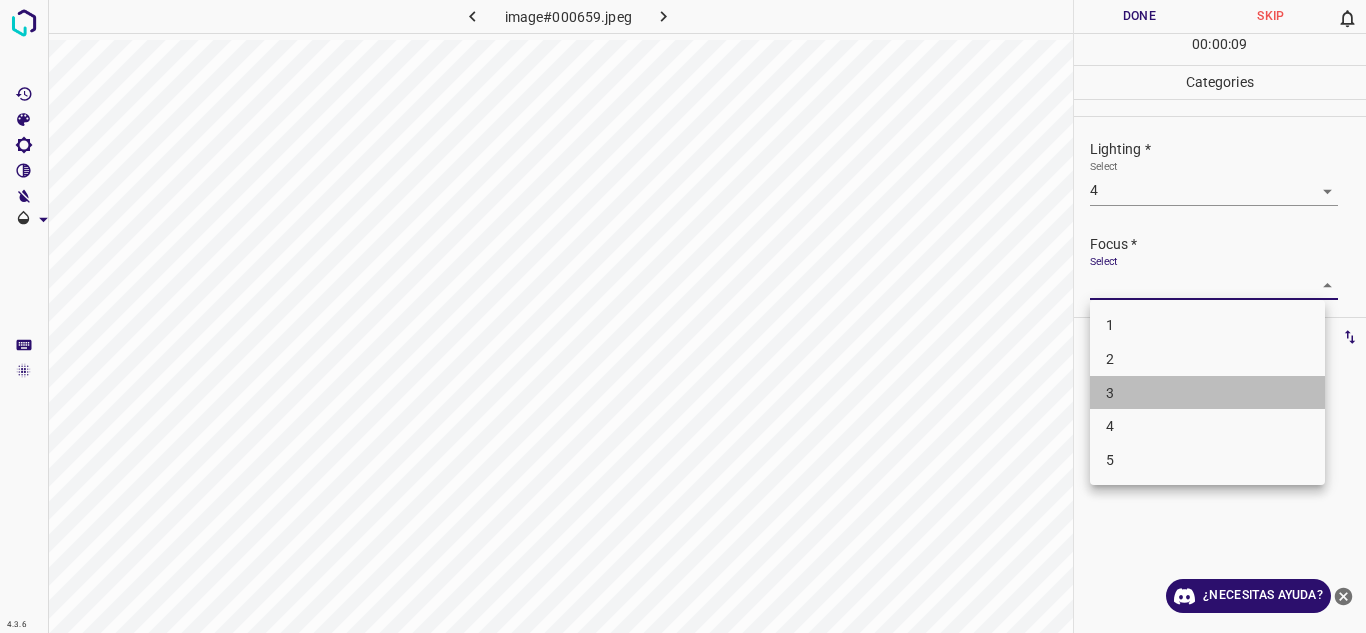 click on "3" at bounding box center (1207, 393) 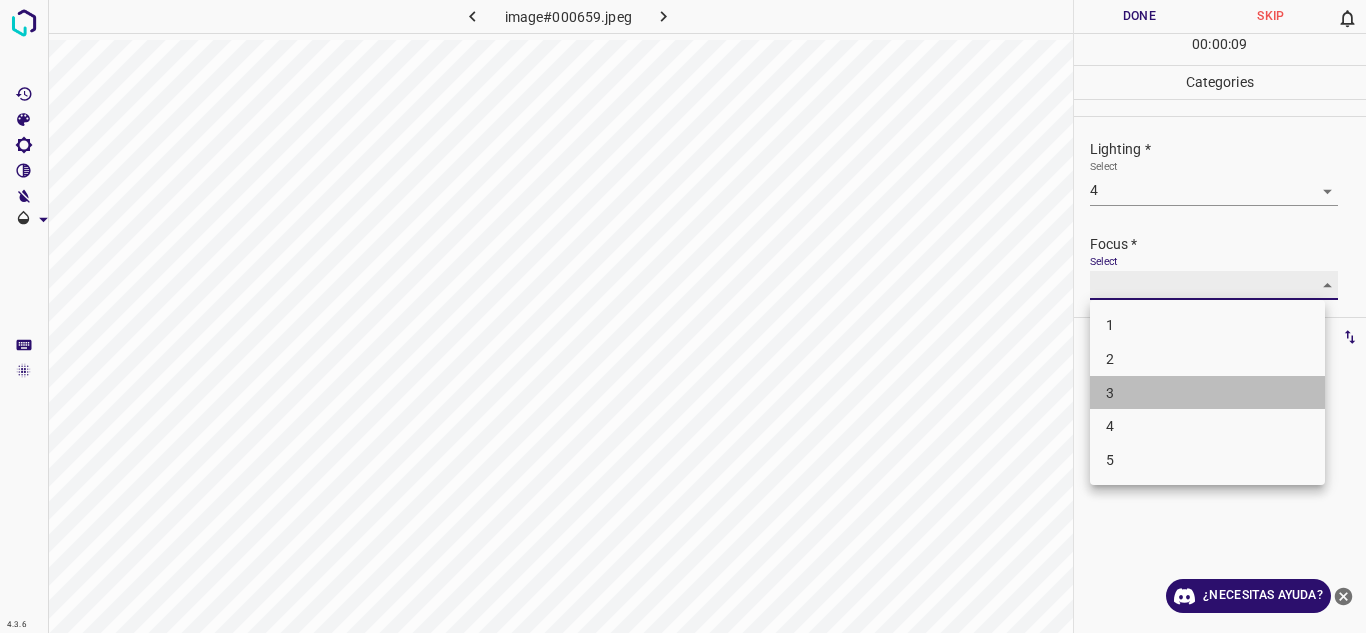 type on "3" 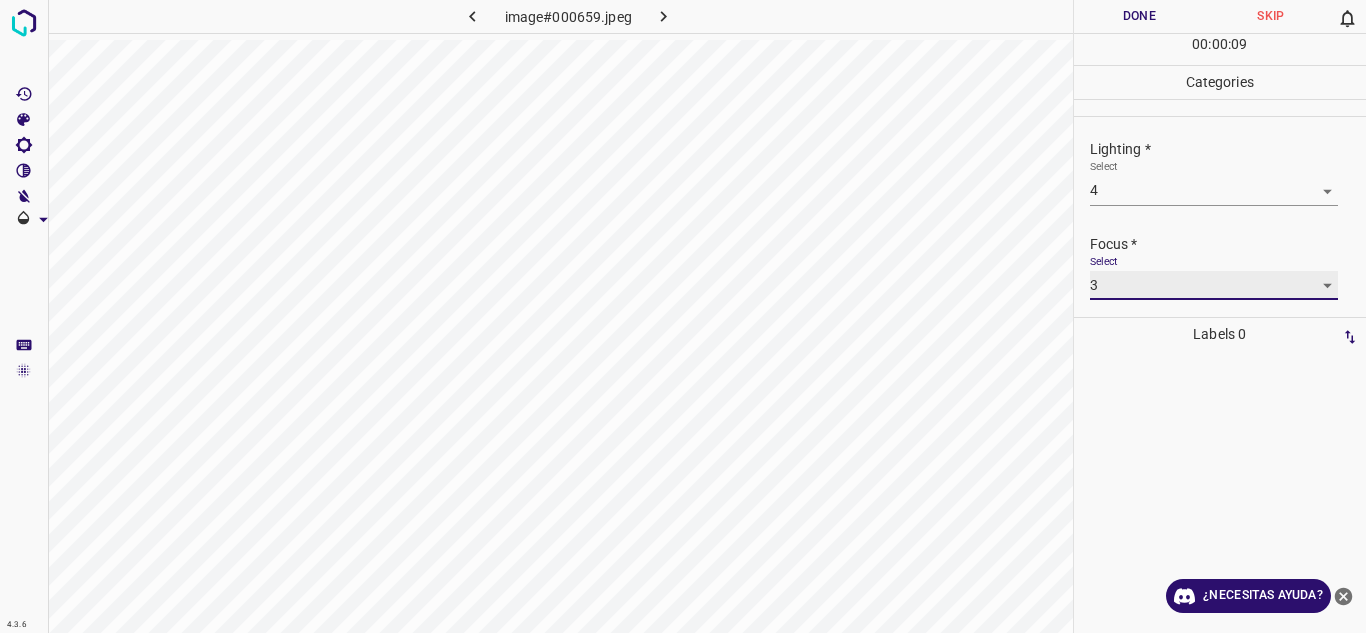 scroll, scrollTop: 98, scrollLeft: 0, axis: vertical 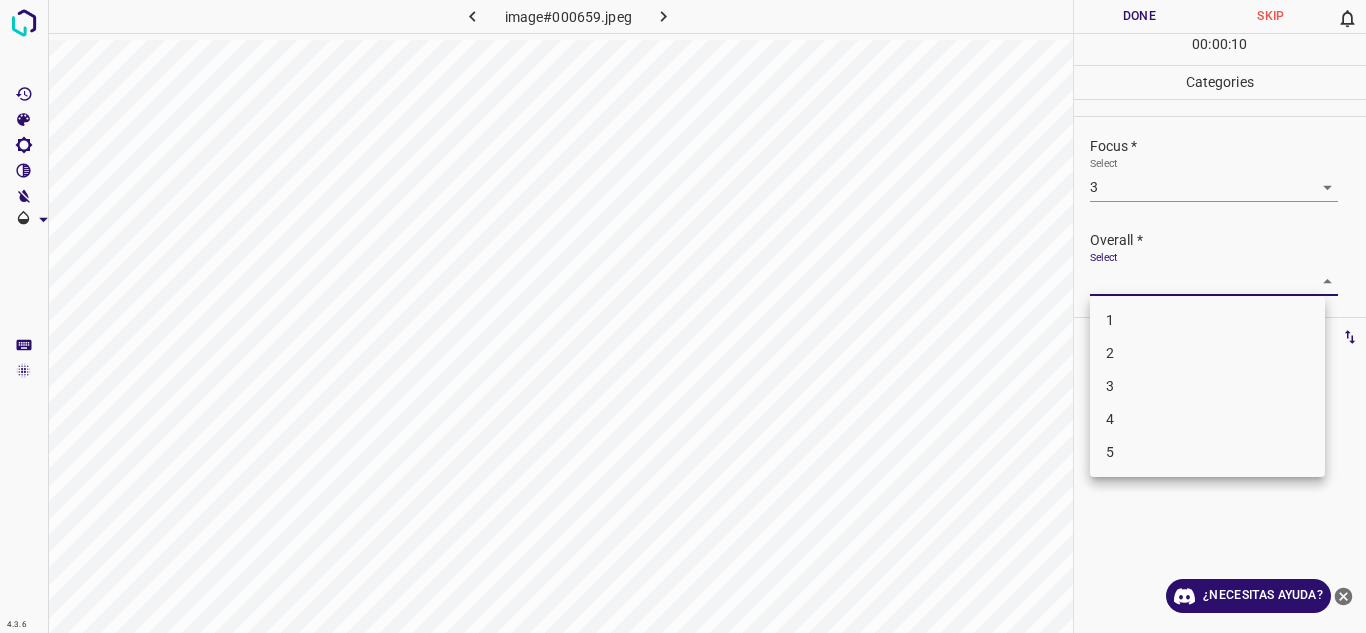 drag, startPoint x: 1163, startPoint y: 273, endPoint x: 1163, endPoint y: 295, distance: 22 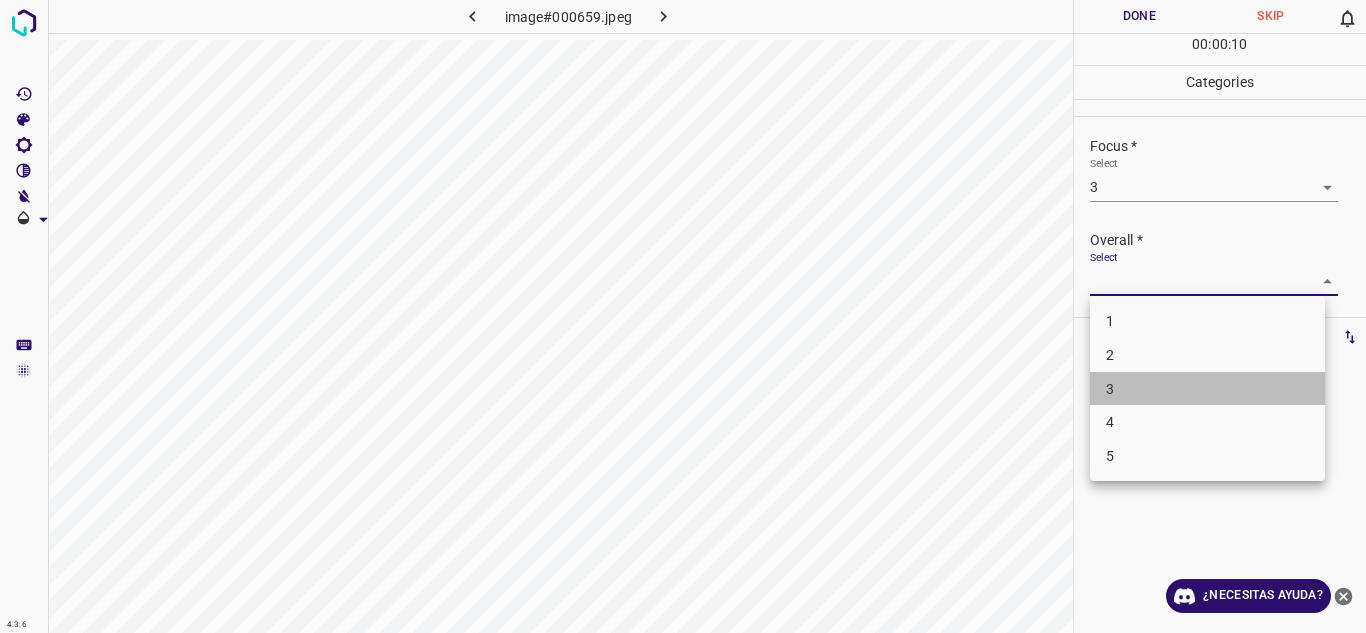 click on "3" at bounding box center [1207, 389] 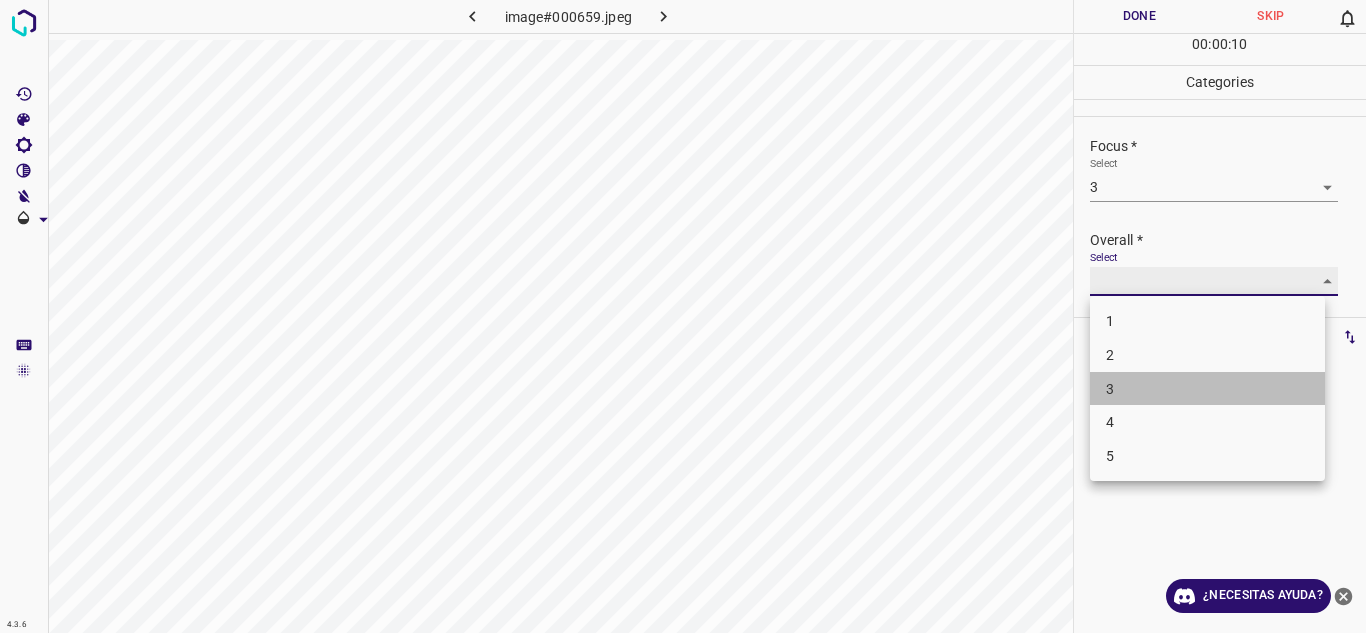 type on "3" 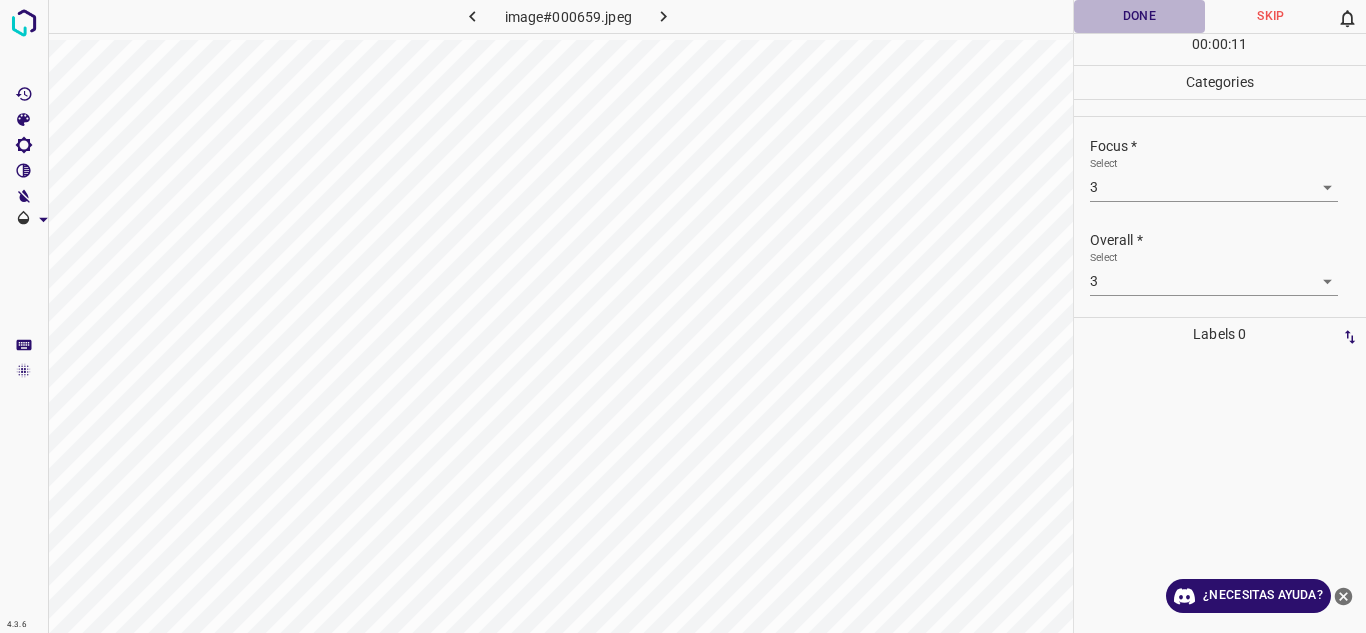 click on "Done" at bounding box center [1140, 16] 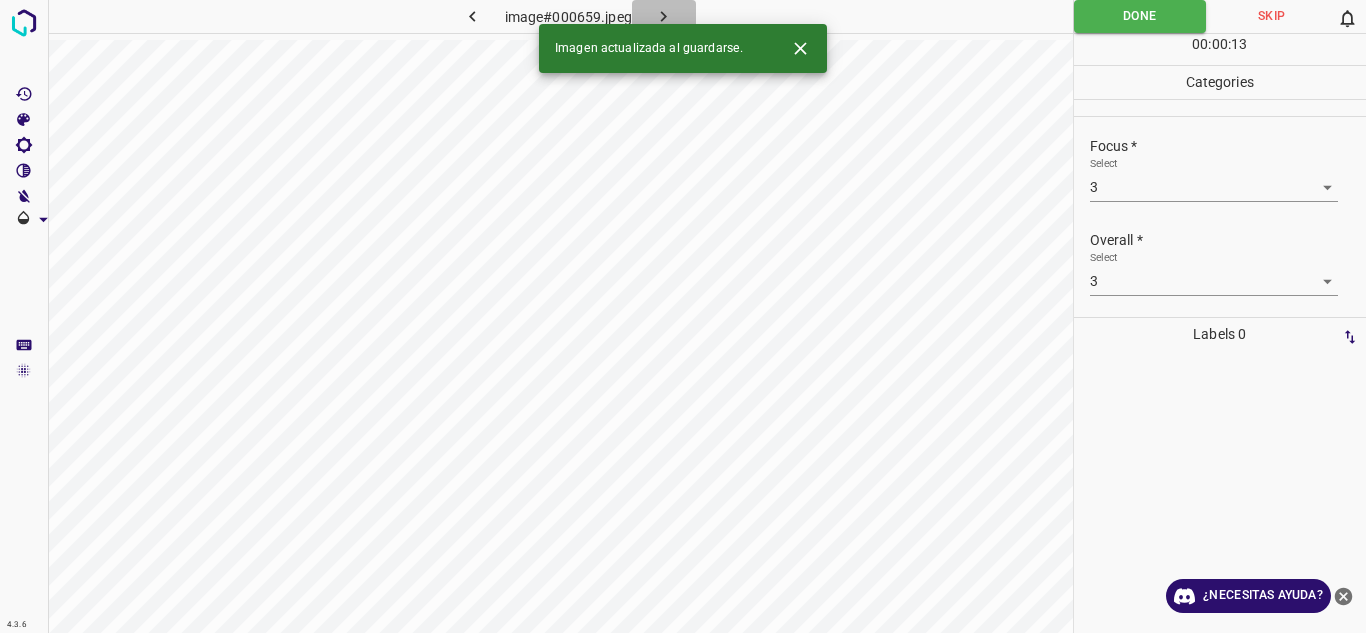 click 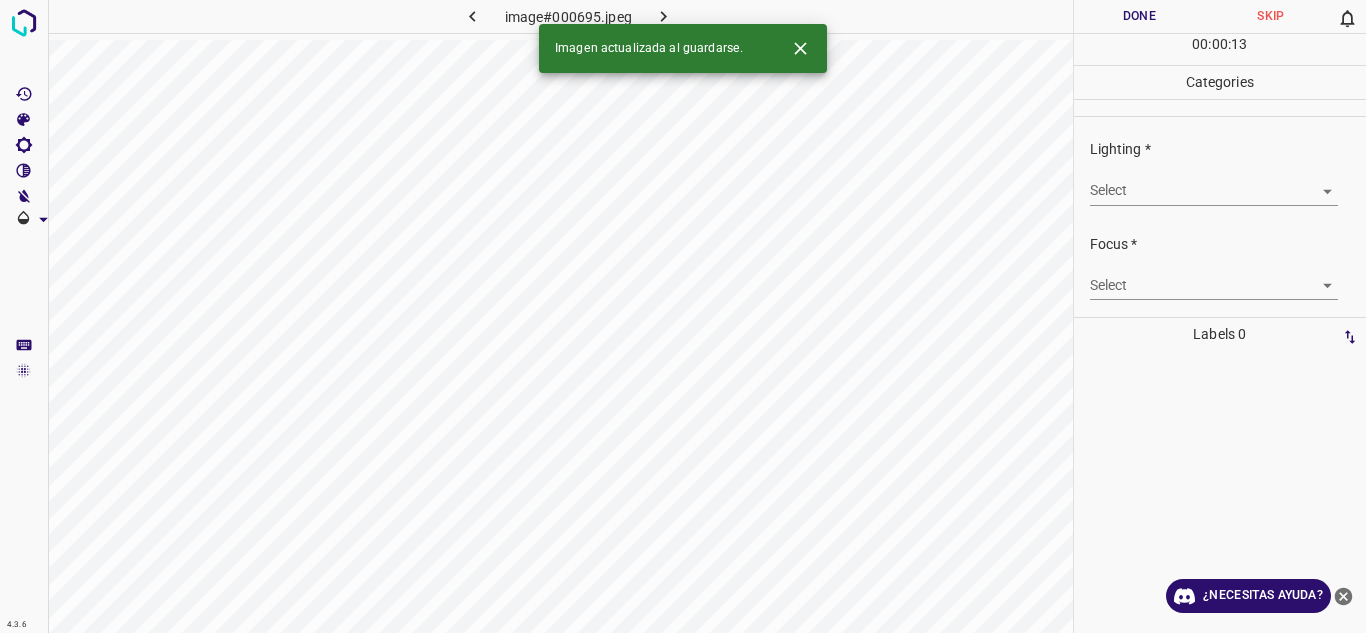 click on "4.3.6  image#000695.jpeg Done Skip 0 00   : 00   : 13   Categories Lighting *  Select ​ Focus *  Select ​ Overall *  Select ​ Labels   0 Categories 1 Lighting 2 Focus 3 Overall Tools Space Change between modes (Draw & Edit) I Auto labeling R Restore zoom M Zoom in N Zoom out Delete Delete selecte label Filters Z Restore filters X Saturation filter C Brightness filter V Contrast filter B Gray scale filter General O Download Imagen actualizada al guardarse. ¿Necesitas ayuda? Texto original Valora esta traducción Tu opinión servirá para ayudar a mejorar el Traductor de Google - Texto - Esconder - Borrar" at bounding box center (683, 316) 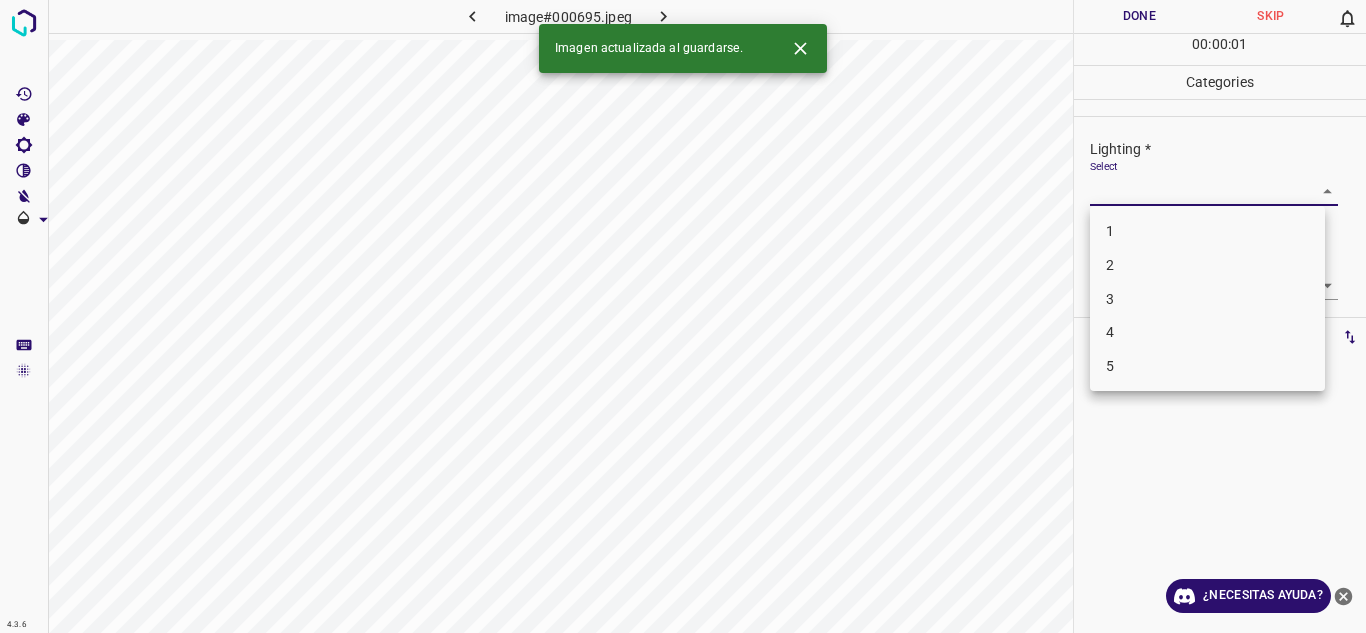 click on "3" at bounding box center (1207, 299) 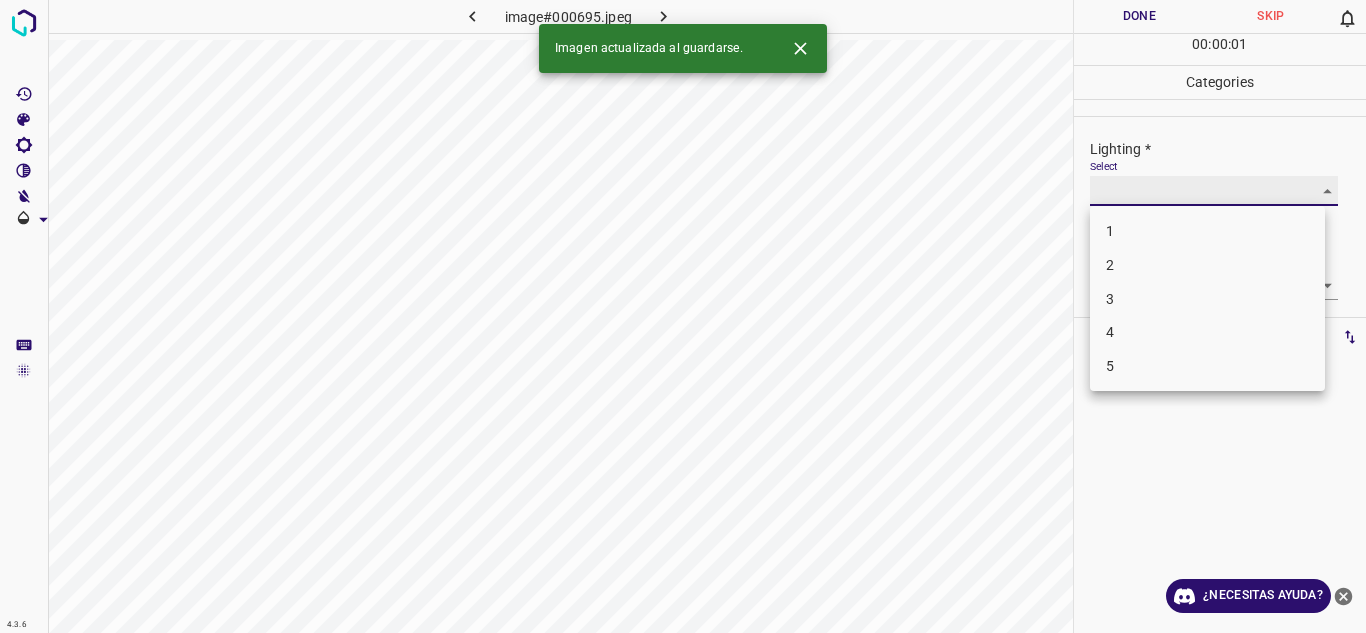 type on "3" 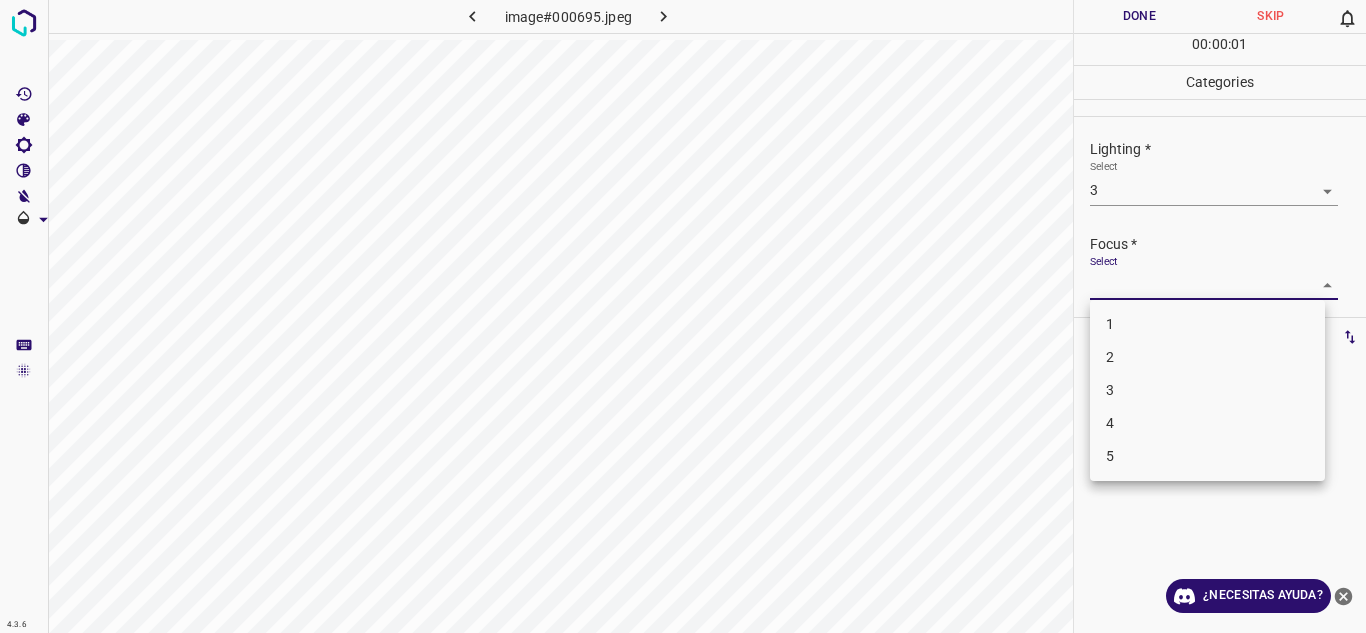 click on "4.3.6  image#000695.jpeg Done Skip 0 00   : 00   : 01   Categories Lighting *  Select 3 3 Focus *  Select ​ Overall *  Select ​ Labels   0 Categories 1 Lighting 2 Focus 3 Overall Tools Space Change between modes (Draw & Edit) I Auto labeling R Restore zoom M Zoom in N Zoom out Delete Delete selecte label Filters Z Restore filters X Saturation filter C Brightness filter V Contrast filter B Gray scale filter General O Download ¿Necesitas ayuda? Texto original Valora esta traducción Tu opinión servirá para ayudar a mejorar el Traductor de Google - Texto - Esconder - Borrar 1 2 3 4 5" at bounding box center [683, 316] 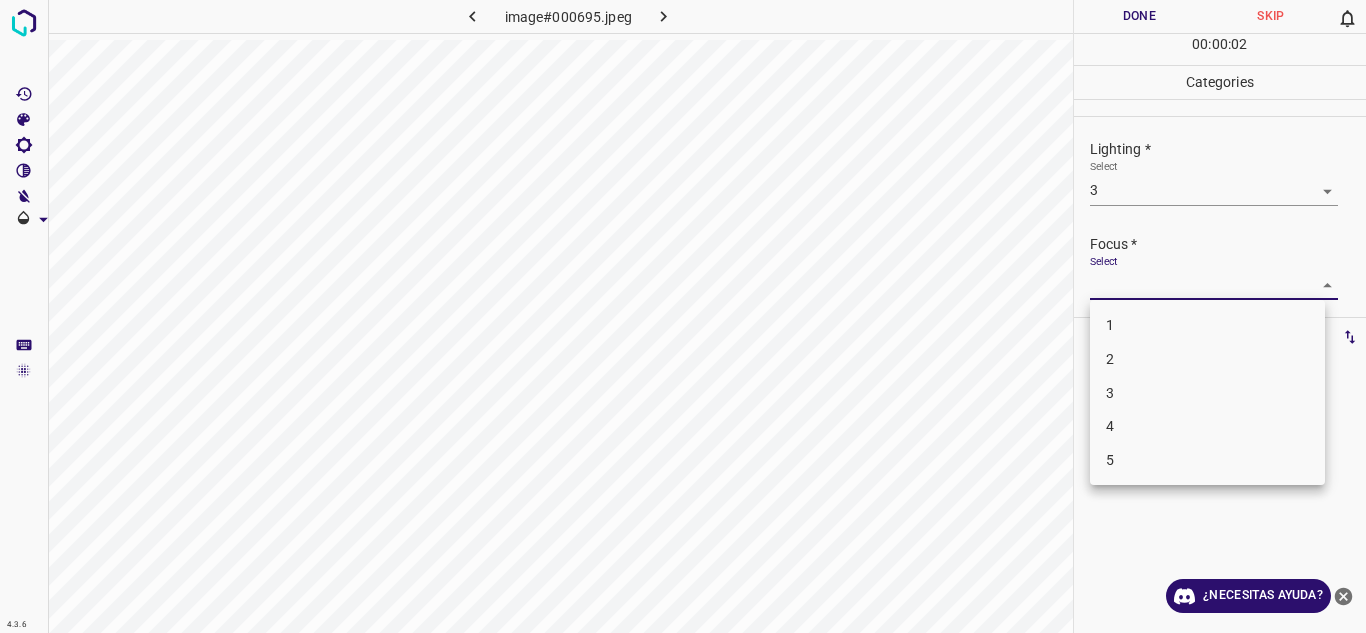 click on "3" at bounding box center [1207, 393] 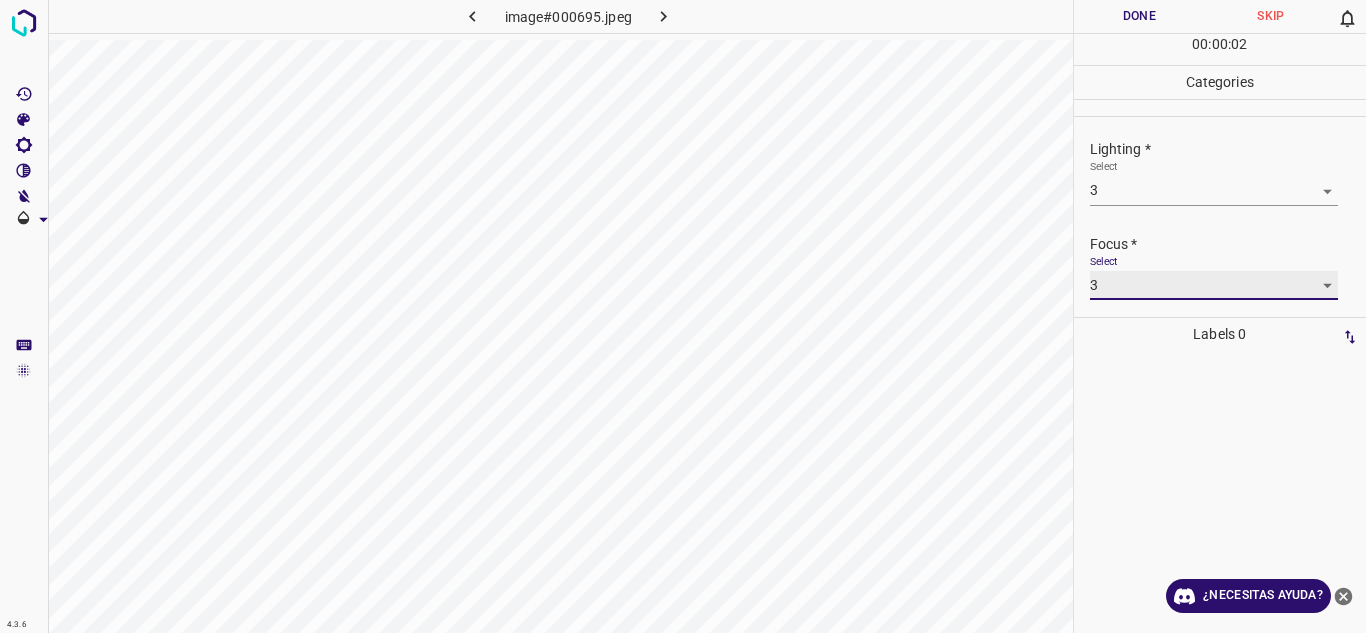 type on "3" 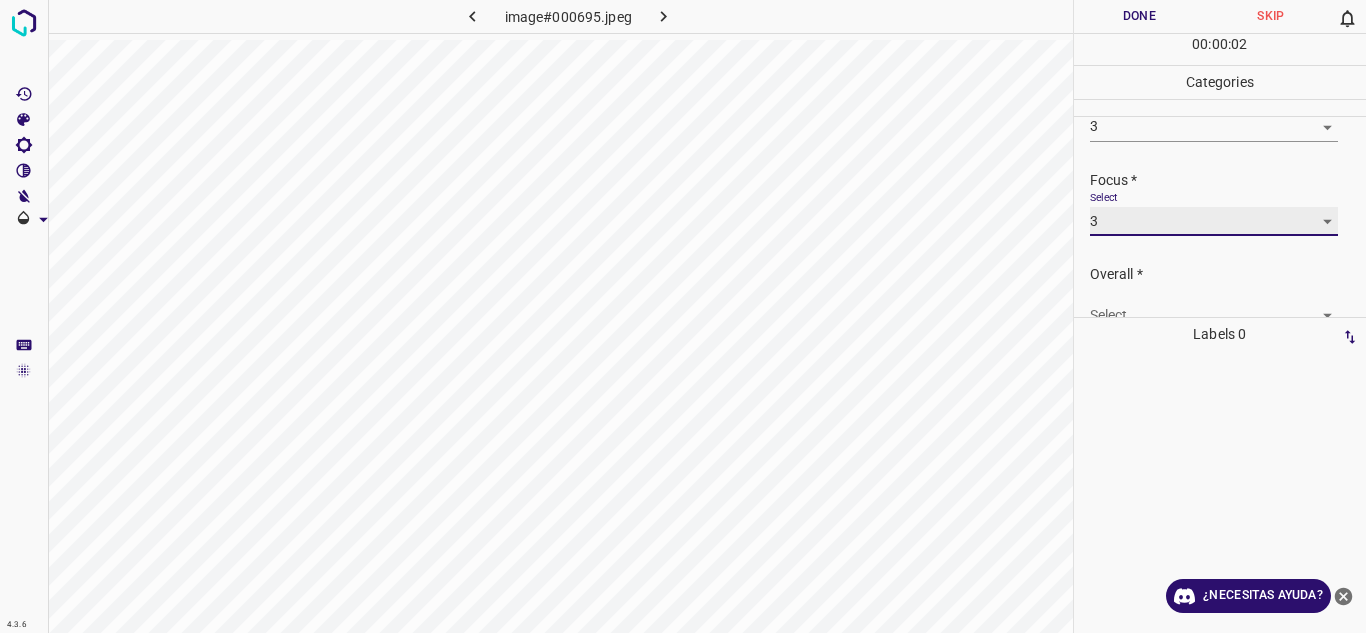 scroll, scrollTop: 98, scrollLeft: 0, axis: vertical 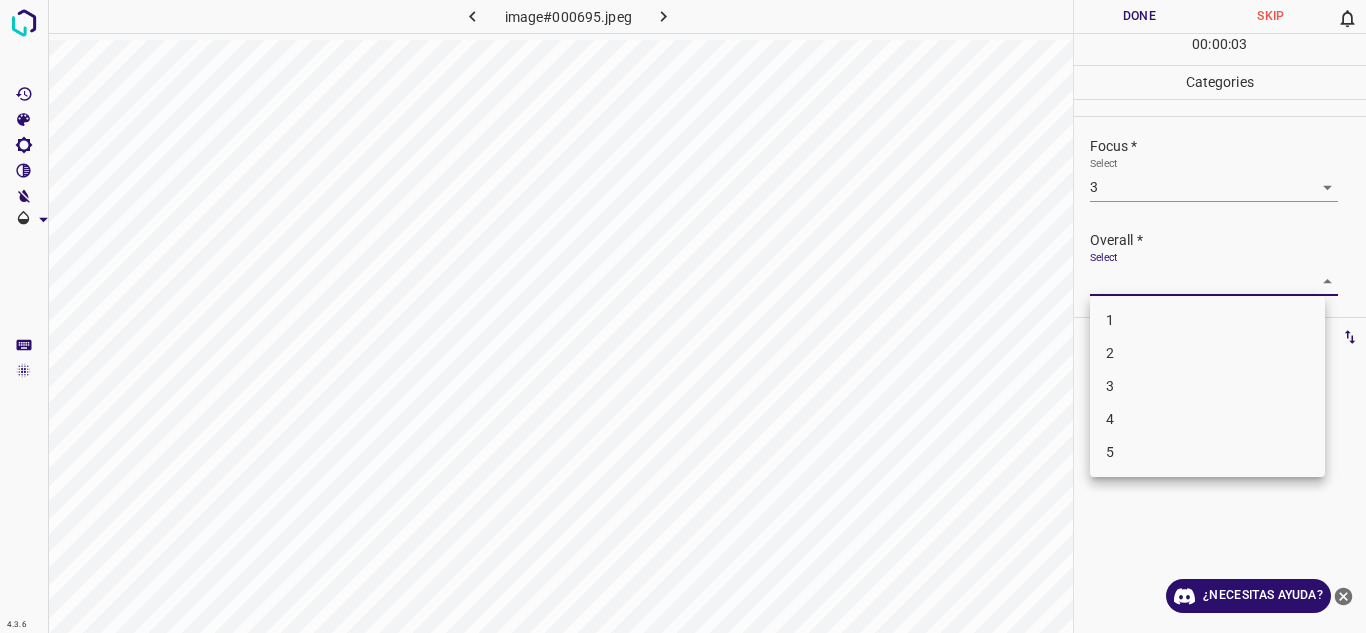 click on "4.3.6  image#000695.jpeg Done Skip 0 00   : 00   : 03   Categories Lighting *  Select 3 3 Focus *  Select 3 3 Overall *  Select ​ Labels   0 Categories 1 Lighting 2 Focus 3 Overall Tools Space Change between modes (Draw & Edit) I Auto labeling R Restore zoom M Zoom in N Zoom out Delete Delete selecte label Filters Z Restore filters X Saturation filter C Brightness filter V Contrast filter B Gray scale filter General O Download ¿Necesitas ayuda? Texto original Valora esta traducción Tu opinión servirá para ayudar a mejorar el Traductor de Google - Texto - Esconder - Borrar 1 2 3 4 5" at bounding box center [683, 316] 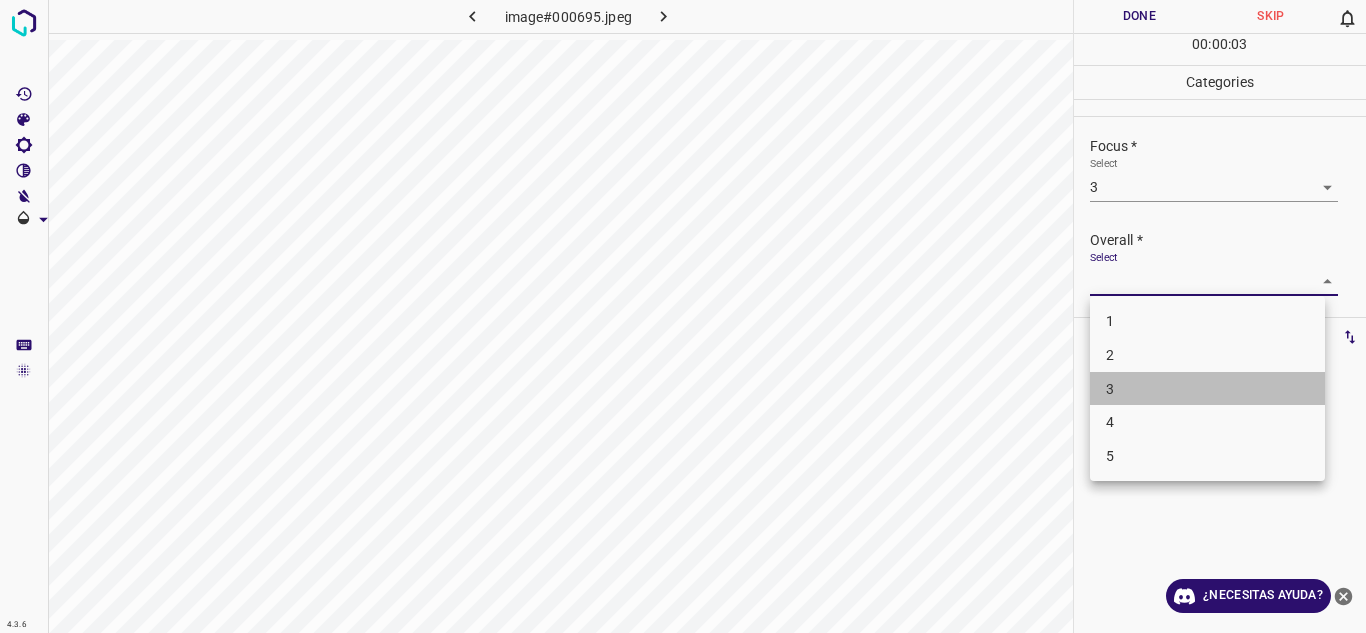 click on "3" at bounding box center [1207, 389] 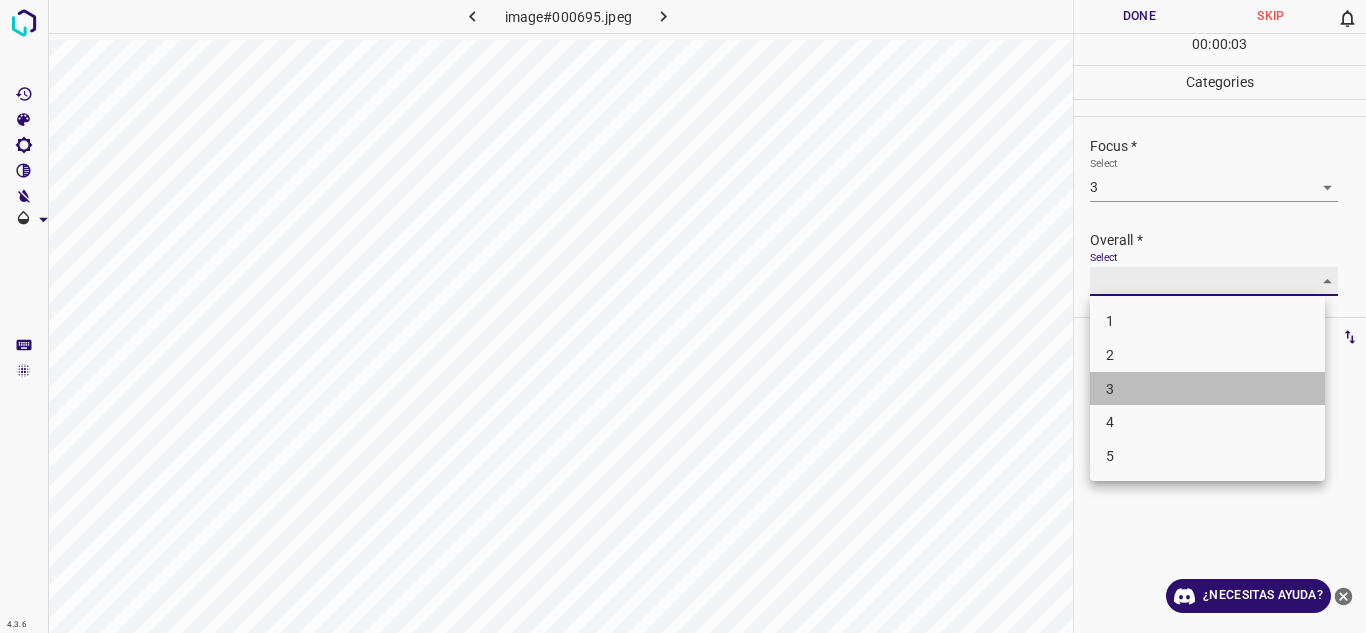 type on "3" 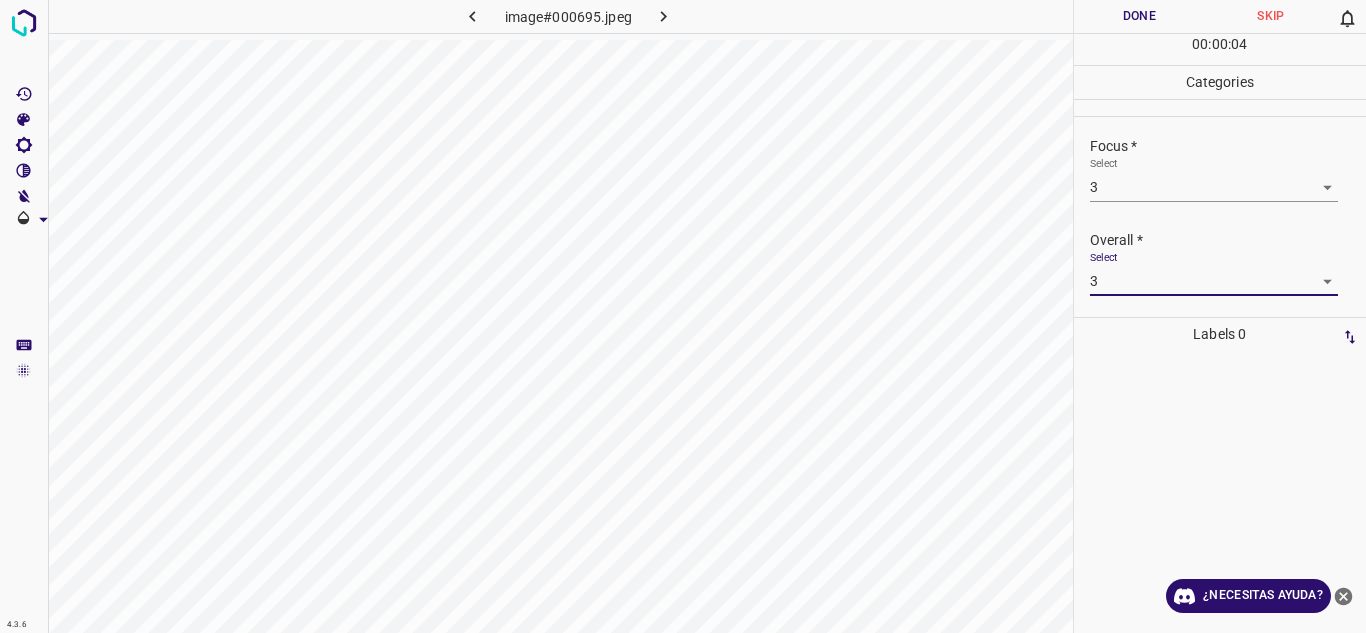 click on "Done" at bounding box center (1140, 16) 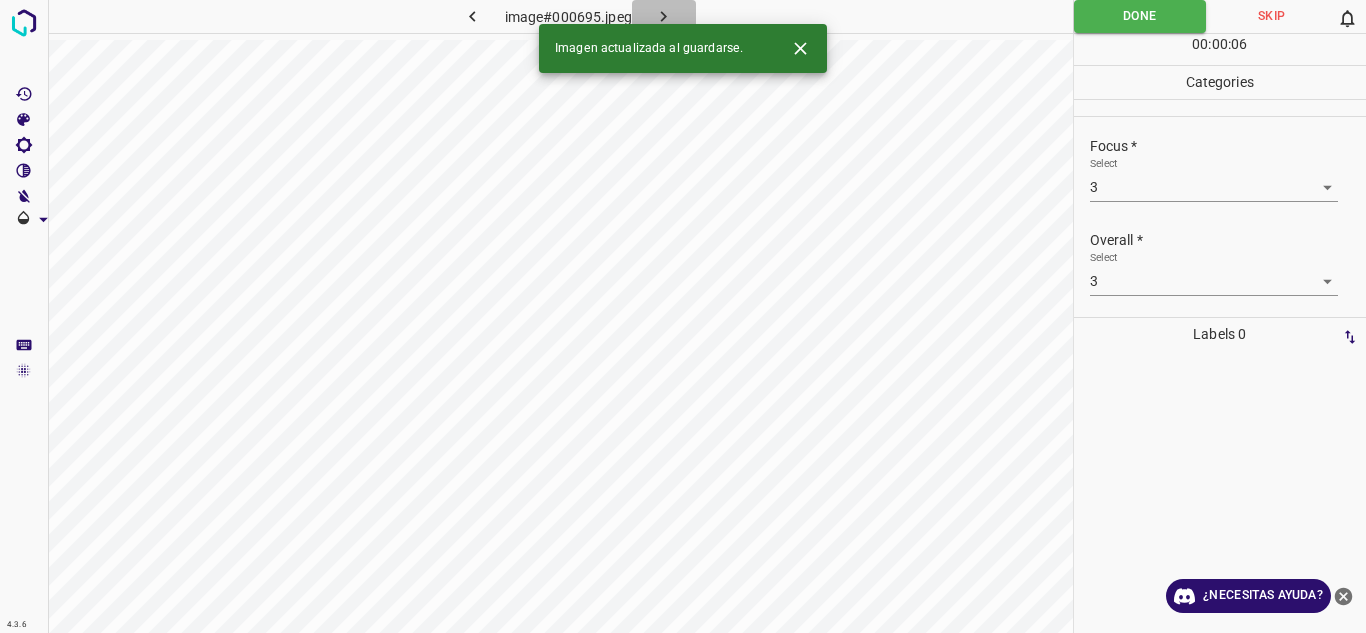 click at bounding box center (664, 16) 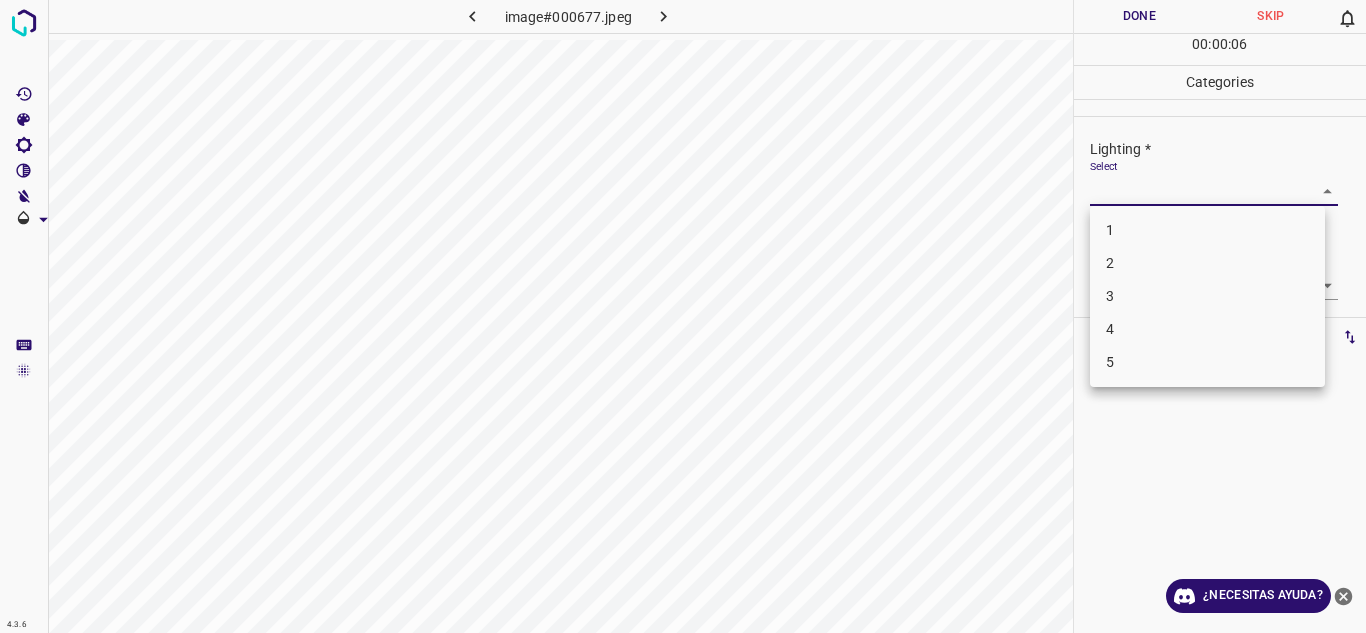 click on "4.3.6  image#000677.jpeg Done Skip 0 00   : 00   : 06   Categories Lighting *  Select ​ Focus *  Select ​ Overall *  Select ​ Labels   0 Categories 1 Lighting 2 Focus 3 Overall Tools Space Change between modes (Draw & Edit) I Auto labeling R Restore zoom M Zoom in N Zoom out Delete Delete selecte label Filters Z Restore filters X Saturation filter C Brightness filter V Contrast filter B Gray scale filter General O Download ¿Necesitas ayuda? Texto original Valora esta traducción Tu opinión servirá para ayudar a mejorar el Traductor de Google - Texto - Esconder - Borrar 1 2 3 4 5" at bounding box center [683, 316] 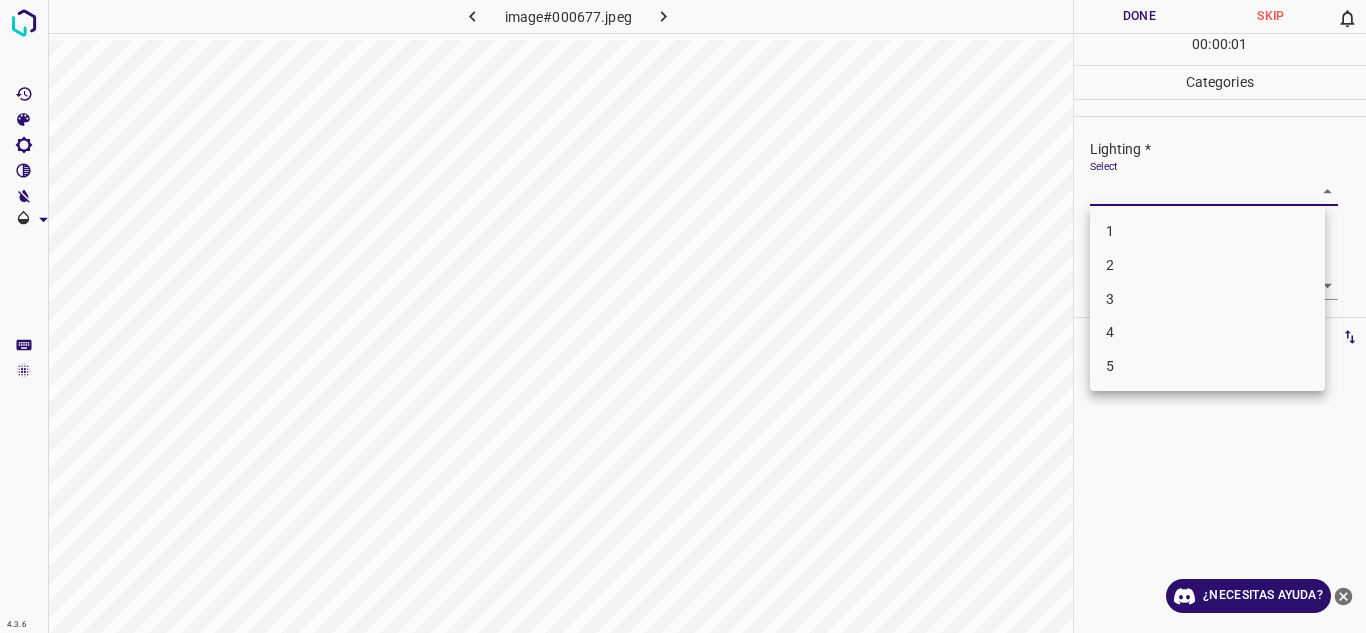 click on "4" at bounding box center [1207, 332] 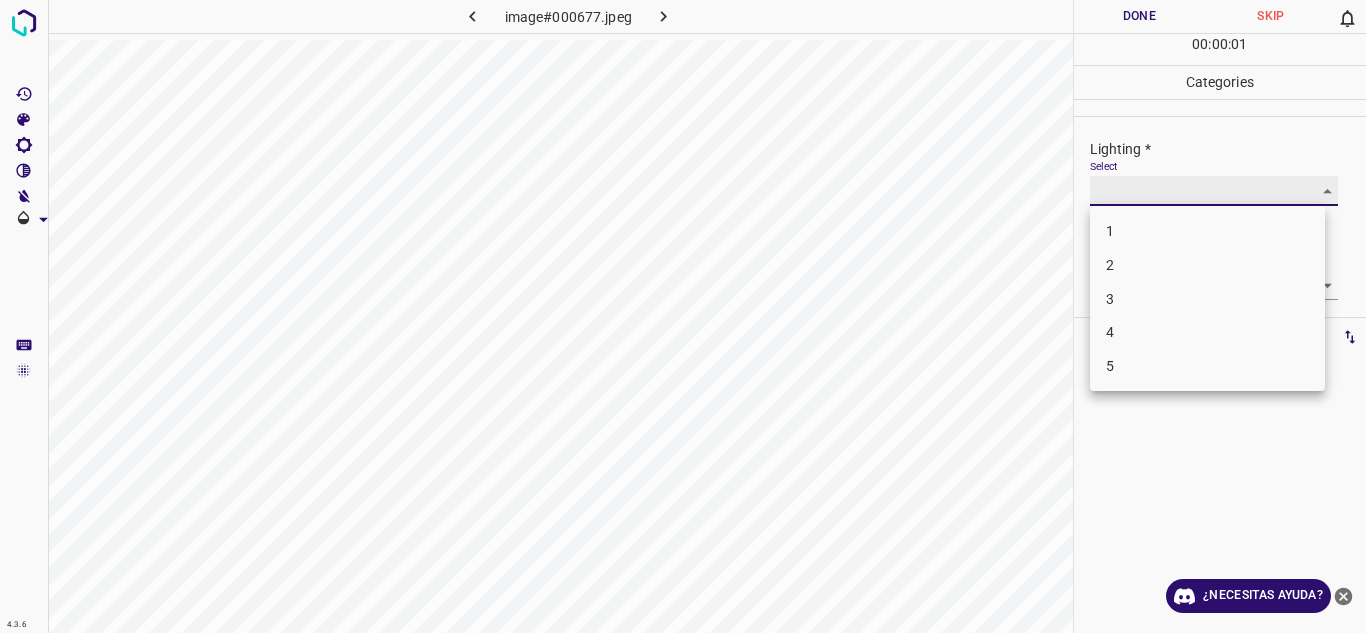 type on "4" 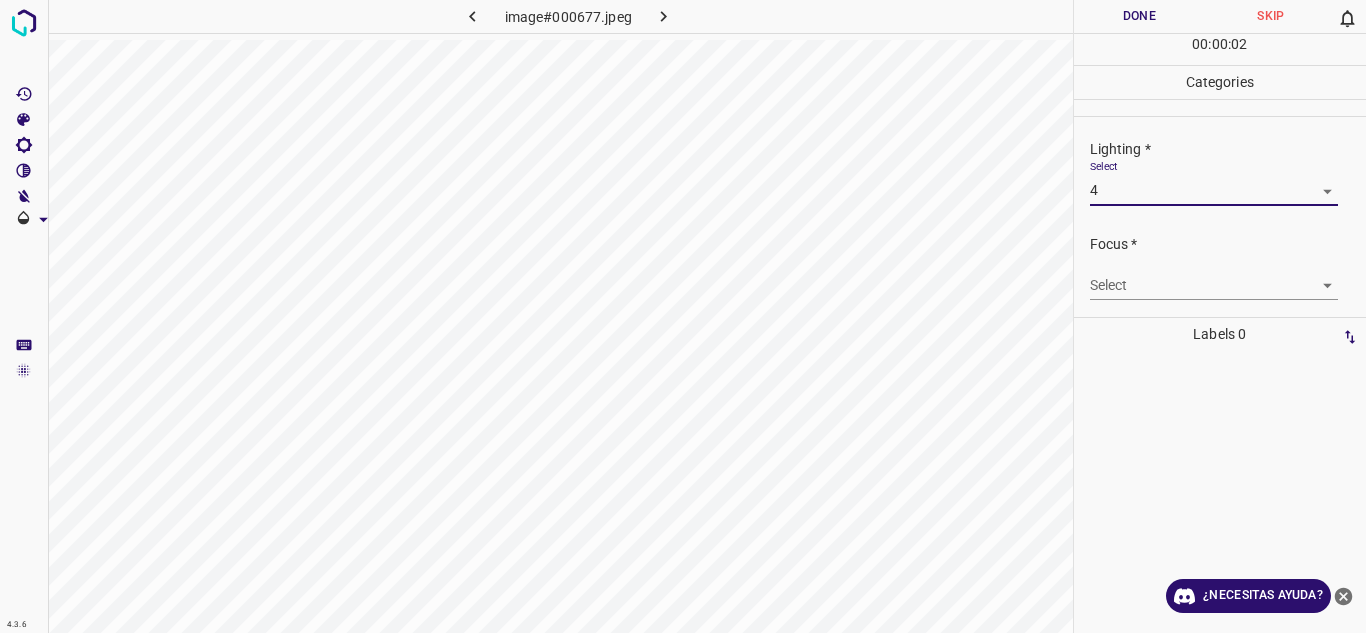 click on "4.3.6  image#000677.jpeg Done Skip 0 00   : 00   : 02   Categories Lighting *  Select 4 4 Focus *  Select ​ Overall *  Select ​ Labels   0 Categories 1 Lighting 2 Focus 3 Overall Tools Space Change between modes (Draw & Edit) I Auto labeling R Restore zoom M Zoom in N Zoom out Delete Delete selecte label Filters Z Restore filters X Saturation filter C Brightness filter V Contrast filter B Gray scale filter General O Download ¿Necesitas ayuda? Texto original Valora esta traducción Tu opinión servirá para ayudar a mejorar el Traductor de Google - Texto - Esconder - Borrar" at bounding box center [683, 316] 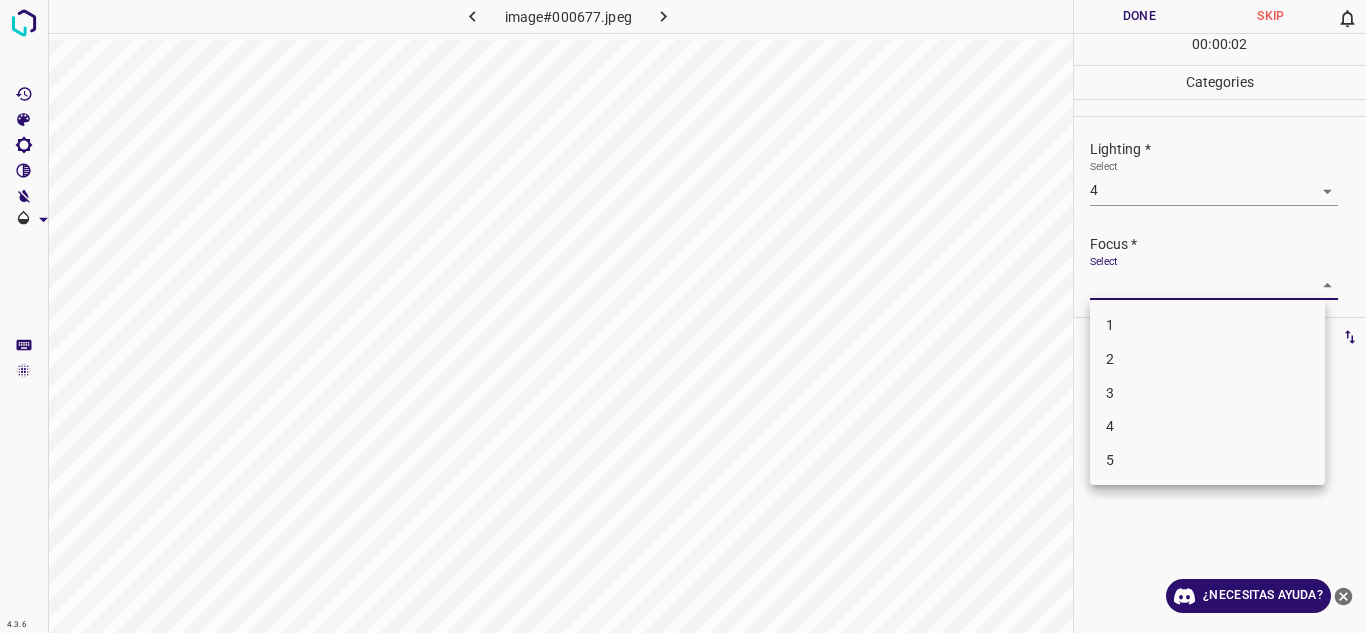 click on "3" at bounding box center (1207, 393) 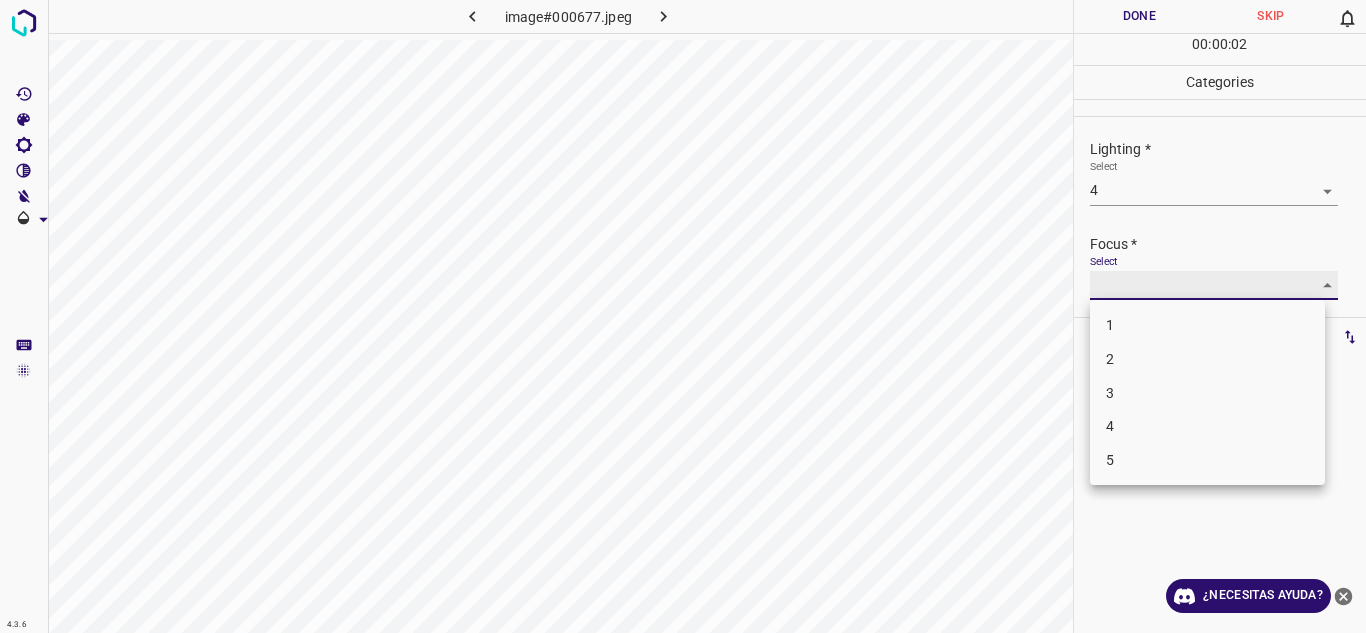 type on "3" 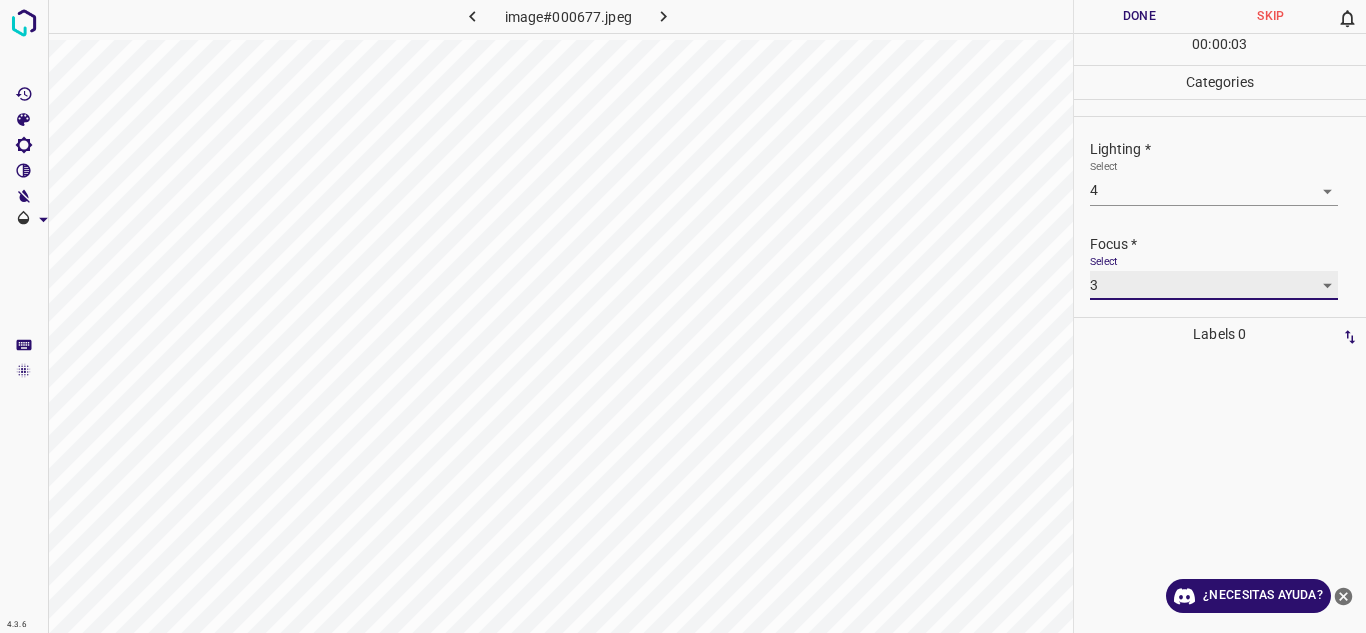 scroll, scrollTop: 98, scrollLeft: 0, axis: vertical 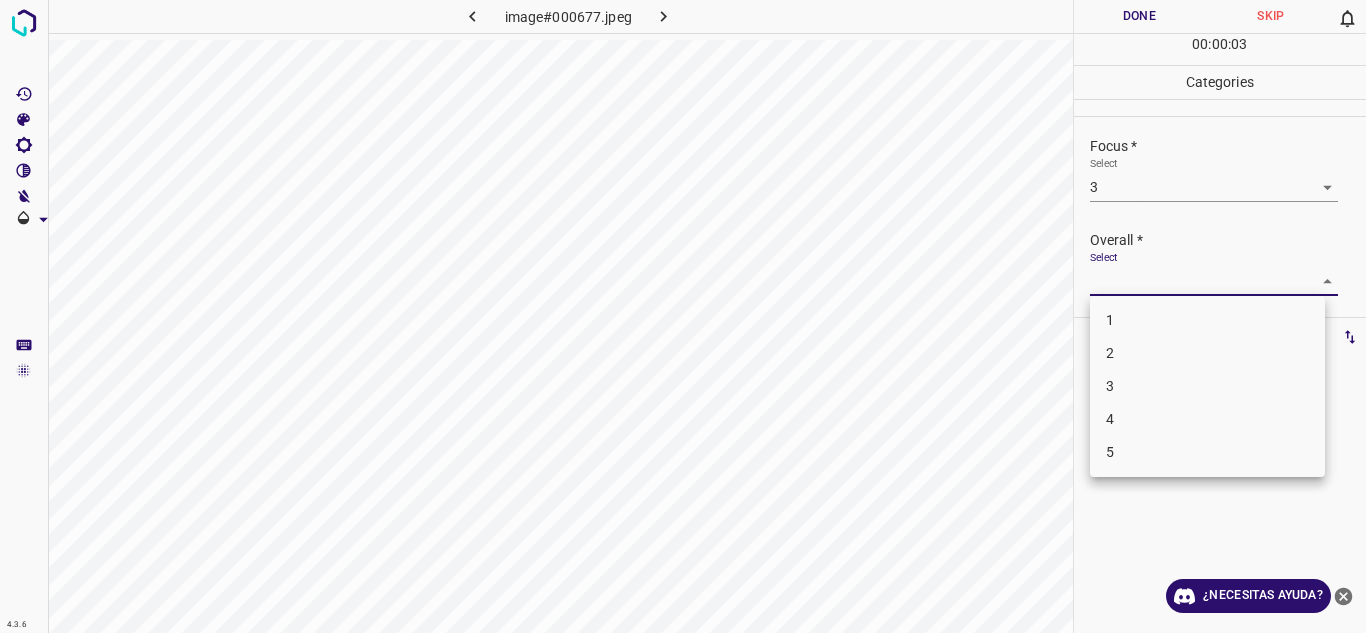 click on "4.3.6  image#000677.jpeg Done Skip 0 00   : 00   : 03   Categories Lighting *  Select 4 4 Focus *  Select 3 3 Overall *  Select ​ Labels   0 Categories 1 Lighting 2 Focus 3 Overall Tools Space Change between modes (Draw & Edit) I Auto labeling R Restore zoom M Zoom in N Zoom out Delete Delete selecte label Filters Z Restore filters X Saturation filter C Brightness filter V Contrast filter B Gray scale filter General O Download ¿Necesitas ayuda? Texto original Valora esta traducción Tu opinión servirá para ayudar a mejorar el Traductor de Google - Texto - Esconder - Borrar 1 2 3 4 5" at bounding box center (683, 316) 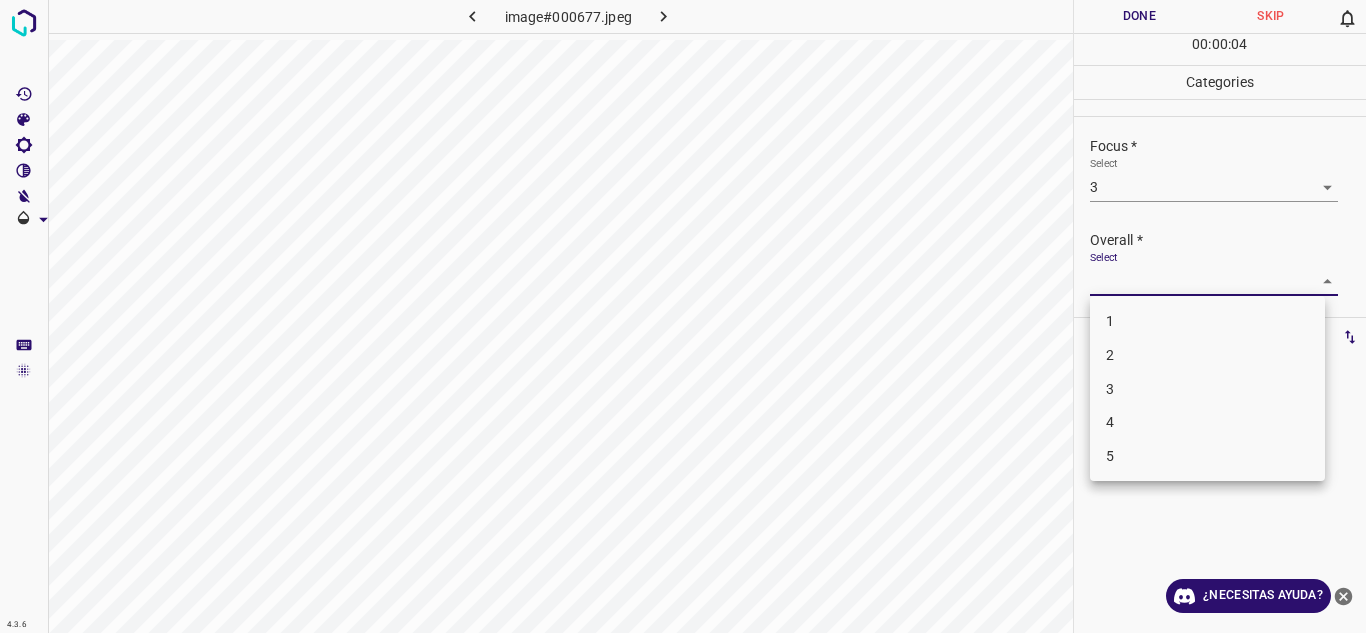 click on "3" at bounding box center [1110, 388] 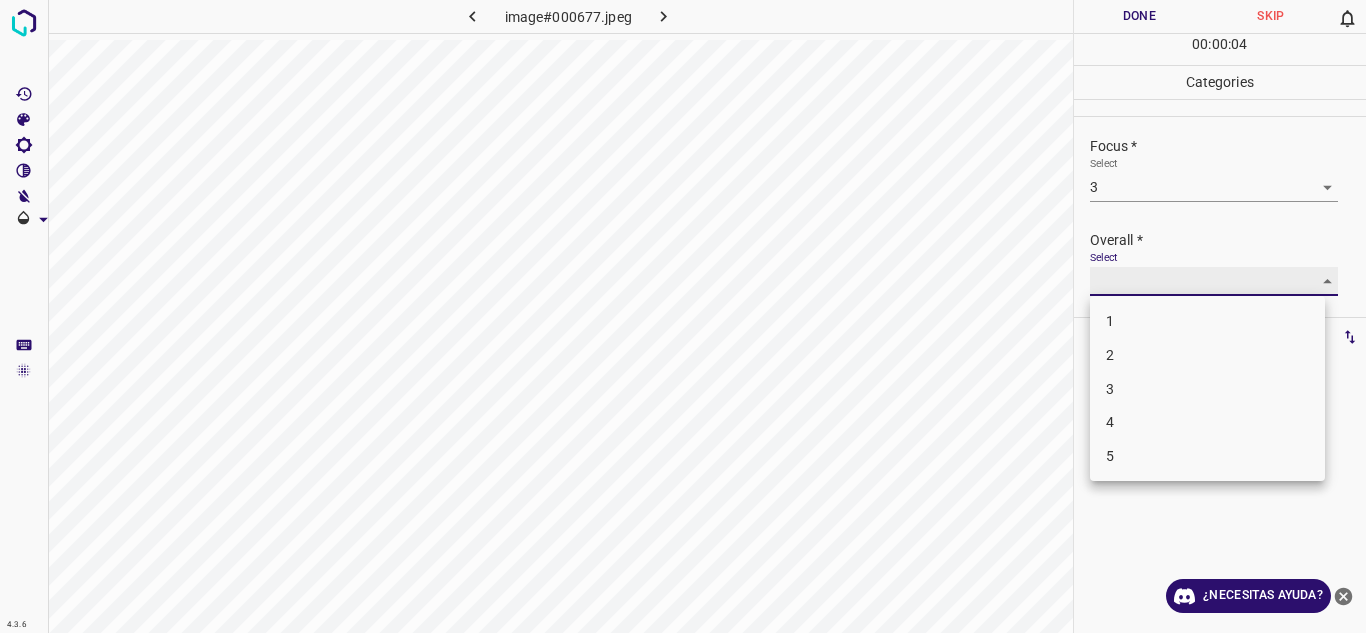 type on "3" 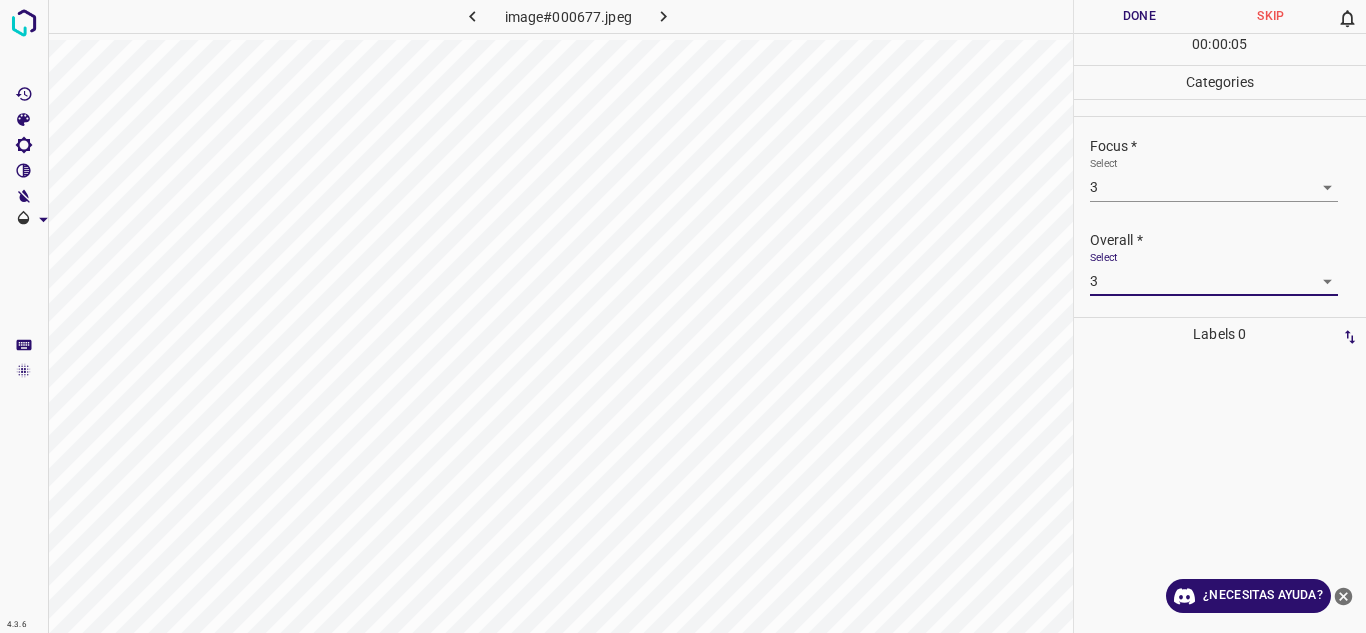 click on "Done" at bounding box center (1140, 16) 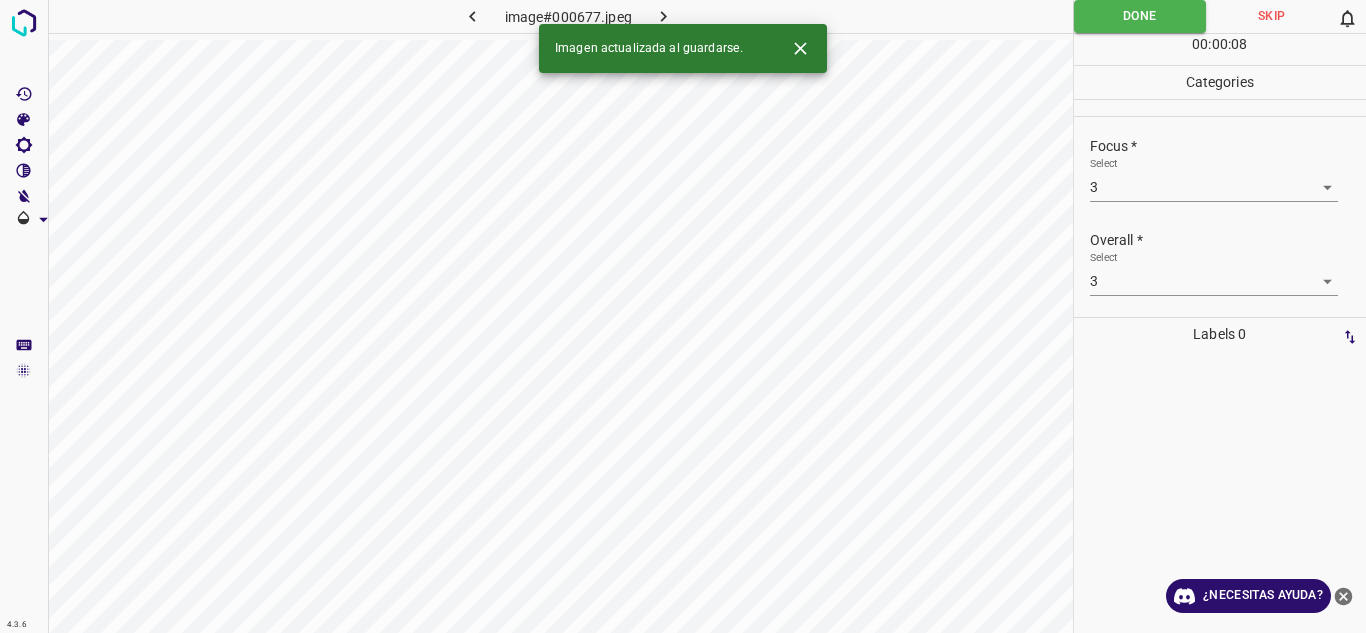 click 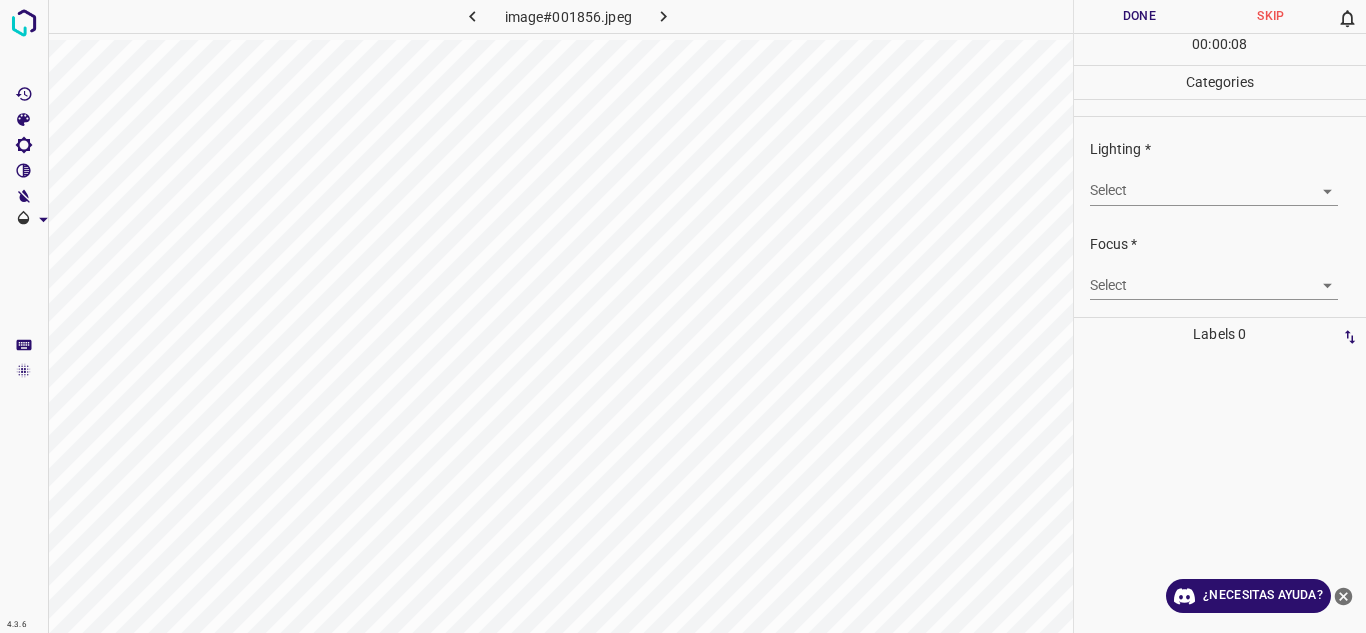 click on "4.3.6  image#001856.jpeg Done Skip 0 00   : 00   : 08   Categories Lighting *  Select ​ Focus *  Select ​ Overall *  Select ​ Labels   0 Categories 1 Lighting 2 Focus 3 Overall Tools Space Change between modes (Draw & Edit) I Auto labeling R Restore zoom M Zoom in N Zoom out Delete Delete selecte label Filters Z Restore filters X Saturation filter C Brightness filter V Contrast filter B Gray scale filter General O Download ¿Necesitas ayuda? Texto original Valora esta traducción Tu opinión servirá para ayudar a mejorar el Traductor de Google - Texto - Esconder - Borrar" at bounding box center (683, 316) 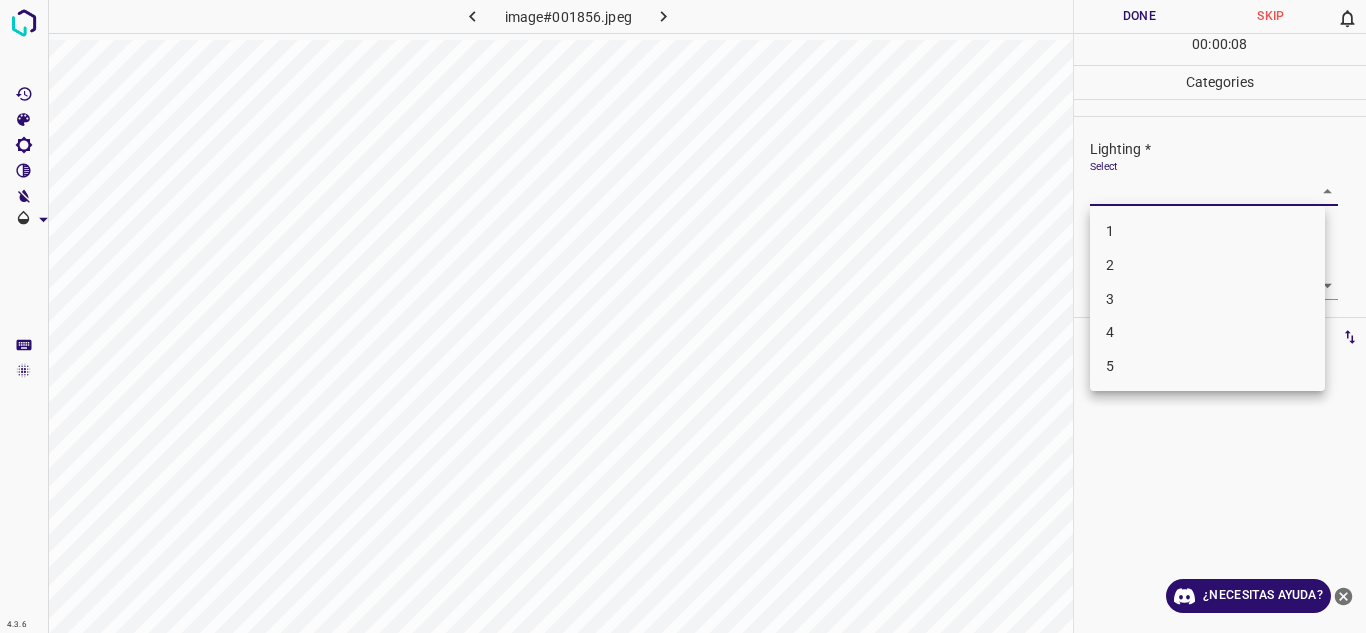 click on "3" at bounding box center (1110, 298) 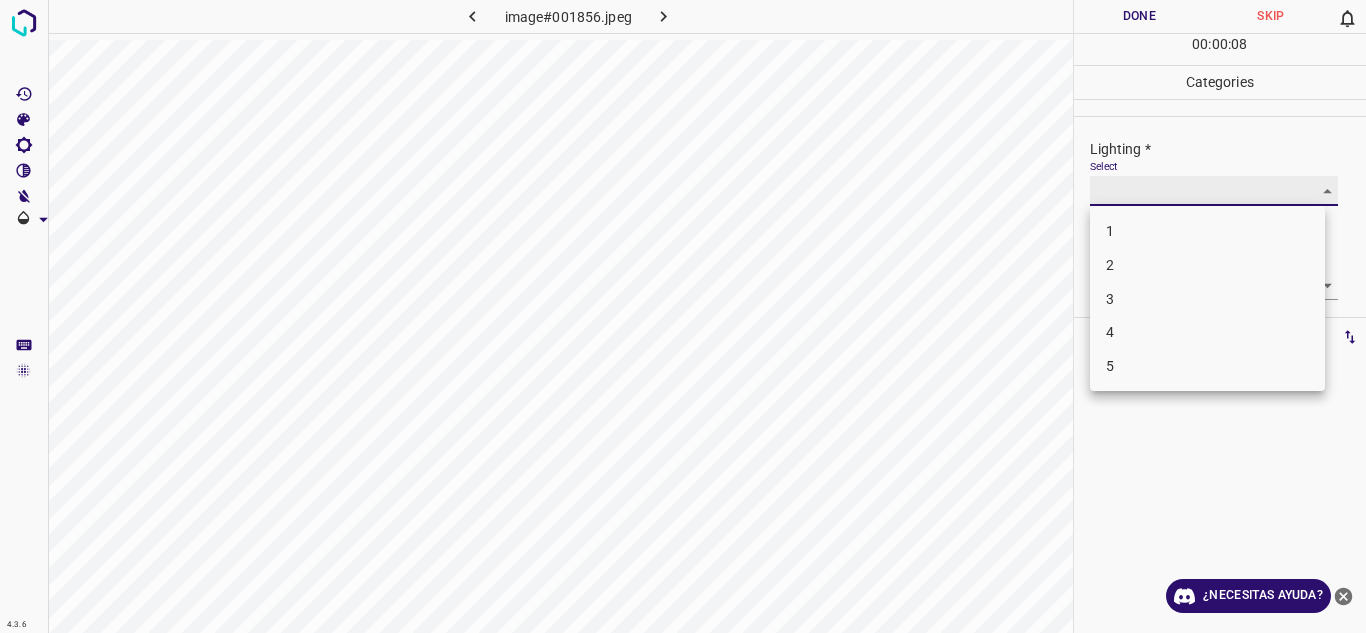 type on "3" 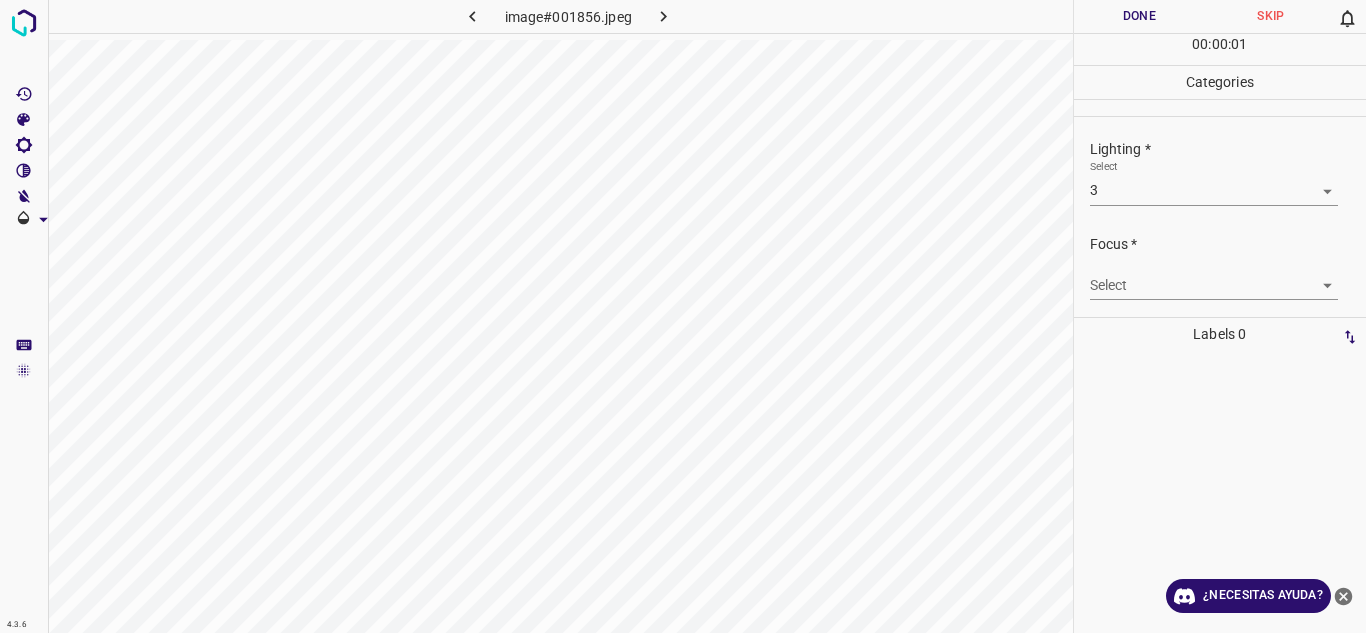 click on "4.3.6  image#001856.jpeg Done Skip 0 00   : 00   : 01   Categories Lighting *  Select 3 3 Focus *  Select ​ Overall *  Select ​ Labels   0 Categories 1 Lighting 2 Focus 3 Overall Tools Space Change between modes (Draw & Edit) I Auto labeling R Restore zoom M Zoom in N Zoom out Delete Delete selecte label Filters Z Restore filters X Saturation filter C Brightness filter V Contrast filter B Gray scale filter General O Download ¿Necesitas ayuda? Texto original Valora esta traducción Tu opinión servirá para ayudar a mejorar el Traductor de Google - Texto - Esconder - Borrar" at bounding box center (683, 316) 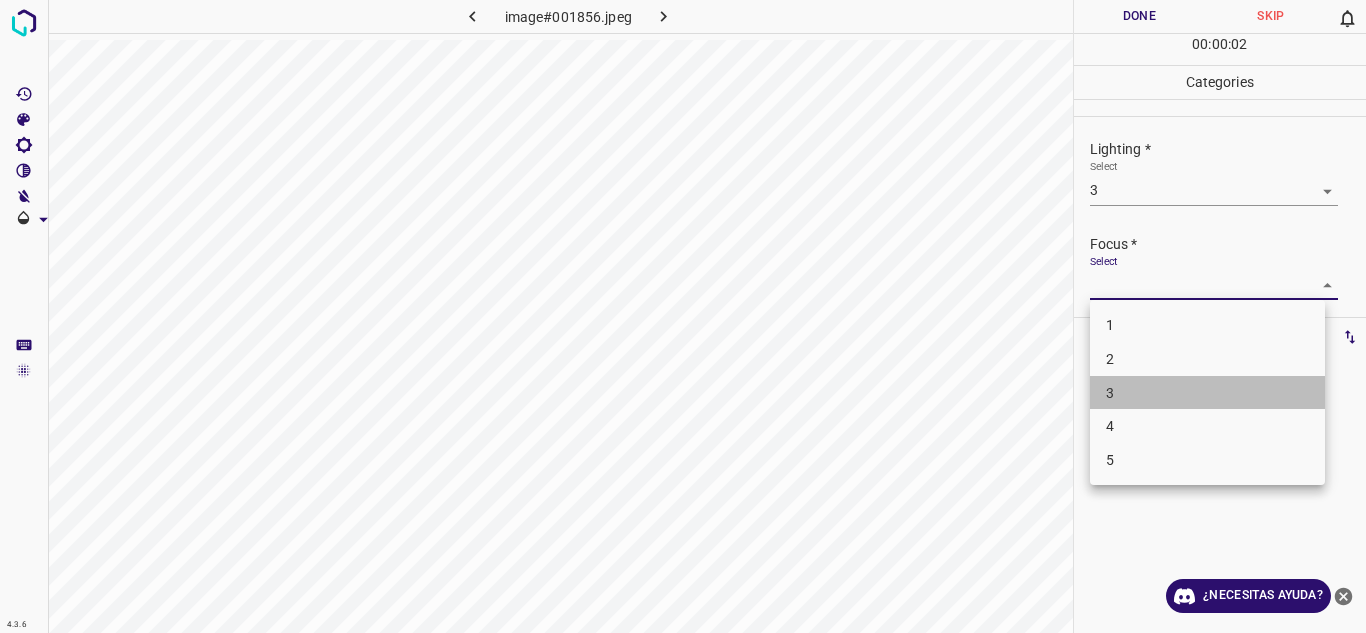 click on "3" at bounding box center (1207, 393) 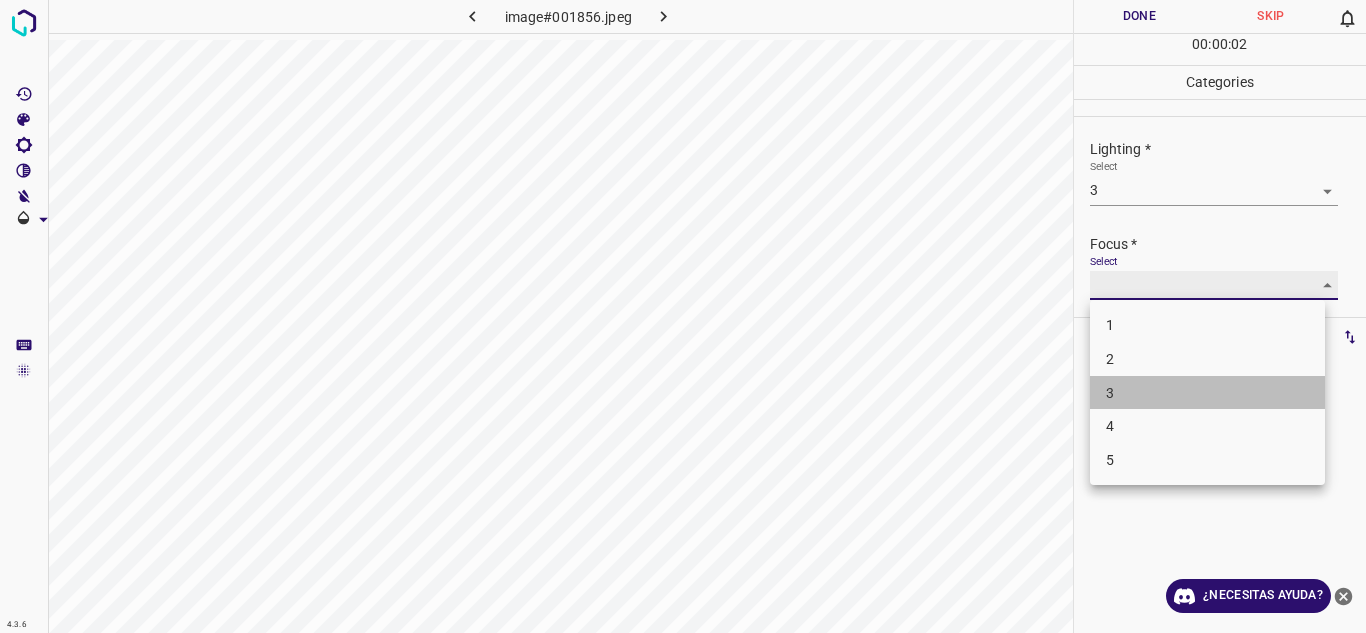 type on "3" 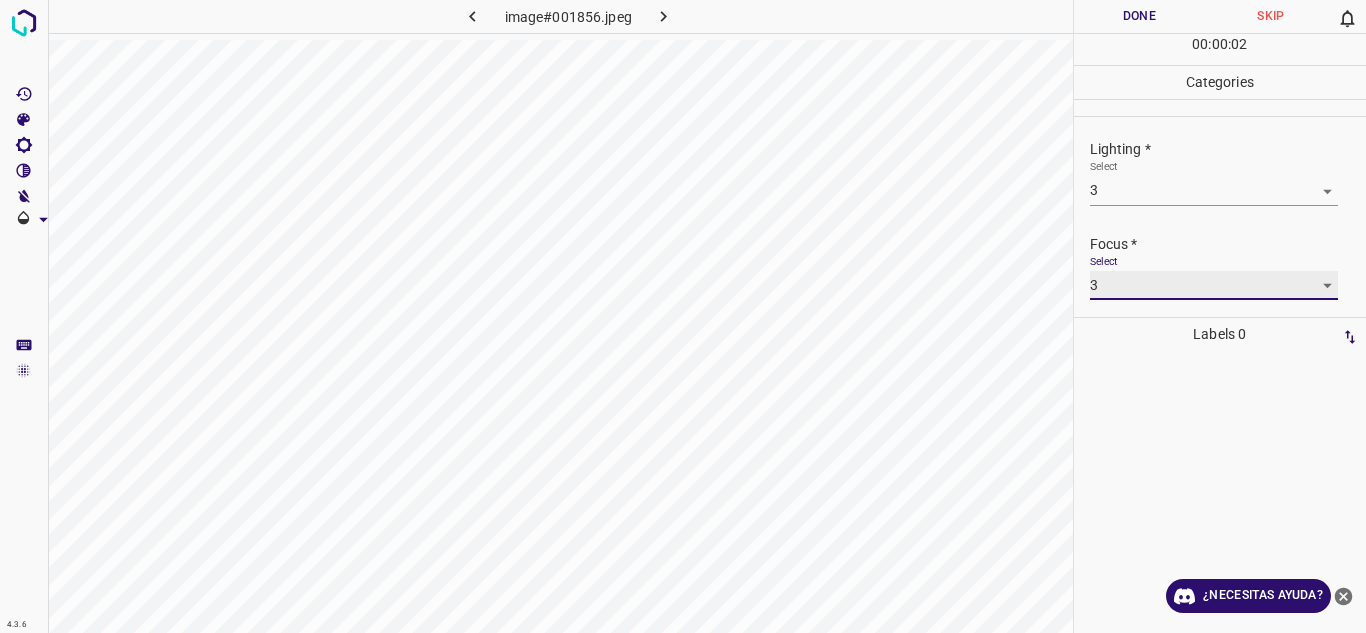scroll, scrollTop: 98, scrollLeft: 0, axis: vertical 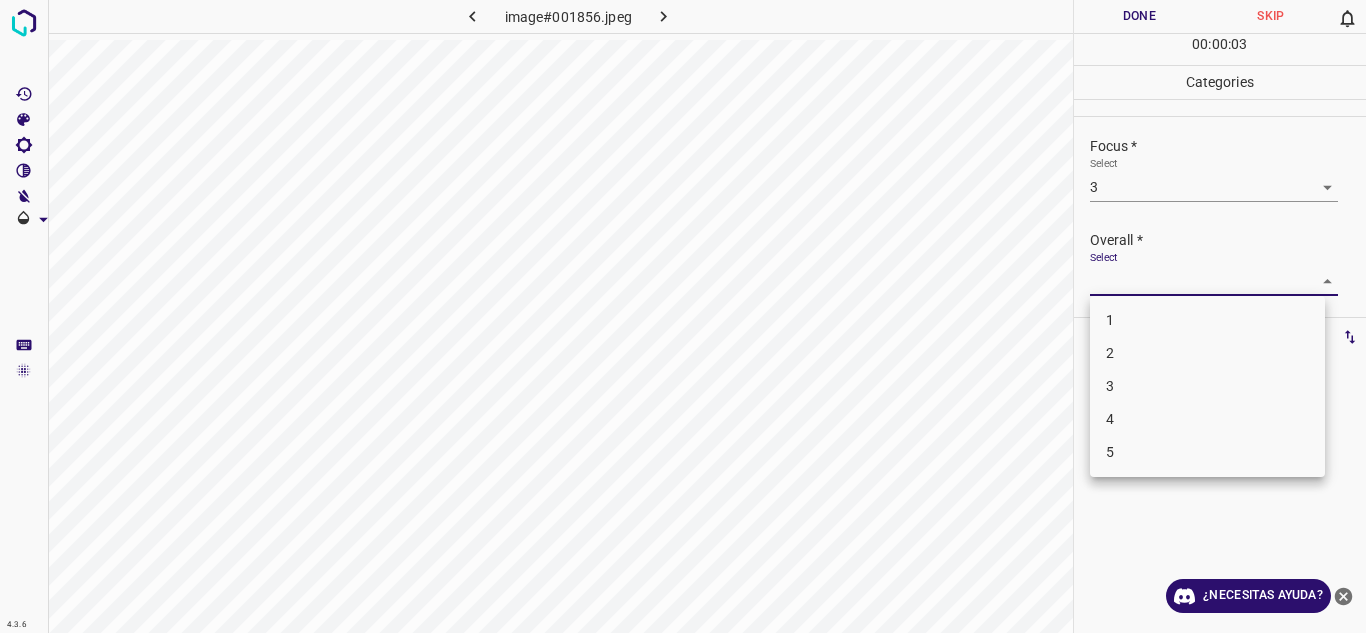 click on "4.3.6  image#001856.jpeg Done Skip 0 00   : 00   : 03   Categories Lighting *  Select 3 3 Focus *  Select 3 3 Overall *  Select ​ Labels   0 Categories 1 Lighting 2 Focus 3 Overall Tools Space Change between modes (Draw & Edit) I Auto labeling R Restore zoom M Zoom in N Zoom out Delete Delete selecte label Filters Z Restore filters X Saturation filter C Brightness filter V Contrast filter B Gray scale filter General O Download ¿Necesitas ayuda? Texto original Valora esta traducción Tu opinión servirá para ayudar a mejorar el Traductor de Google - Texto - Esconder - Borrar 1 2 3 4 5" at bounding box center [683, 316] 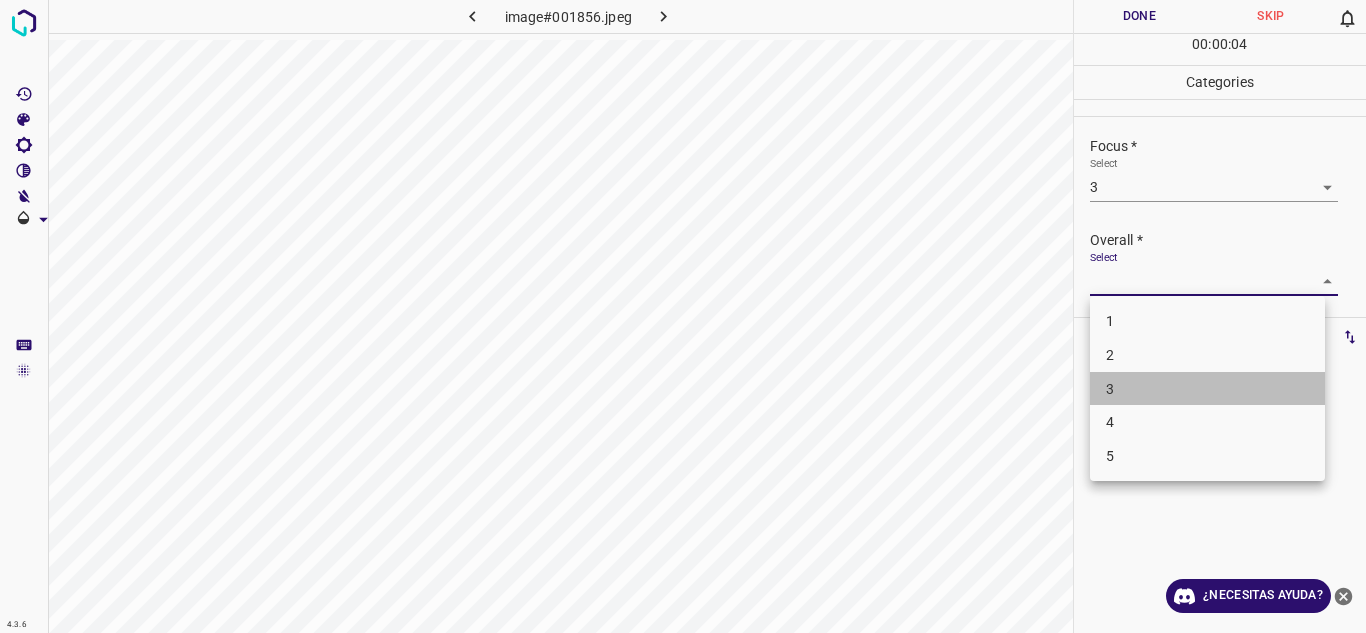 click on "3" at bounding box center [1207, 389] 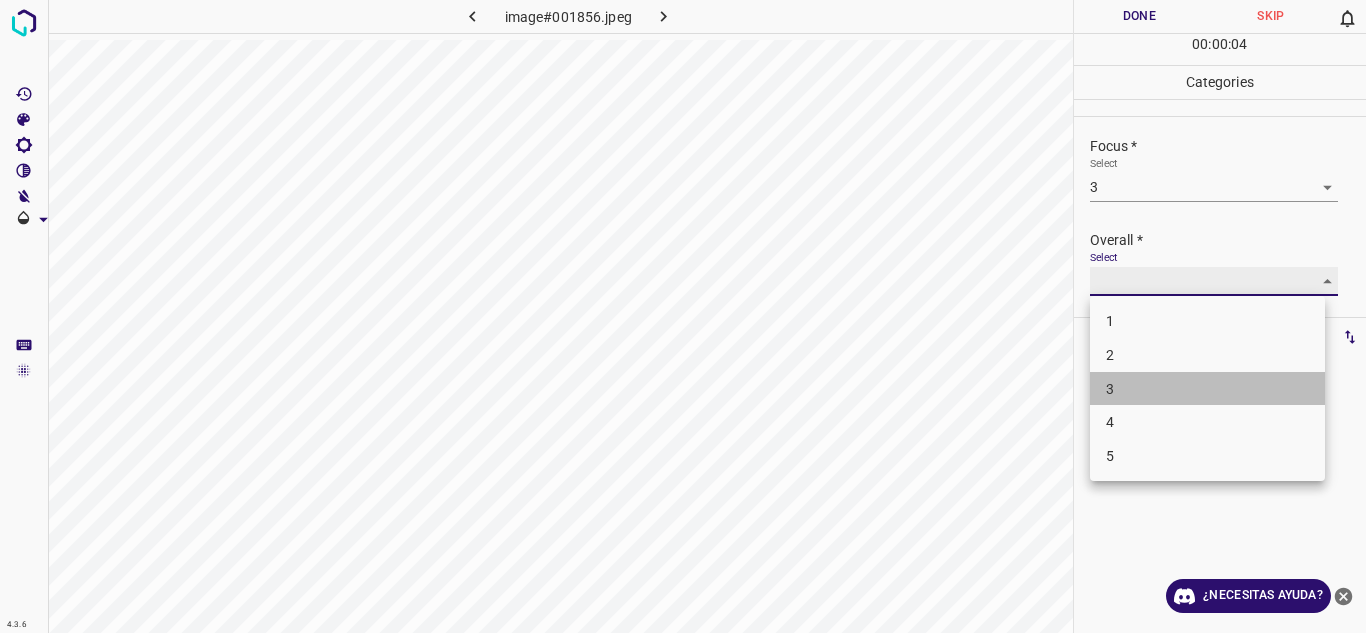 type on "3" 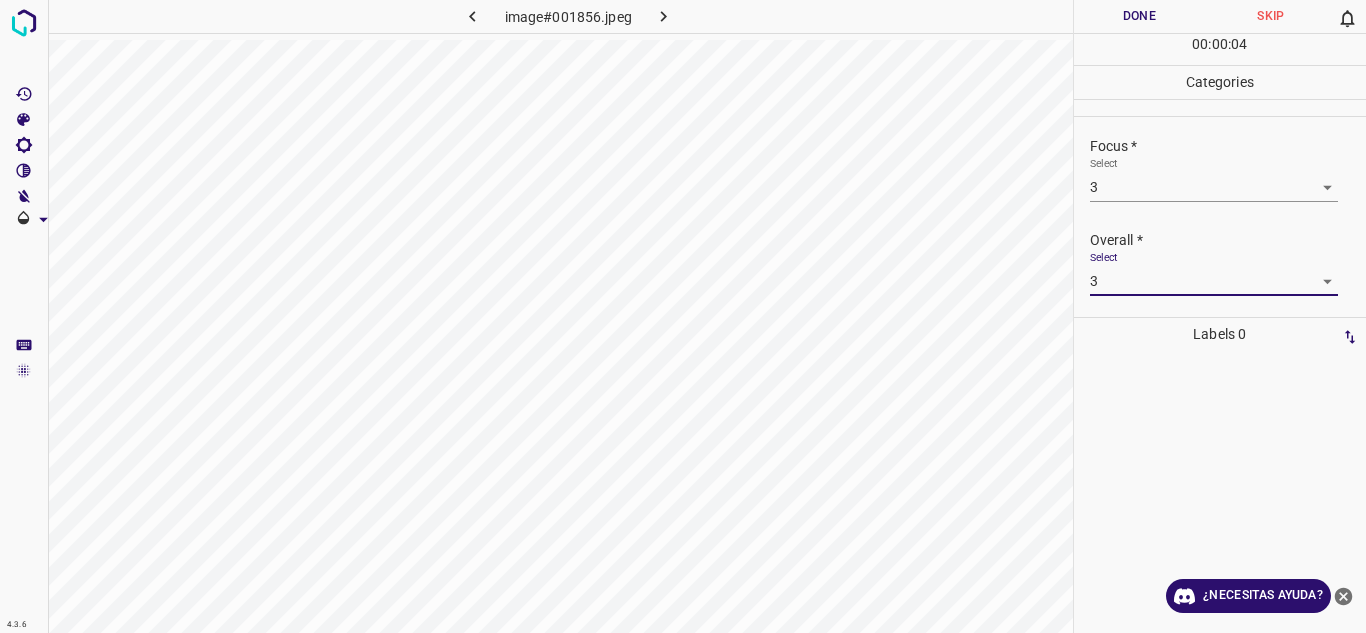 click on "Done" at bounding box center (1140, 16) 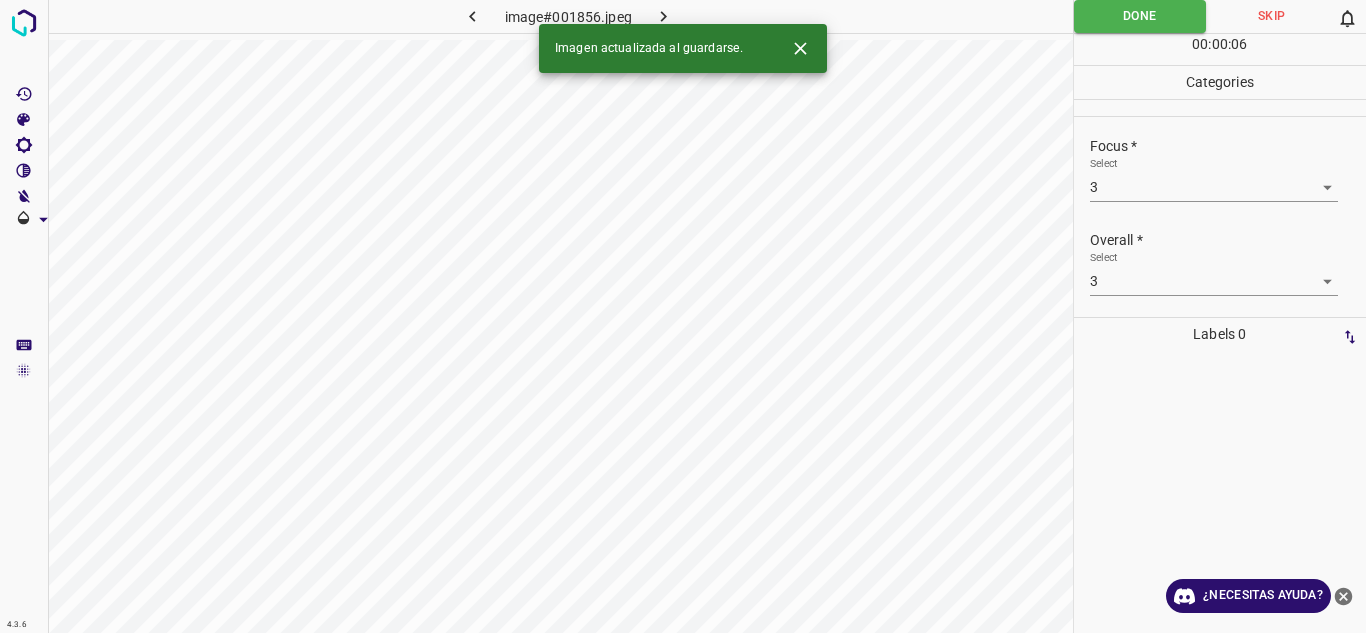 click at bounding box center (664, 16) 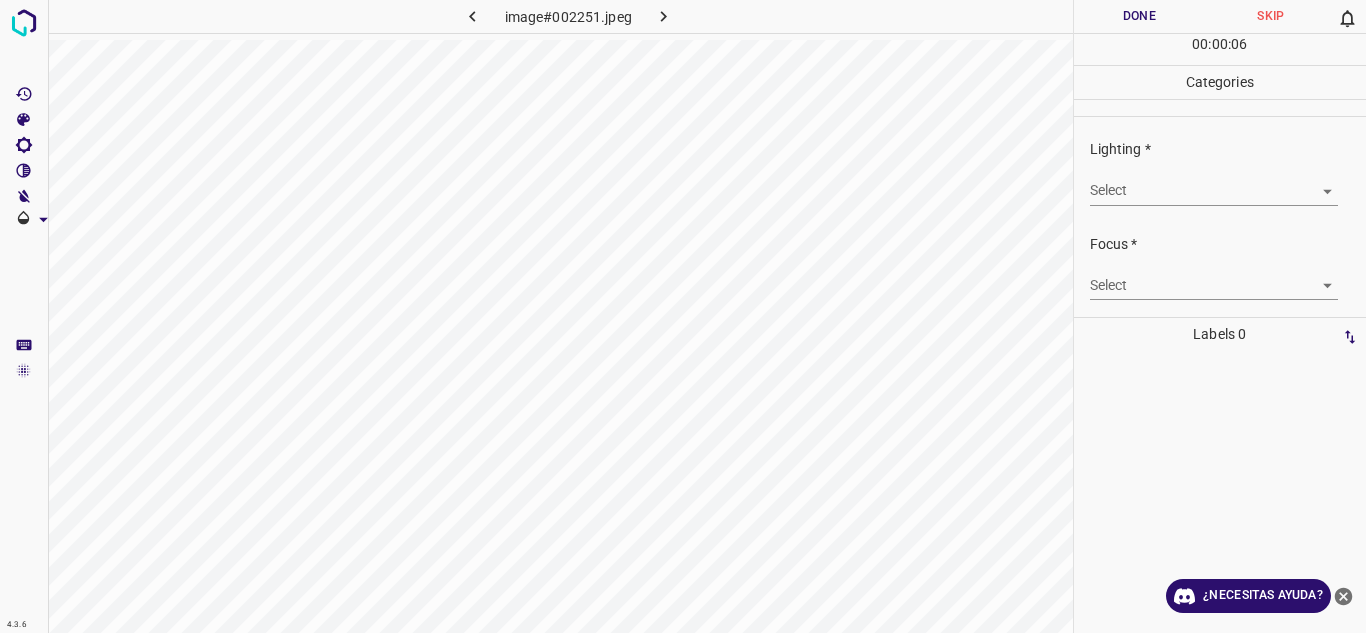 click on "4.3.6  image#002251.jpeg Done Skip 0 00   : 00   : 06   Categories Lighting *  Select ​ Focus *  Select ​ Overall *  Select ​ Labels   0 Categories 1 Lighting 2 Focus 3 Overall Tools Space Change between modes (Draw & Edit) I Auto labeling R Restore zoom M Zoom in N Zoom out Delete Delete selecte label Filters Z Restore filters X Saturation filter C Brightness filter V Contrast filter B Gray scale filter General O Download ¿Necesitas ayuda? Texto original Valora esta traducción Tu opinión servirá para ayudar a mejorar el Traductor de Google - Texto - Esconder - Borrar" at bounding box center [683, 316] 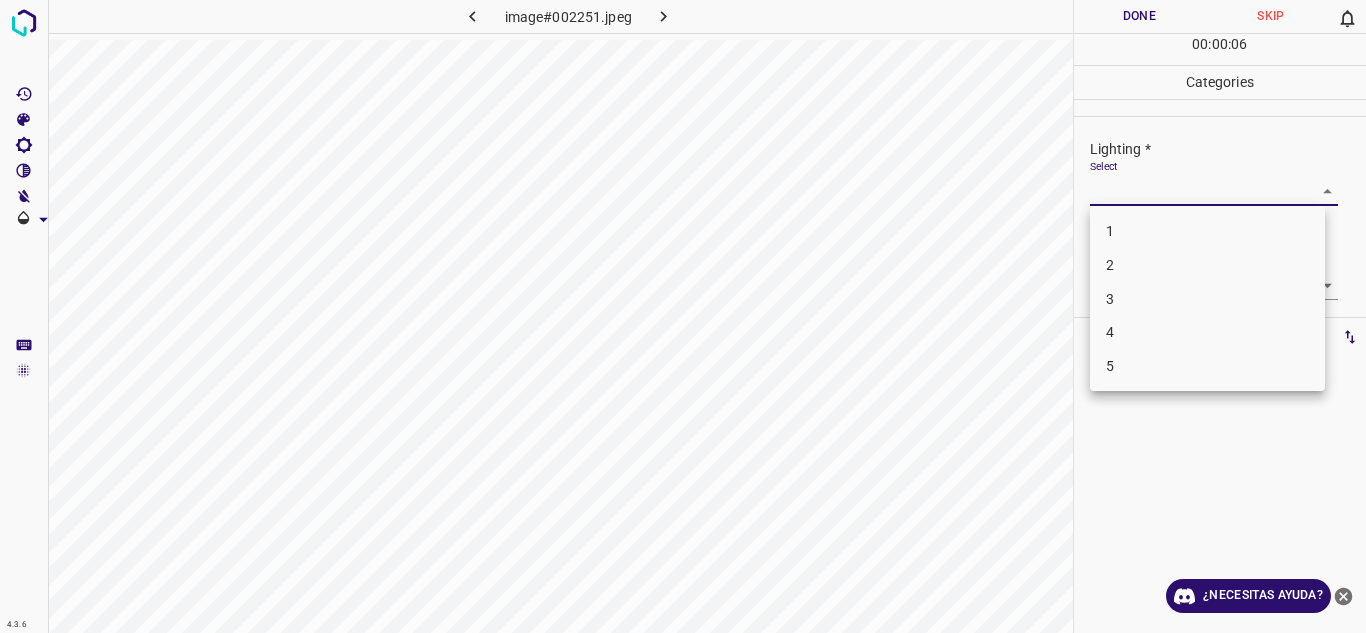 click on "3" at bounding box center (1207, 299) 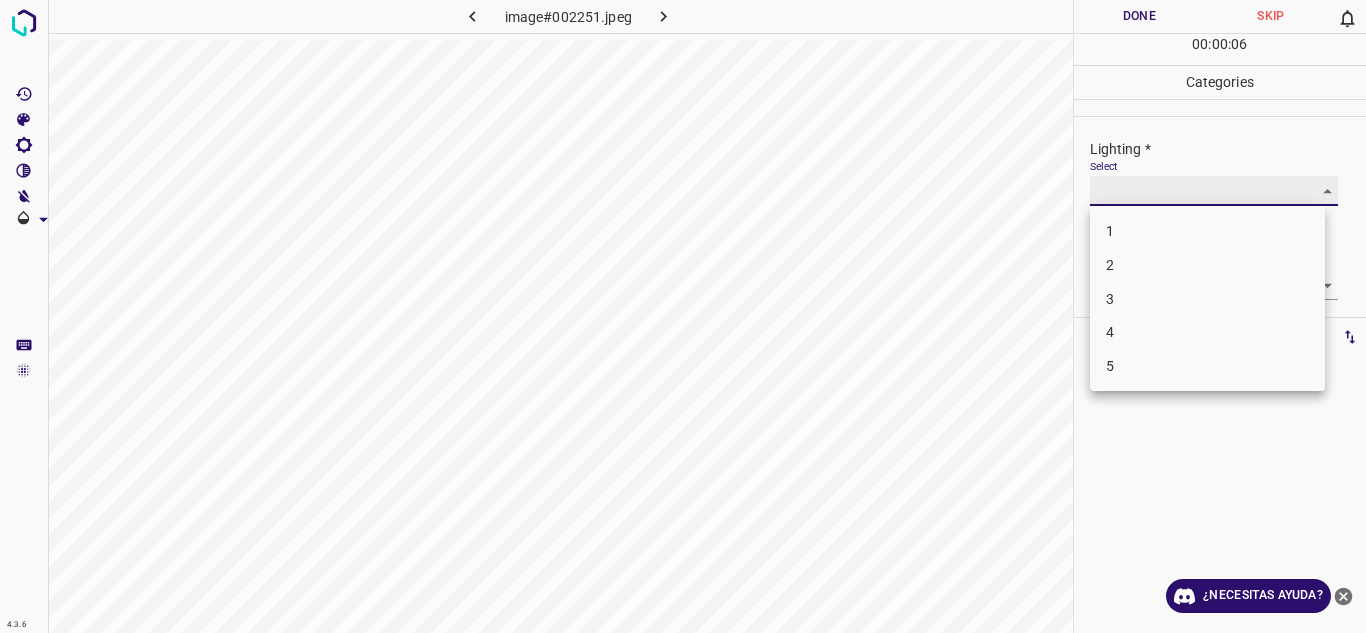 type on "3" 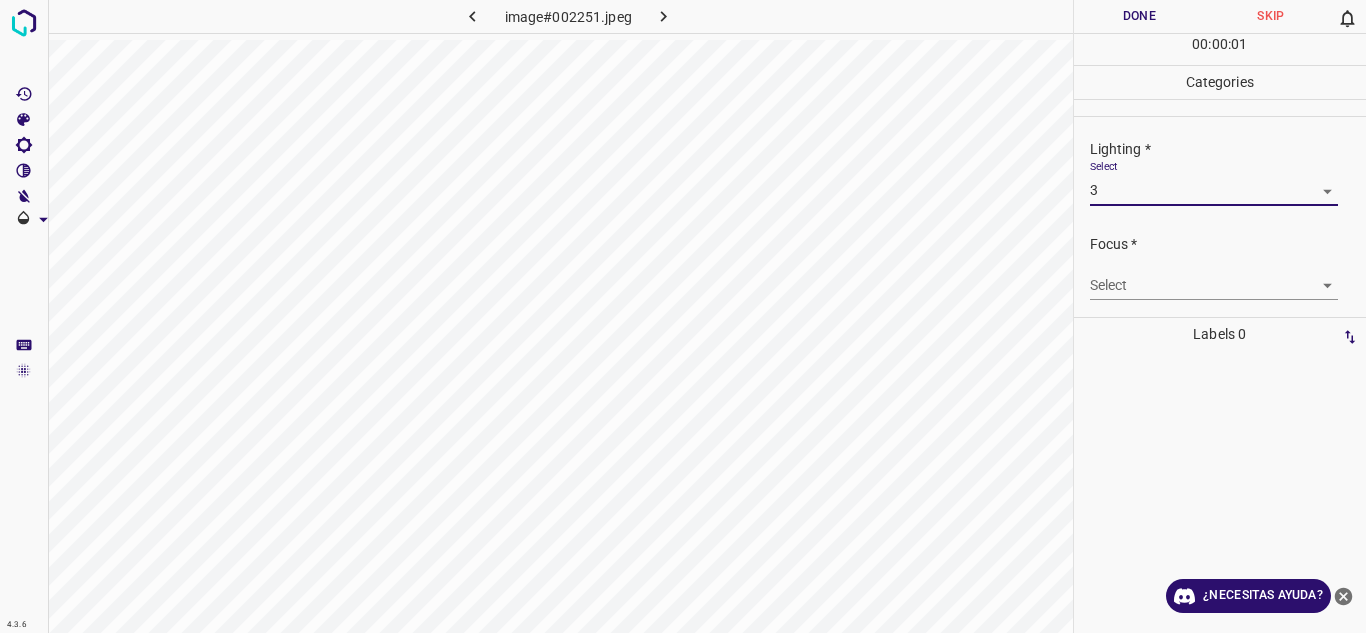 click on "4.3.6  image#002251.jpeg Done Skip 0 00   : 00   : 01   Categories Lighting *  Select 3 3 Focus *  Select ​ Overall *  Select ​ Labels   0 Categories 1 Lighting 2 Focus 3 Overall Tools Space Change between modes (Draw & Edit) I Auto labeling R Restore zoom M Zoom in N Zoom out Delete Delete selecte label Filters Z Restore filters X Saturation filter C Brightness filter V Contrast filter B Gray scale filter General O Download ¿Necesitas ayuda? Texto original Valora esta traducción Tu opinión servirá para ayudar a mejorar el Traductor de Google - Texto - Esconder - Borrar" at bounding box center (683, 316) 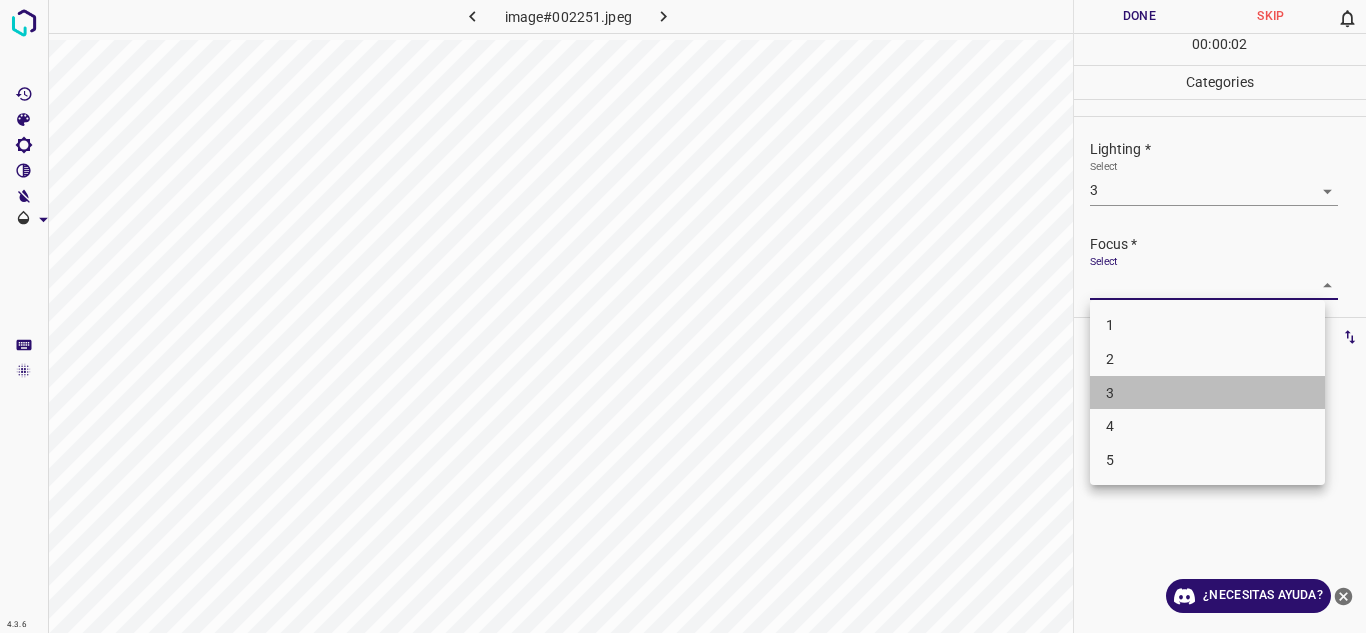 click on "3" at bounding box center [1207, 393] 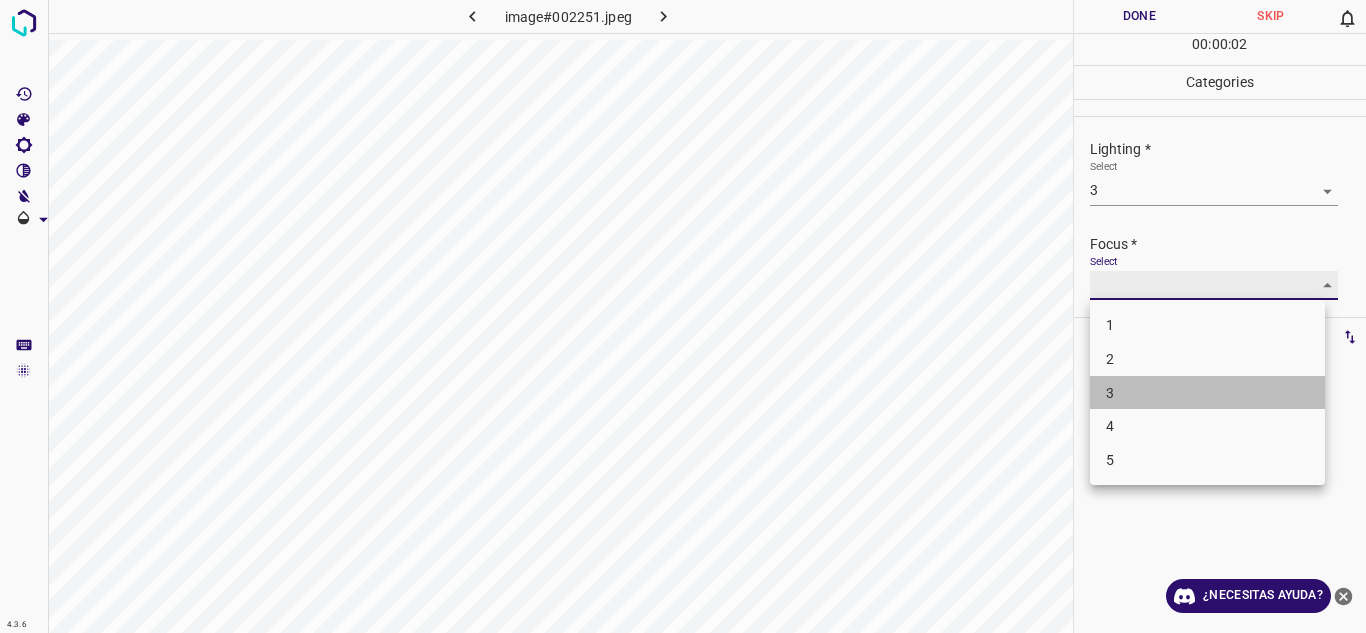 type on "3" 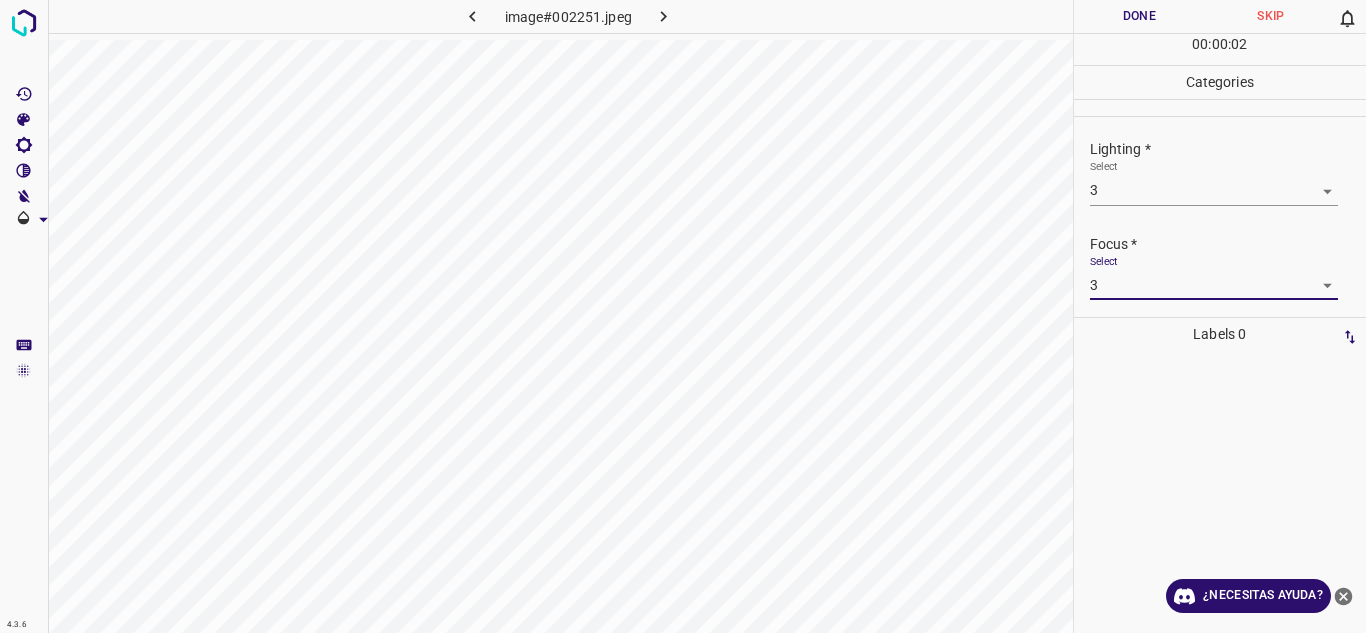 click on "Focus *" at bounding box center (1228, 244) 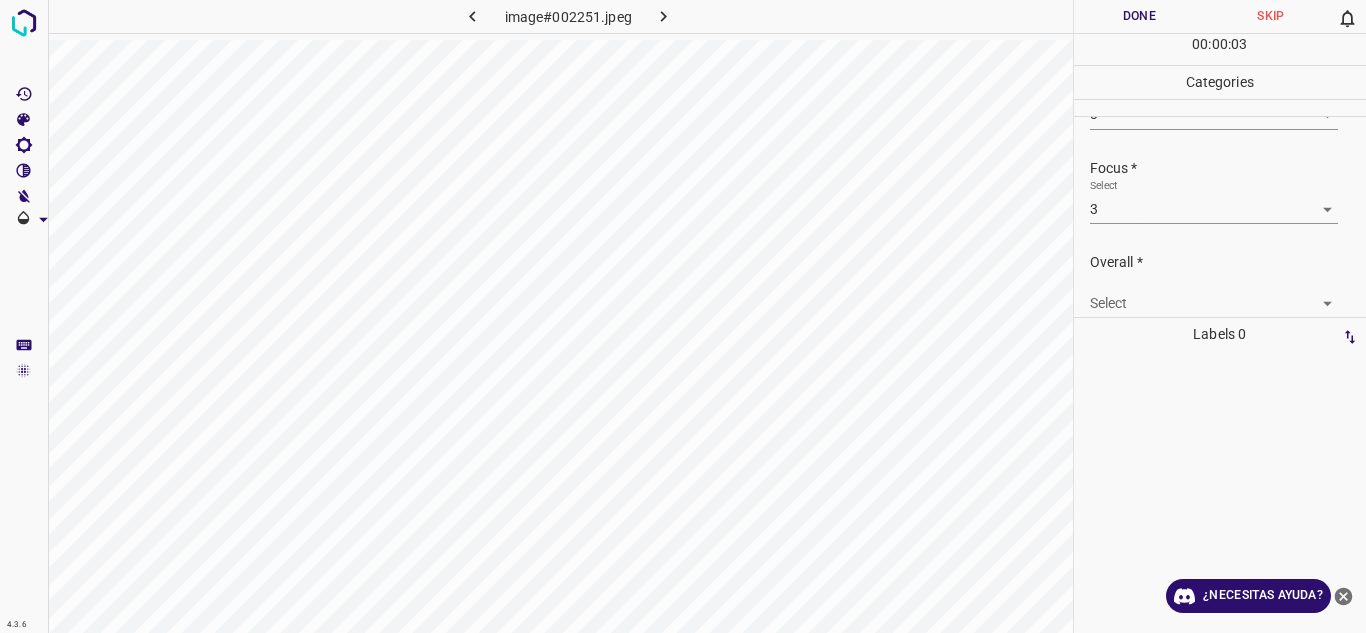 scroll, scrollTop: 98, scrollLeft: 0, axis: vertical 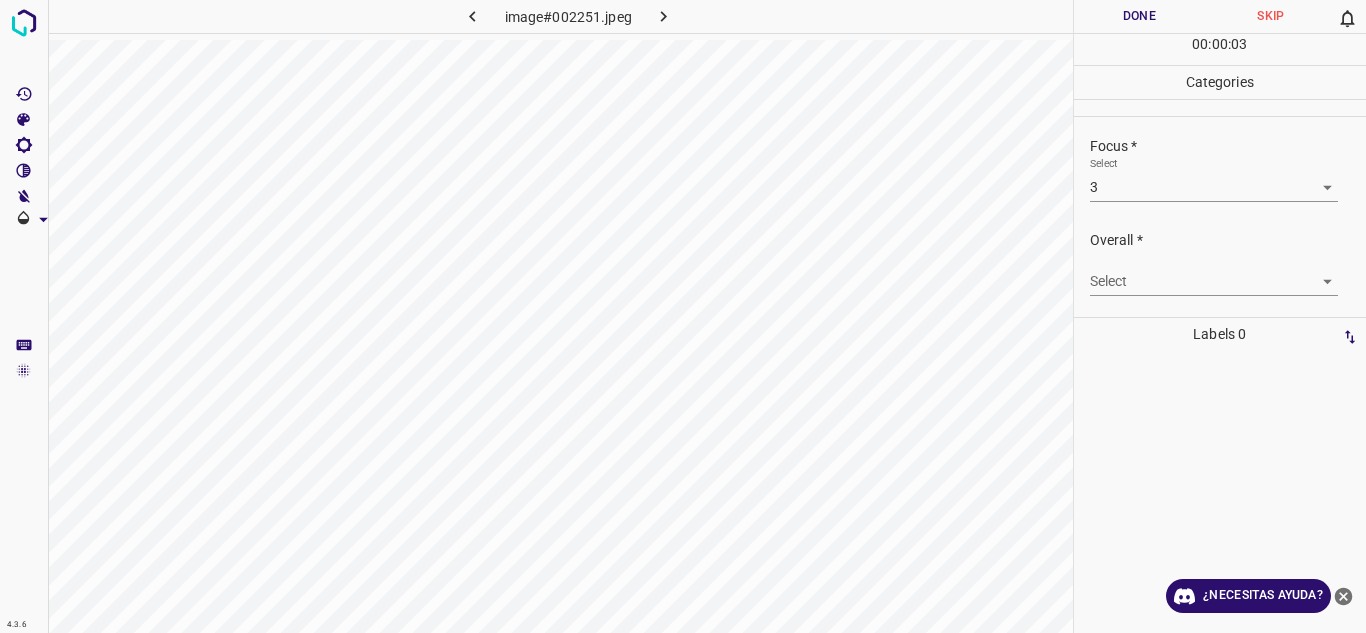 click on "Select ​" at bounding box center [1214, 273] 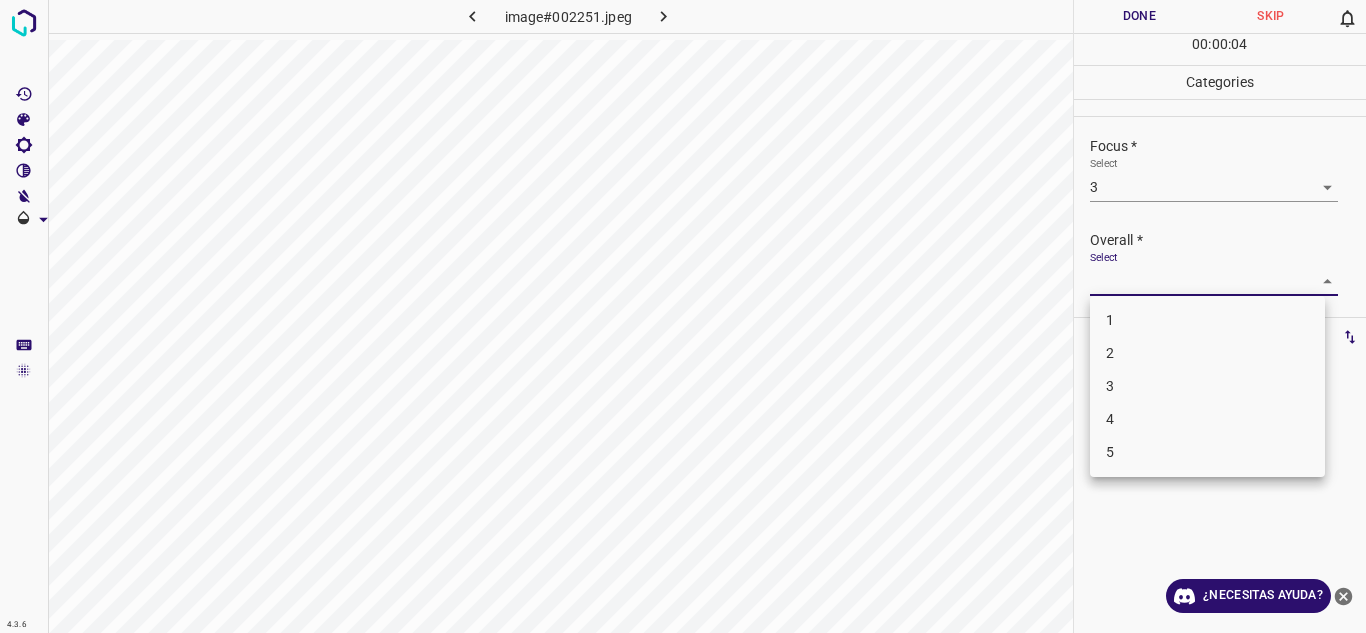 click on "4.3.6  image#002251.jpeg Done Skip 0 00   : 00   : 04   Categories Lighting *  Select 3 3 Focus *  Select 3 3 Overall *  Select ​ Labels   0 Categories 1 Lighting 2 Focus 3 Overall Tools Space Change between modes (Draw & Edit) I Auto labeling R Restore zoom M Zoom in N Zoom out Delete Delete selecte label Filters Z Restore filters X Saturation filter C Brightness filter V Contrast filter B Gray scale filter General O Download ¿Necesitas ayuda? Texto original Valora esta traducción Tu opinión servirá para ayudar a mejorar el Traductor de Google - Texto - Esconder - Borrar 1 2 3 4 5" at bounding box center [683, 316] 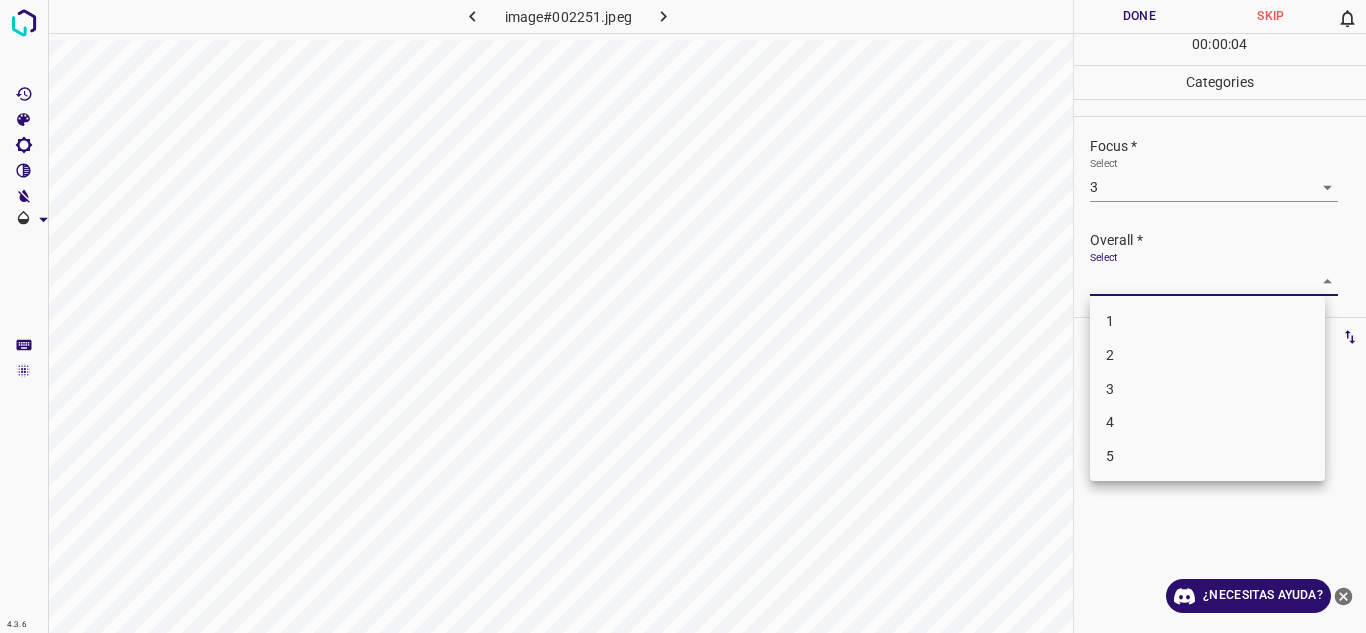 click on "3" at bounding box center (1207, 389) 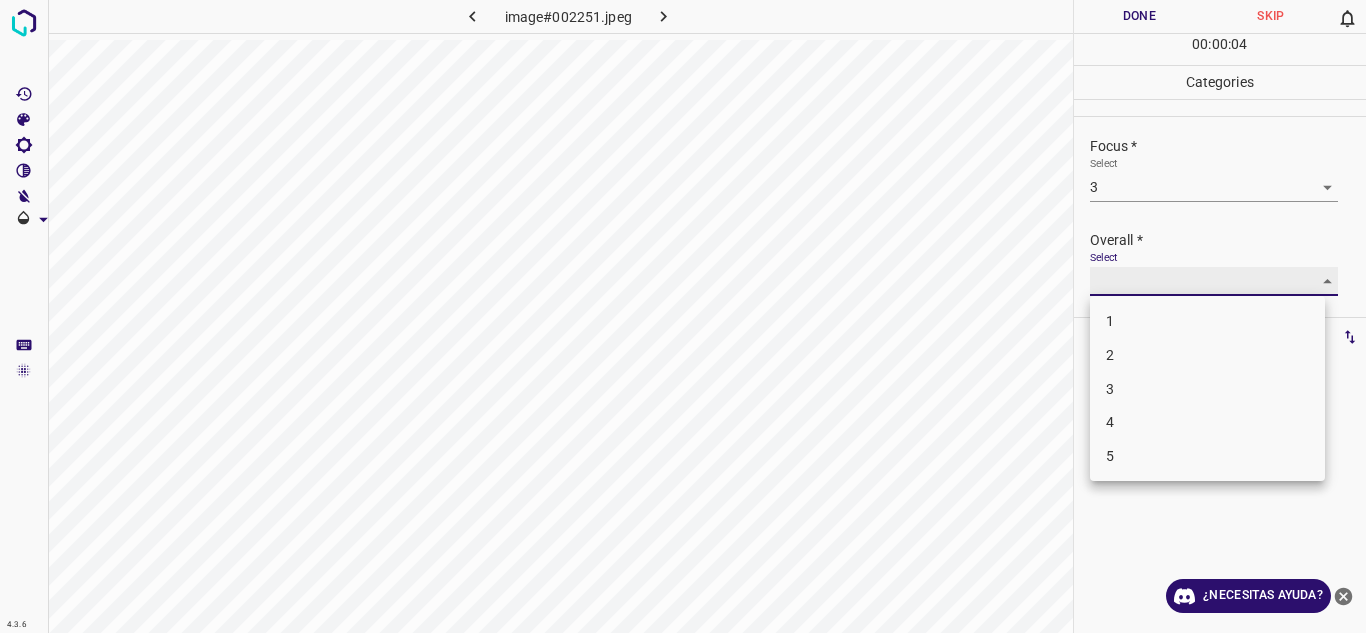 type on "3" 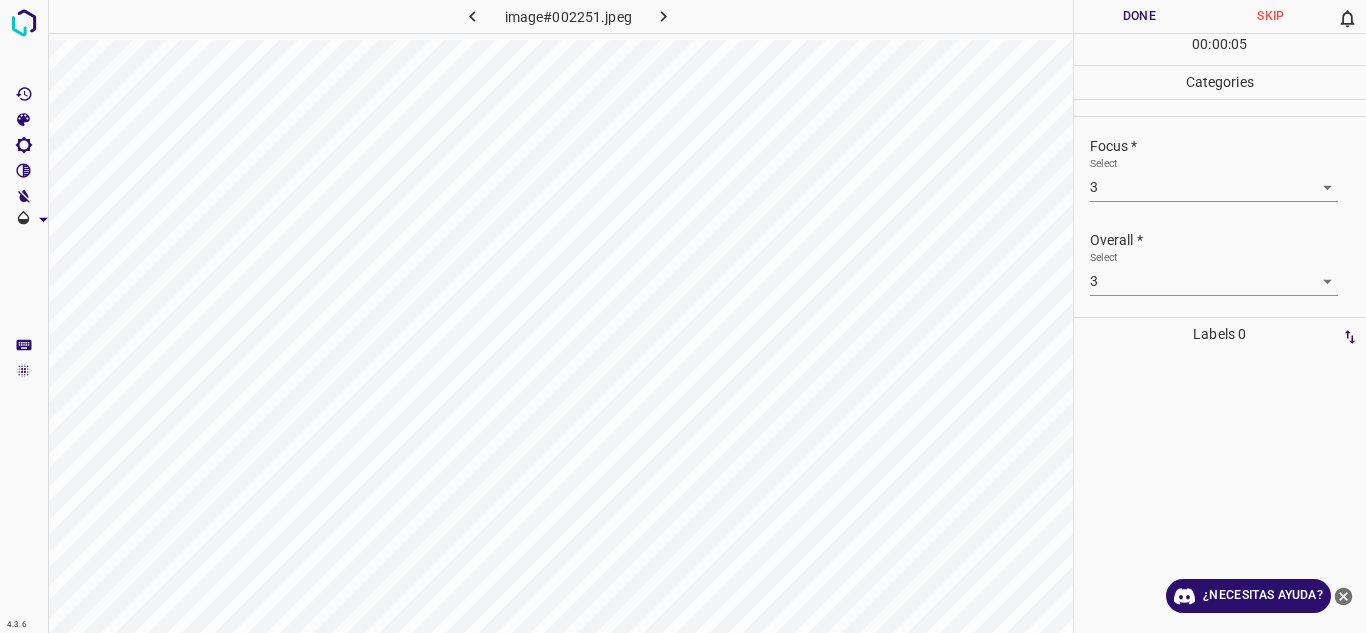 drag, startPoint x: 1164, startPoint y: 253, endPoint x: 1105, endPoint y: 76, distance: 186.57439 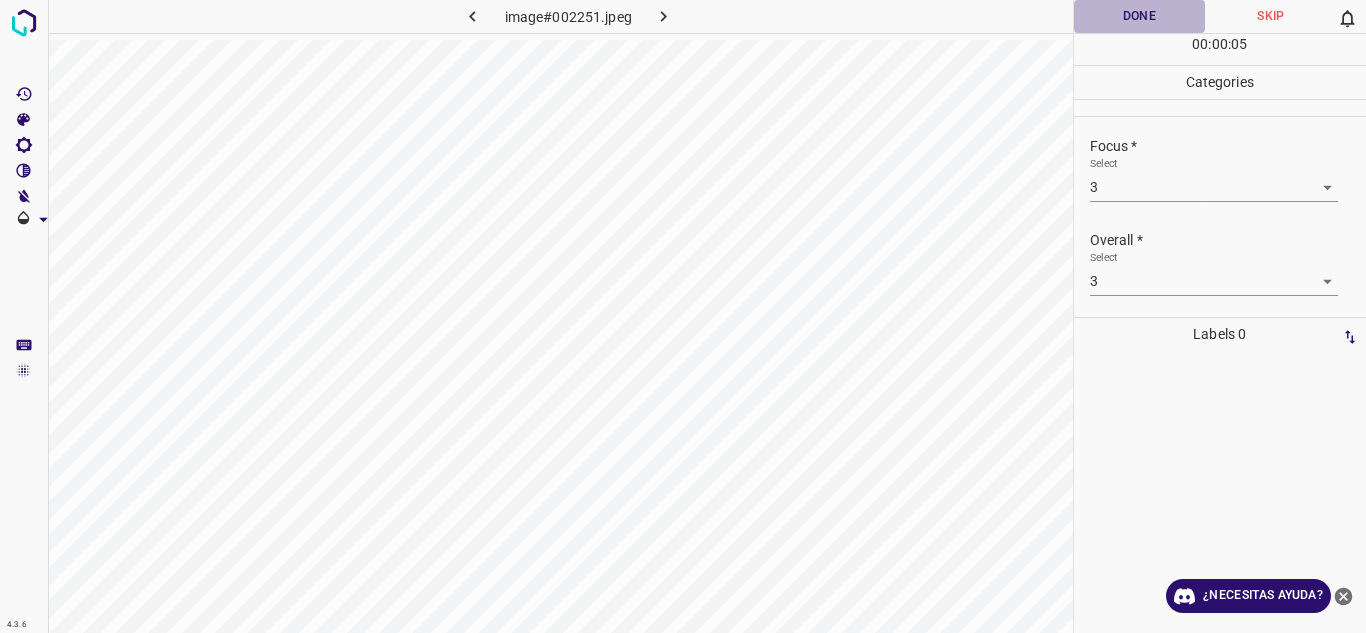 click on "Done" at bounding box center [1140, 16] 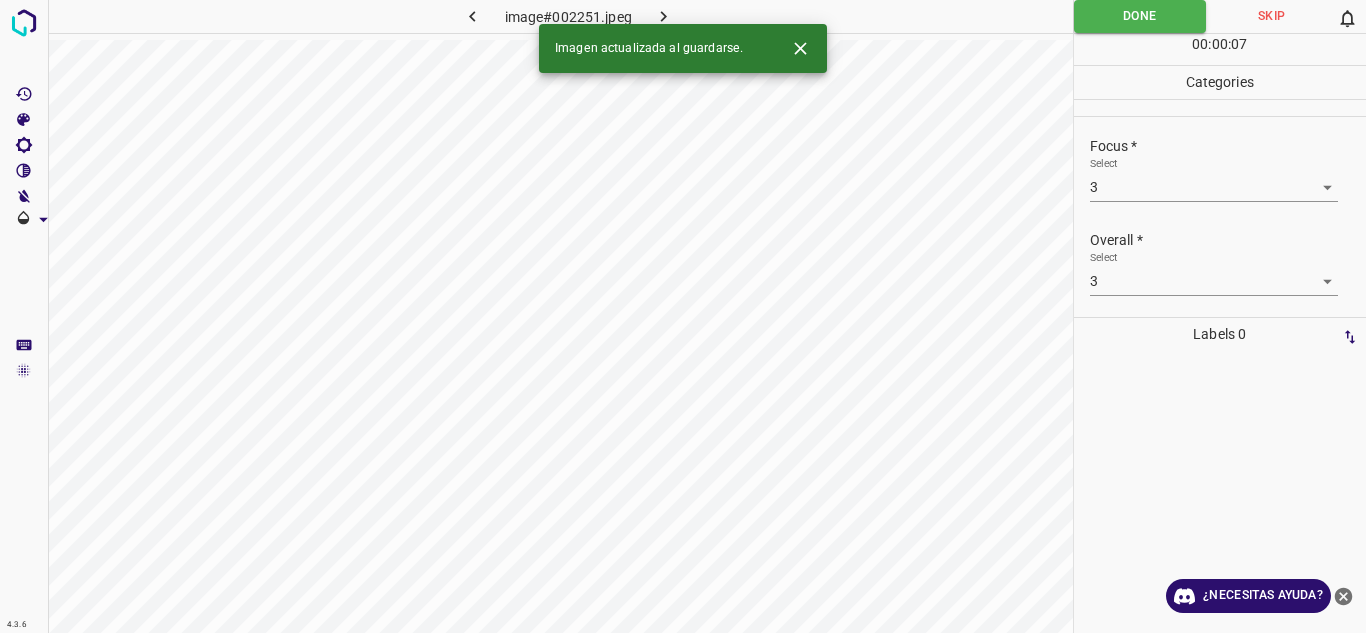 click 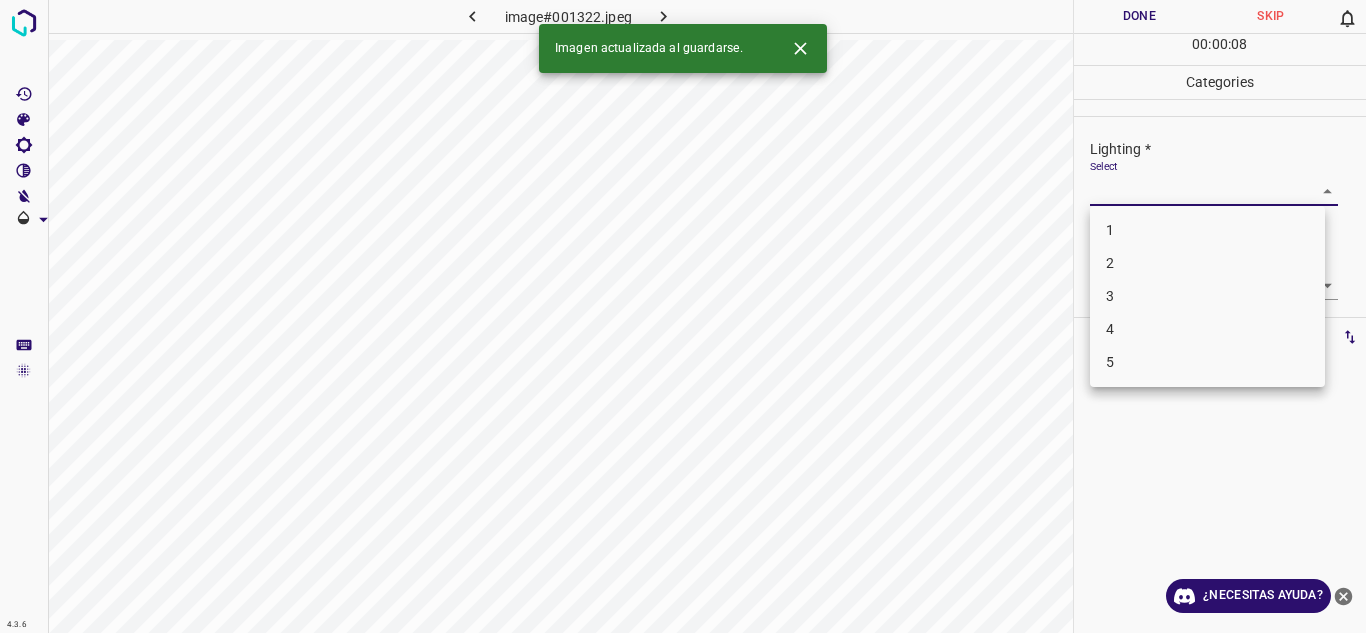 click on "4.3.6  image#001322.jpeg Done Skip 0 00   : 00   : 08   Categories Lighting *  Select ​ Focus *  Select ​ Overall *  Select ​ Labels   0 Categories 1 Lighting 2 Focus 3 Overall Tools Space Change between modes (Draw & Edit) I Auto labeling R Restore zoom M Zoom in N Zoom out Delete Delete selecte label Filters Z Restore filters X Saturation filter C Brightness filter V Contrast filter B Gray scale filter General O Download Imagen actualizada al guardarse. ¿Necesitas ayuda? Texto original Valora esta traducción Tu opinión servirá para ayudar a mejorar el Traductor de Google - Texto - Esconder - Borrar 1 2 3 4 5" at bounding box center (683, 316) 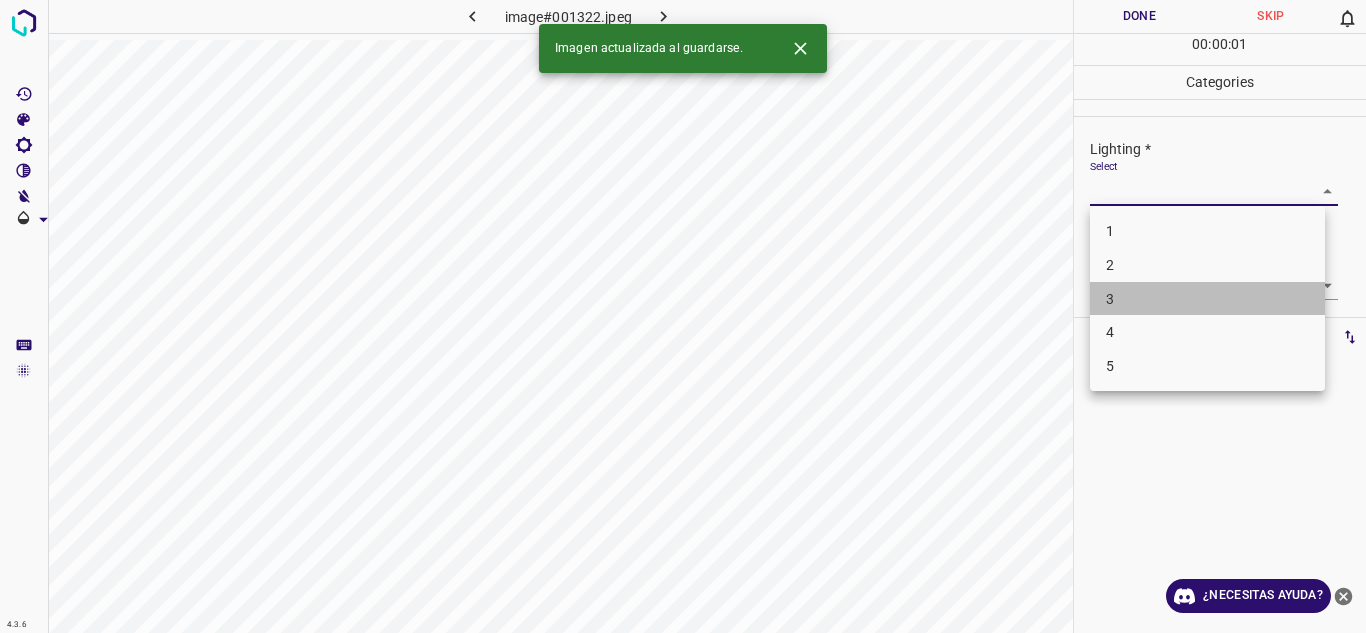 click on "3" at bounding box center [1207, 299] 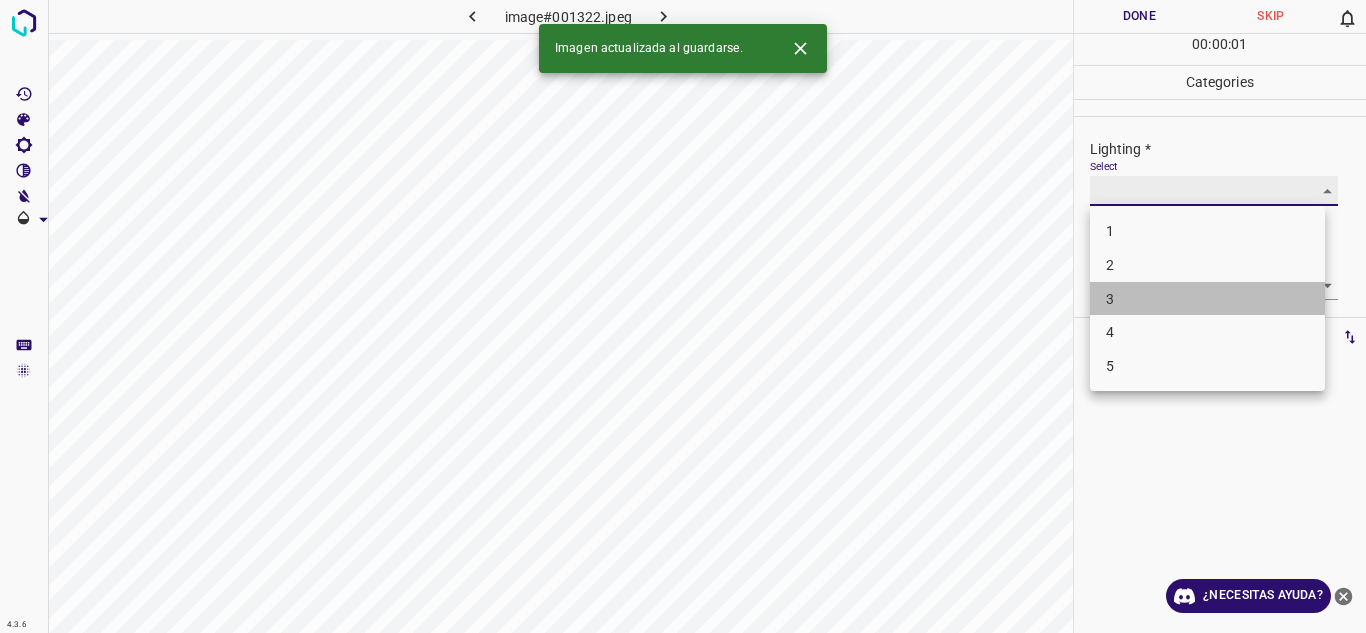 type on "3" 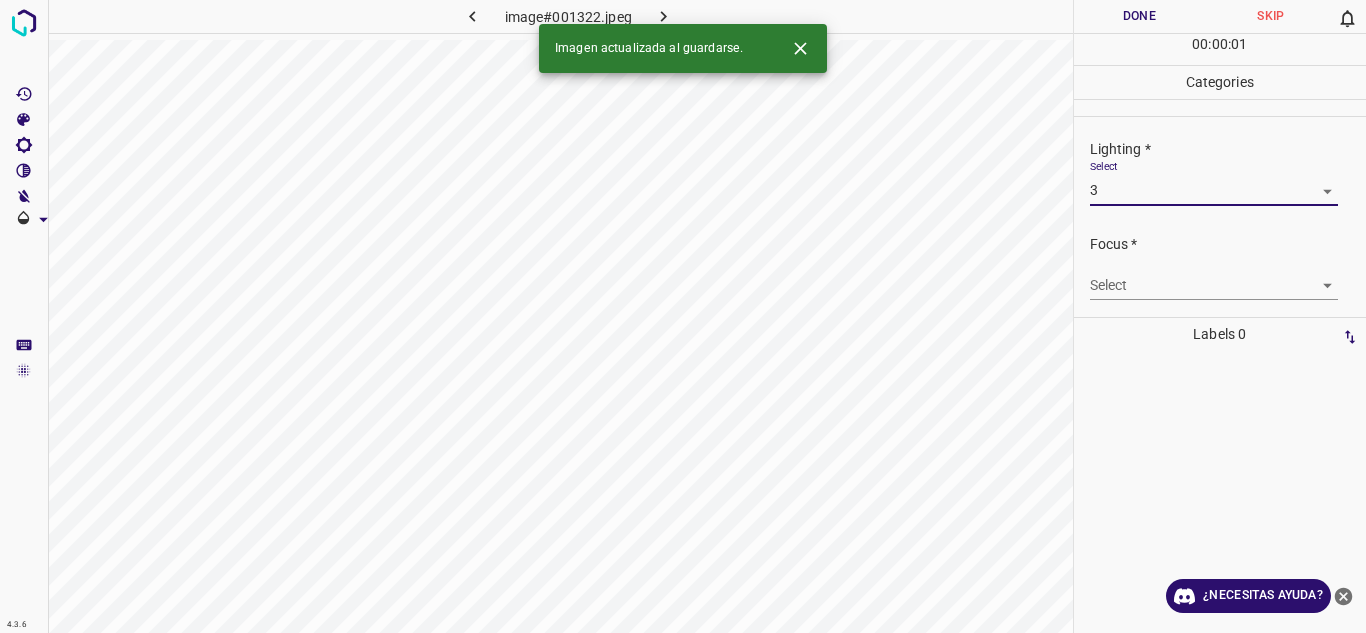 click on "4.3.6  image#001322.jpeg Done Skip 0 00   : 00   : 01   Categories Lighting *  Select 3 3 Focus *  Select ​ Overall *  Select ​ Labels   0 Categories 1 Lighting 2 Focus 3 Overall Tools Space Change between modes (Draw & Edit) I Auto labeling R Restore zoom M Zoom in N Zoom out Delete Delete selecte label Filters Z Restore filters X Saturation filter C Brightness filter V Contrast filter B Gray scale filter General O Download Imagen actualizada al guardarse. ¿Necesitas ayuda? Texto original Valora esta traducción Tu opinión servirá para ayudar a mejorar el Traductor de Google - Texto - Esconder - Borrar" at bounding box center (683, 316) 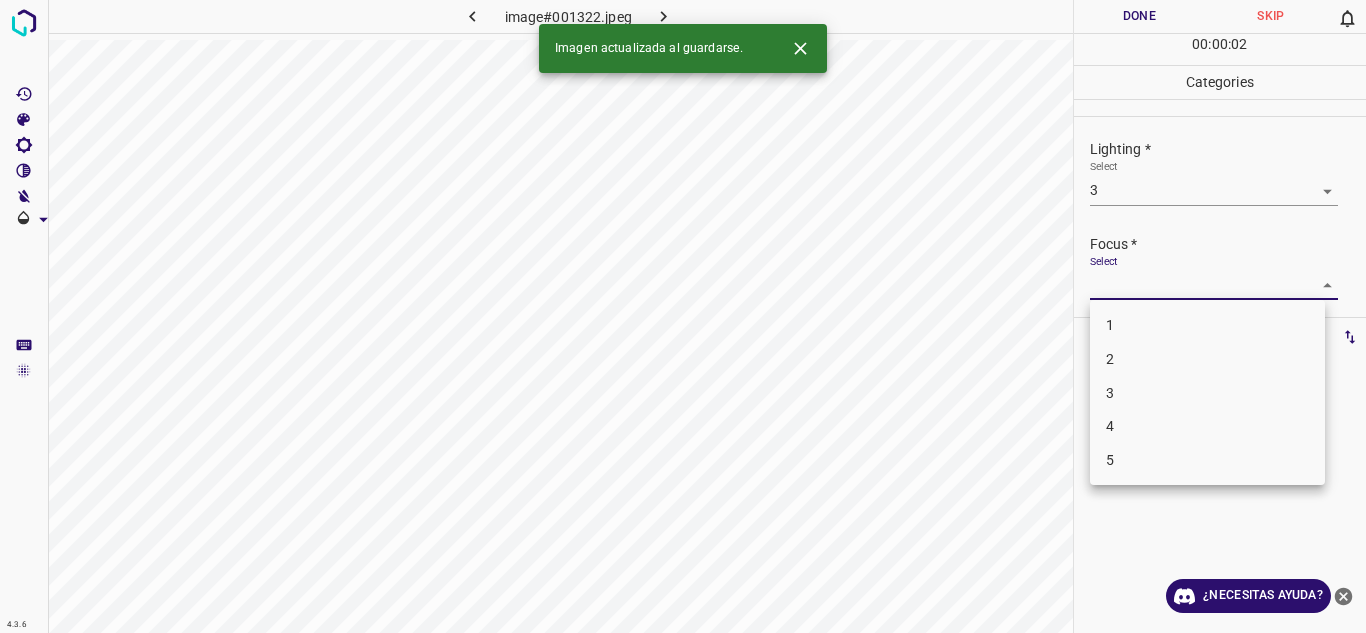 click on "2" at bounding box center (1207, 359) 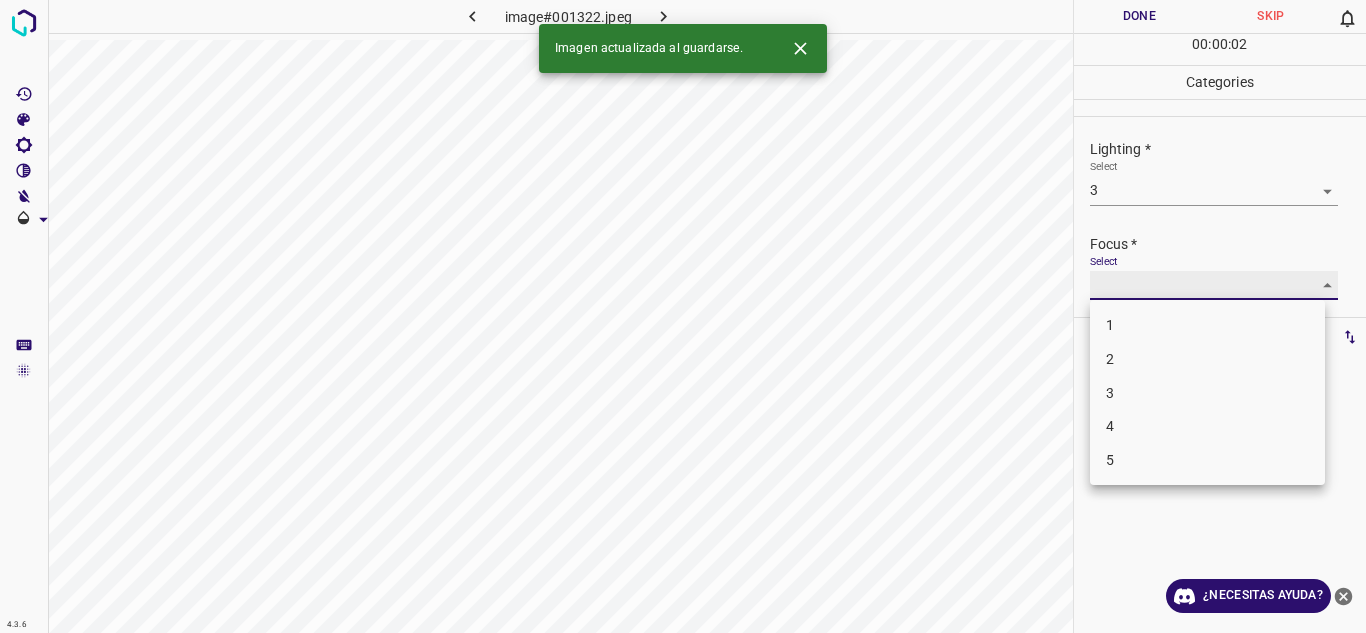 type on "2" 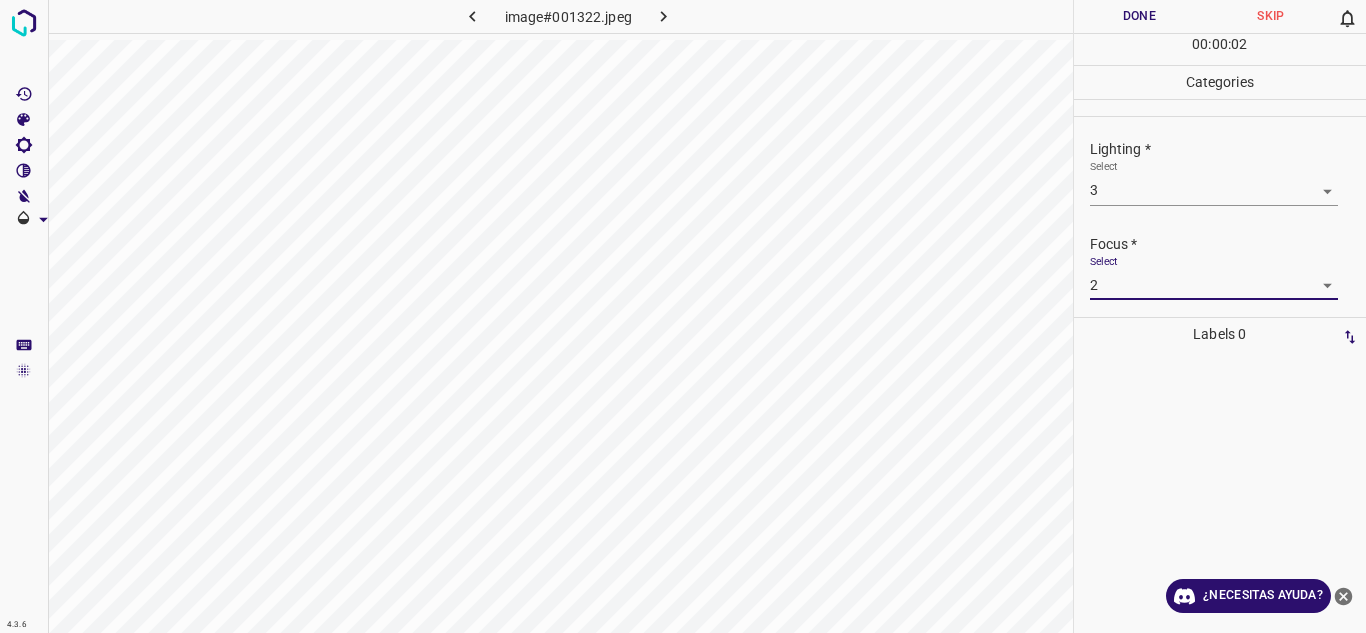 click on "Focus *" at bounding box center [1228, 244] 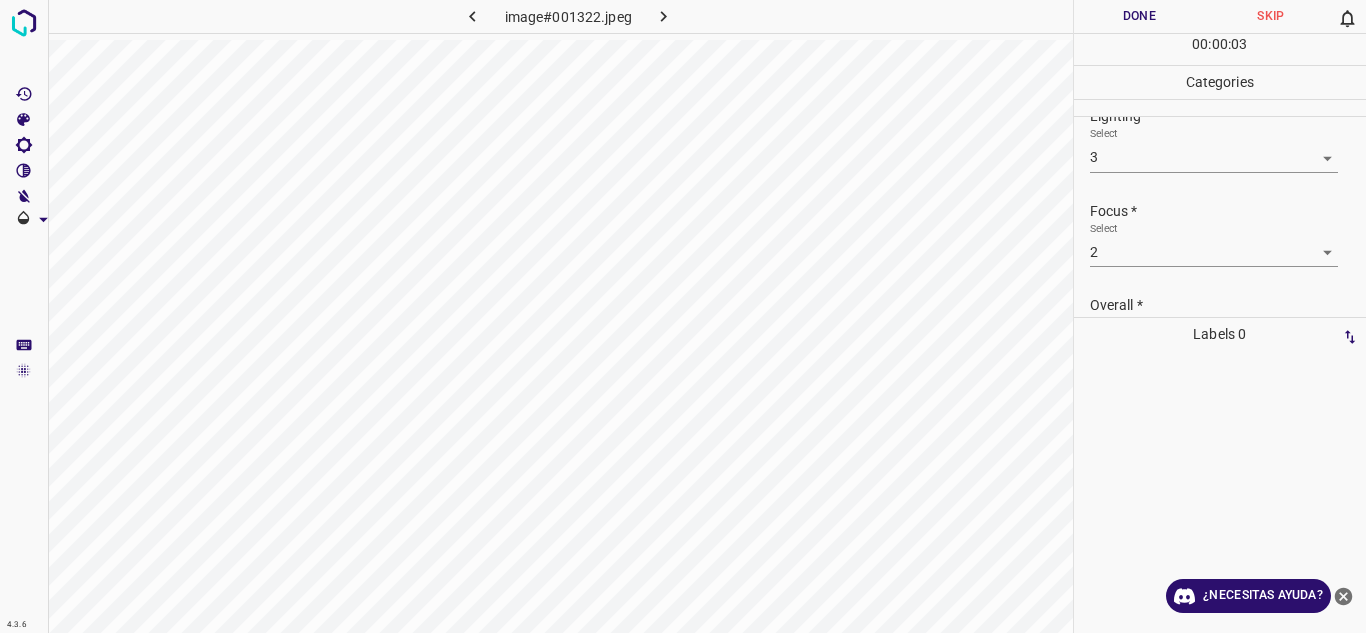 scroll, scrollTop: 0, scrollLeft: 0, axis: both 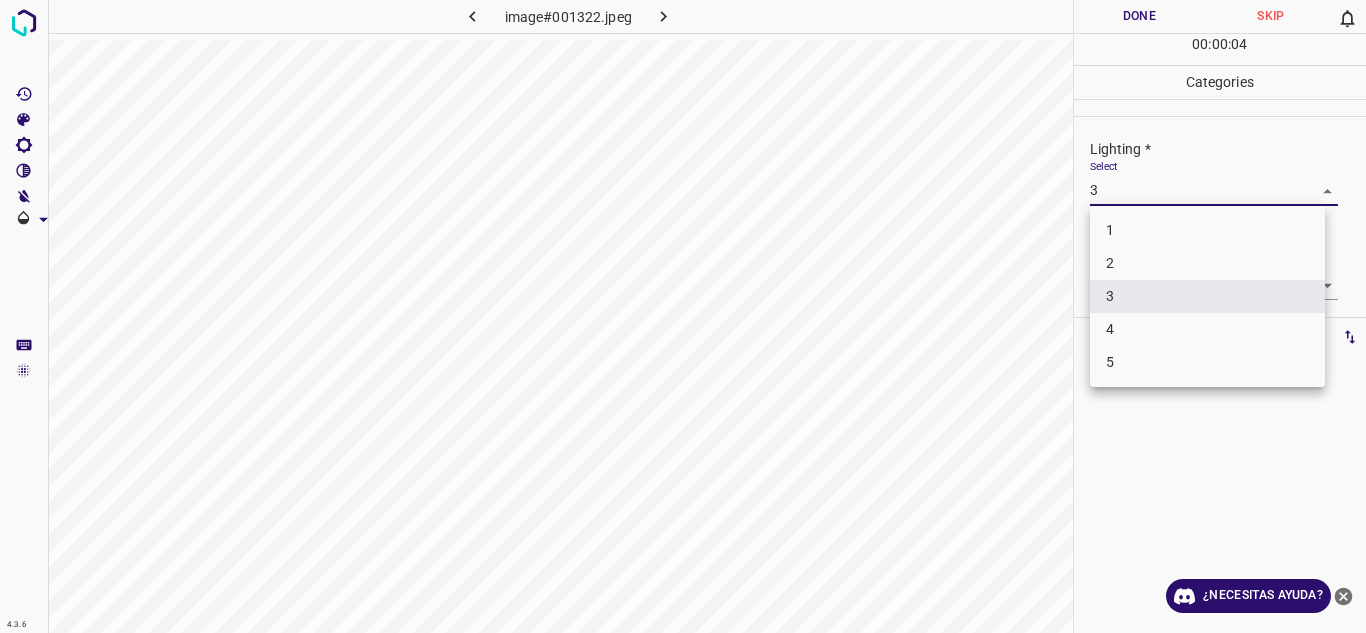 click on "4.3.6  image#001322.jpeg Done Skip 0 00   : 00   : 04   Categories Lighting *  Select 3 3 Focus *  Select 2 2 Overall *  Select ​ Labels   0 Categories 1 Lighting 2 Focus 3 Overall Tools Space Change between modes (Draw & Edit) I Auto labeling R Restore zoom M Zoom in N Zoom out Delete Delete selecte label Filters Z Restore filters X Saturation filter C Brightness filter V Contrast filter B Gray scale filter General O Download ¿Necesitas ayuda? Texto original Valora esta traducción Tu opinión servirá para ayudar a mejorar el Traductor de Google - Texto - Esconder - Borrar 1 2 3 4 5" at bounding box center [683, 316] 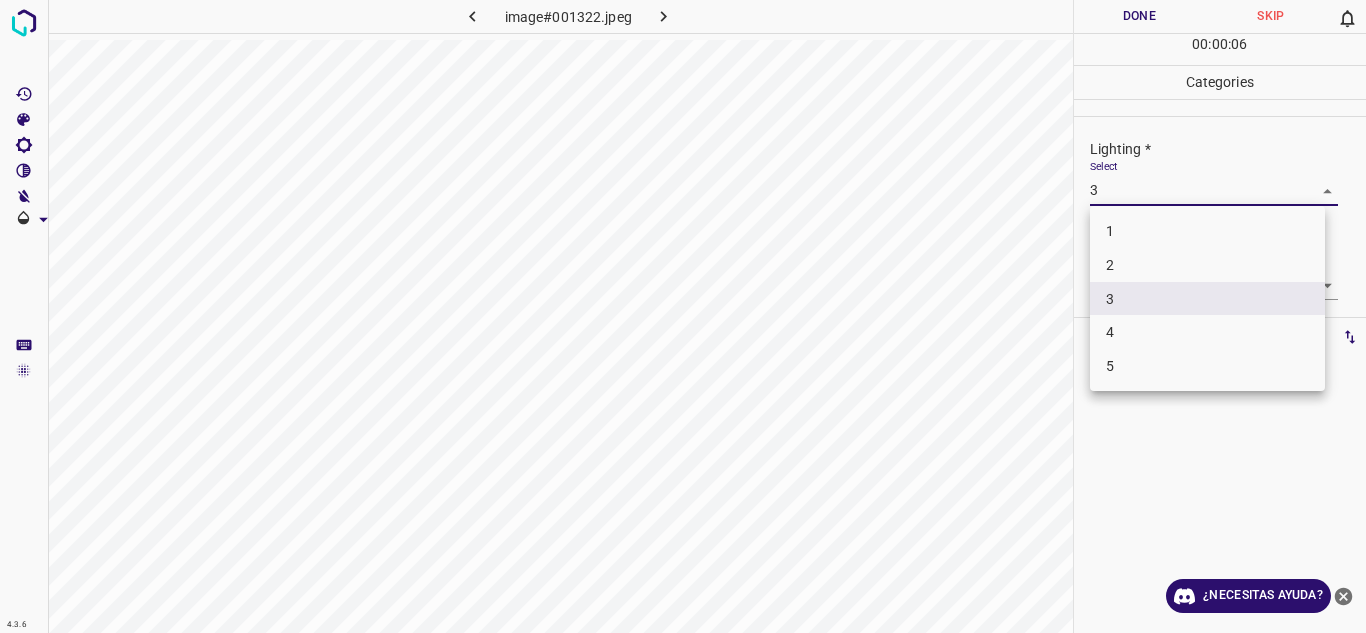click at bounding box center (683, 316) 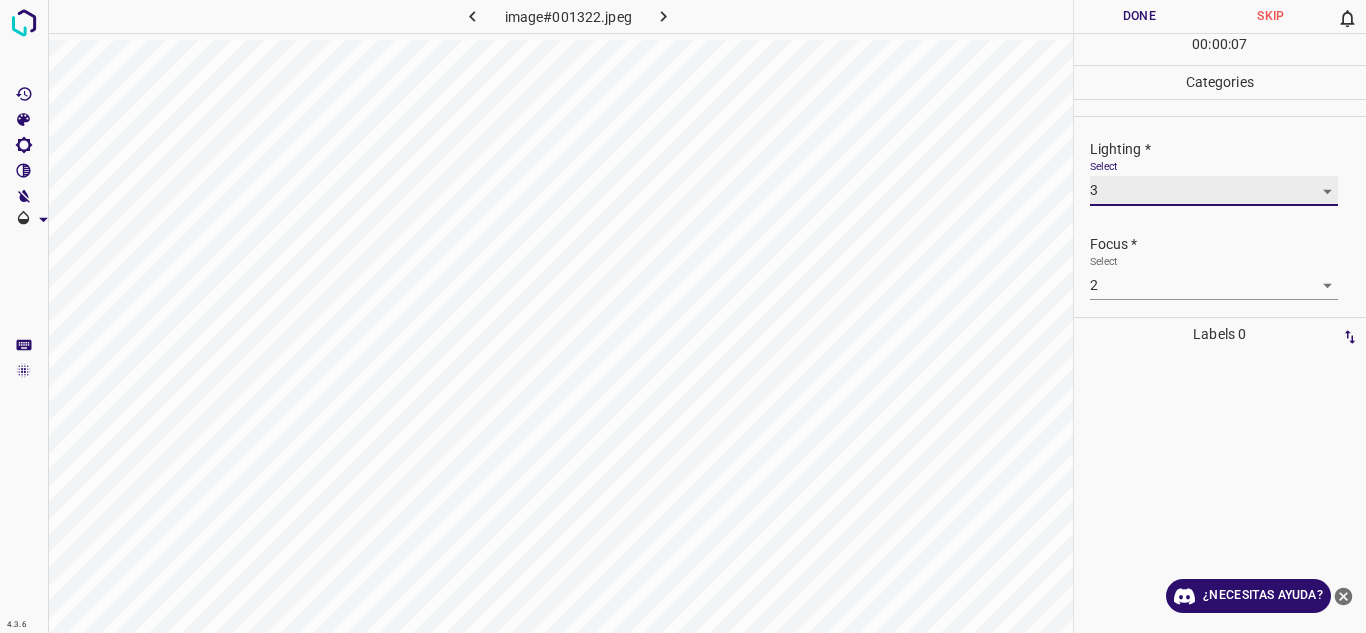 scroll, scrollTop: 98, scrollLeft: 0, axis: vertical 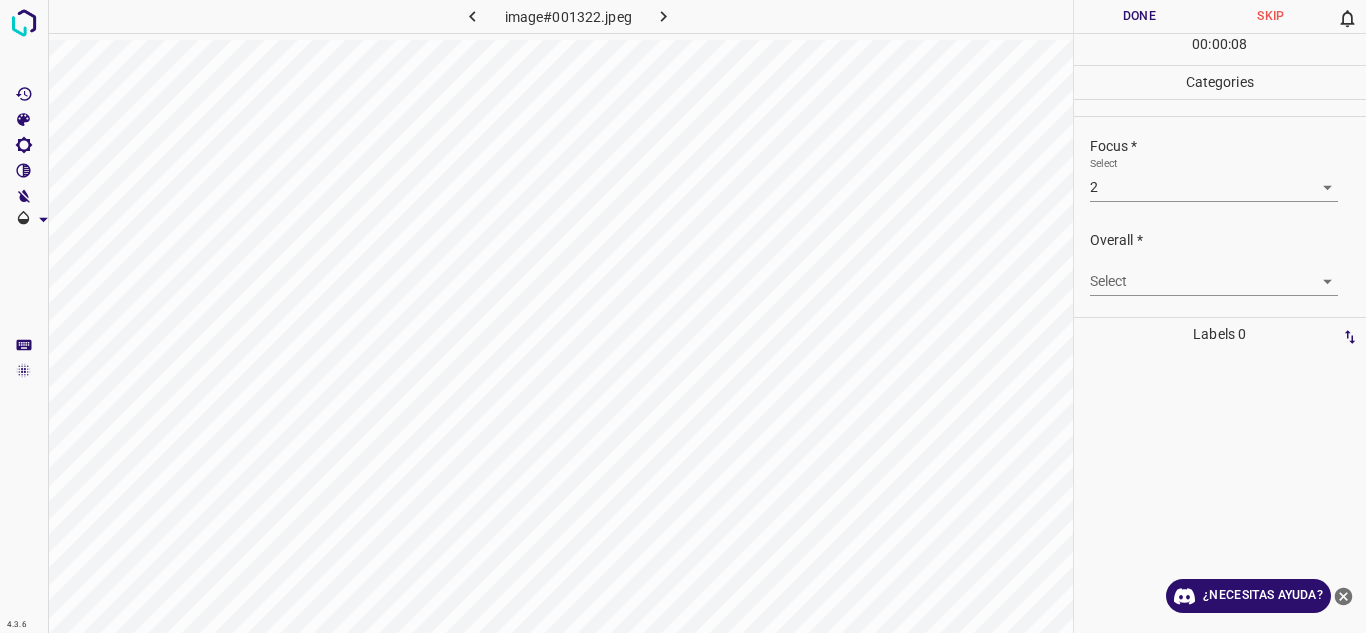 click on "4.3.6  image#001322.jpeg Done Skip 0 00   : 00   : 08   Categories Lighting *  Select 3 3 Focus *  Select 2 2 Overall *  Select ​ Labels   0 Categories 1 Lighting 2 Focus 3 Overall Tools Space Change between modes (Draw & Edit) I Auto labeling R Restore zoom M Zoom in N Zoom out Delete Delete selecte label Filters Z Restore filters X Saturation filter C Brightness filter V Contrast filter B Gray scale filter General O Download ¿Necesitas ayuda? Texto original Valora esta traducción Tu opinión servirá para ayudar a mejorar el Traductor de Google - Texto - Esconder - Borrar" at bounding box center (683, 316) 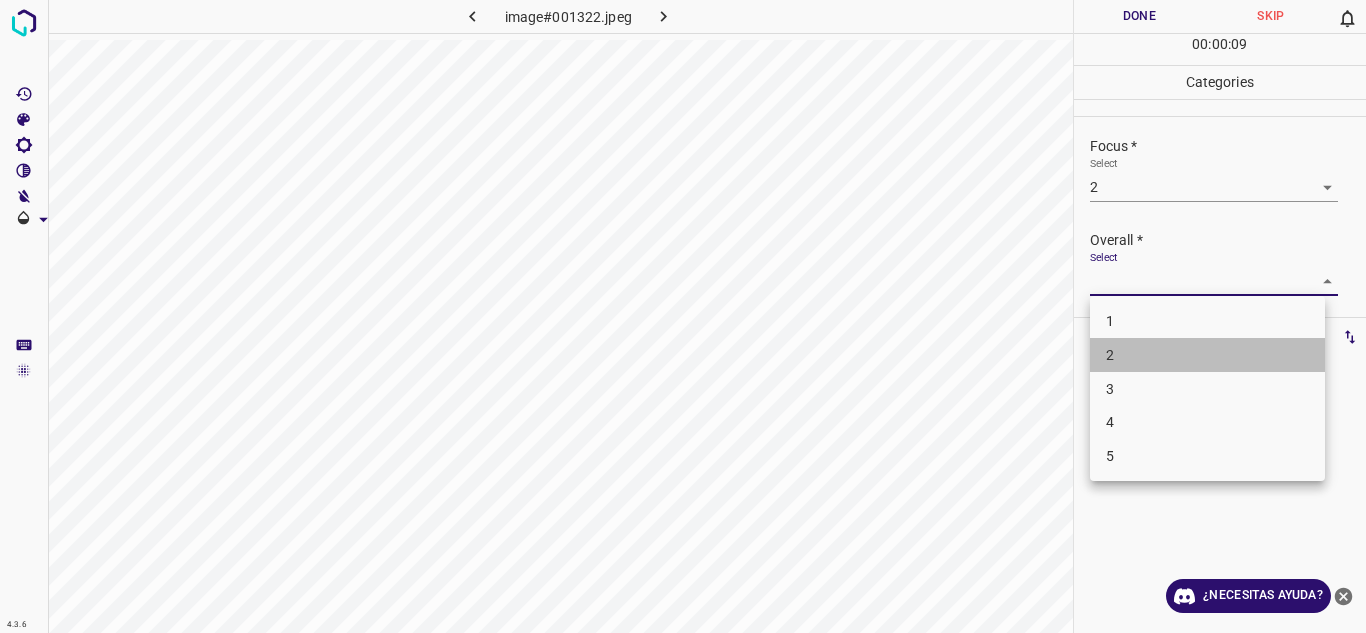 click on "2" at bounding box center [1207, 355] 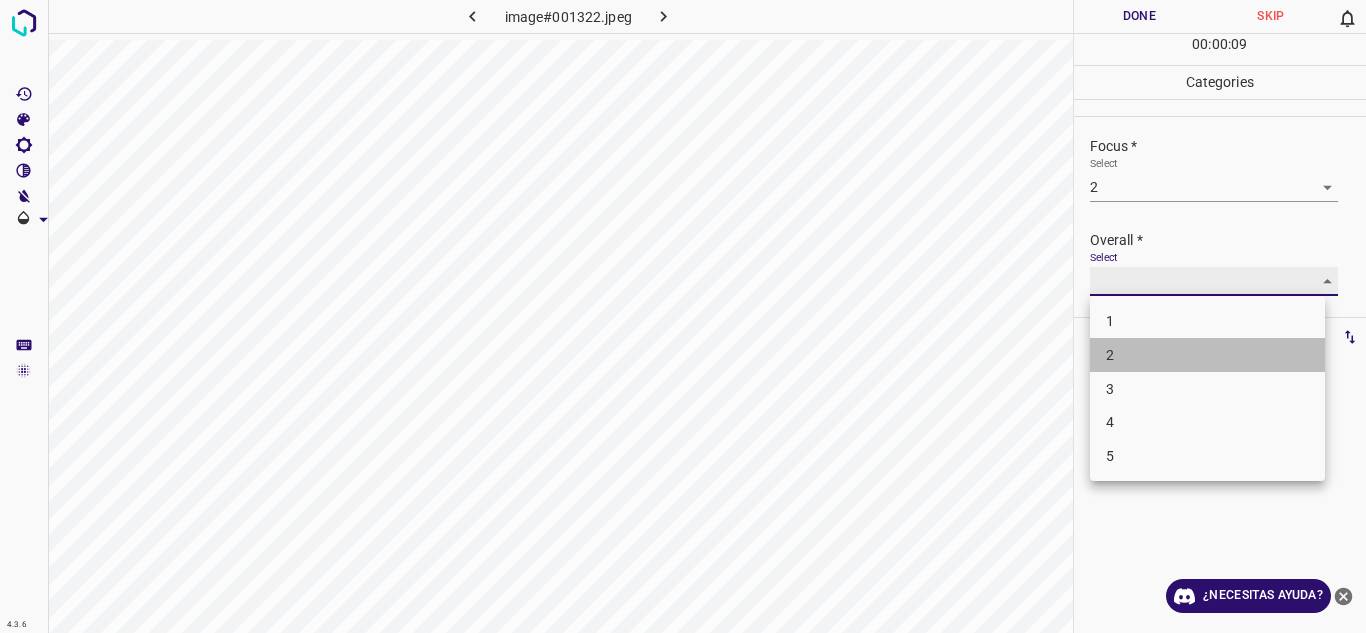 type on "2" 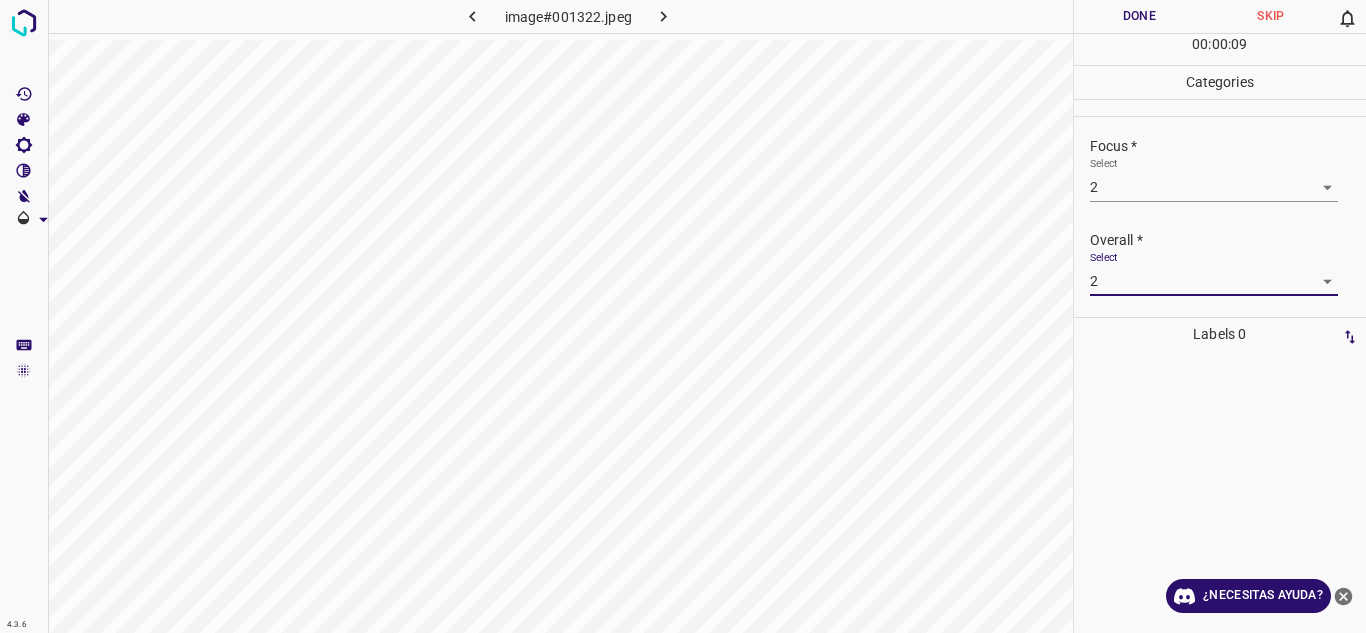 click on "Done" at bounding box center (1140, 16) 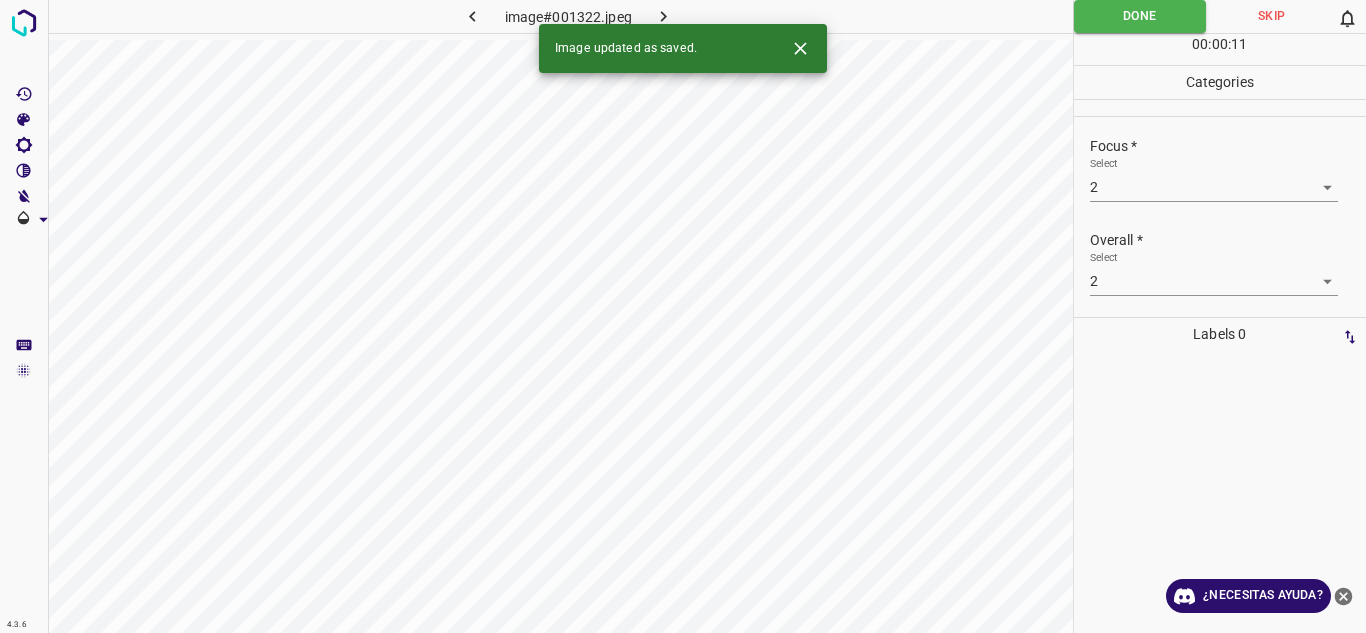 click at bounding box center (664, 16) 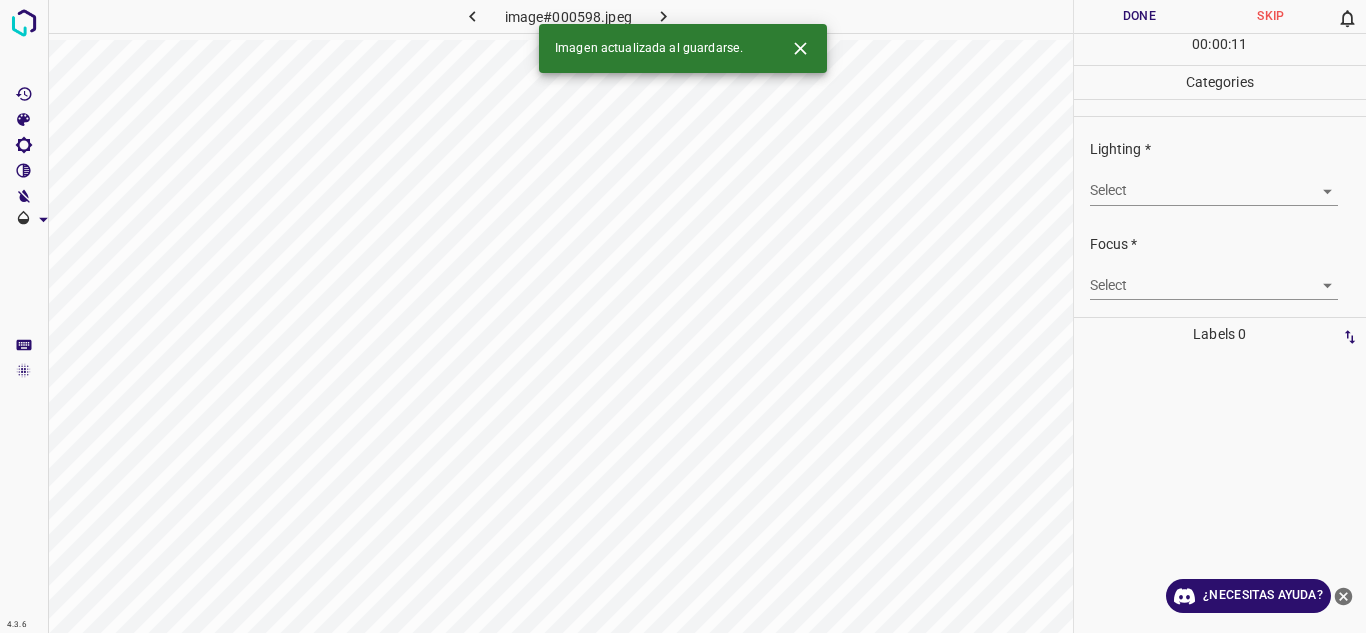 click on "4.3.6  image#000598.jpeg Done Skip 0 00   : 00   : 11   Categories Lighting *  Select ​ Focus *  Select ​ Overall *  Select ​ Labels   0 Categories 1 Lighting 2 Focus 3 Overall Tools Space Change between modes (Draw & Edit) I Auto labeling R Restore zoom M Zoom in N Zoom out Delete Delete selecte label Filters Z Restore filters X Saturation filter C Brightness filter V Contrast filter B Gray scale filter General O Download Imagen actualizada al guardarse. ¿Necesitas ayuda? Texto original Valora esta traducción Tu opinión servirá para ayudar a mejorar el Traductor de Google - Texto - Esconder - Borrar" at bounding box center (683, 316) 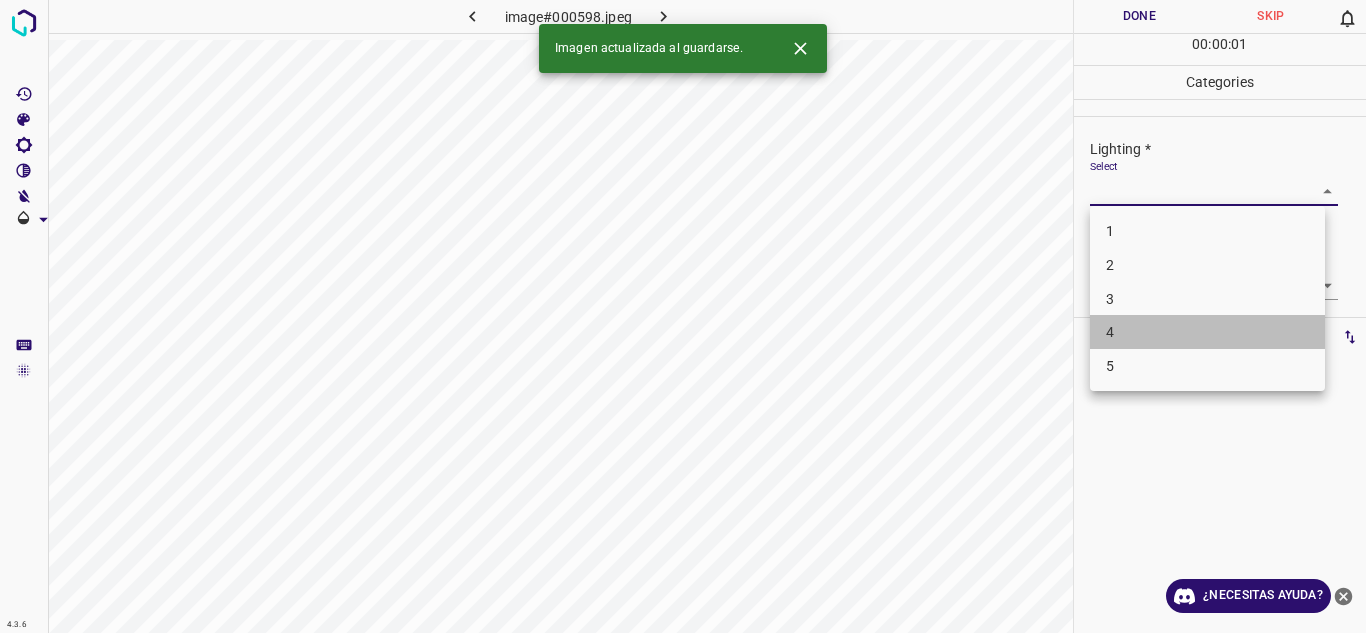 click on "4" at bounding box center [1207, 332] 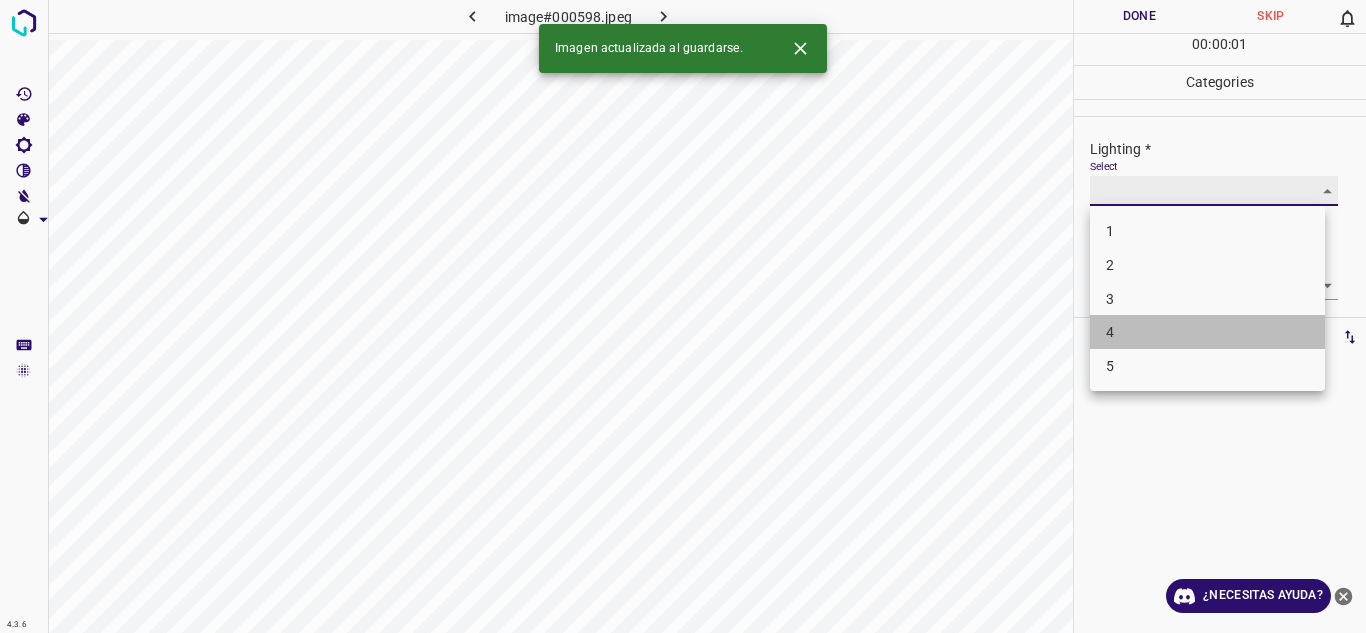 type on "4" 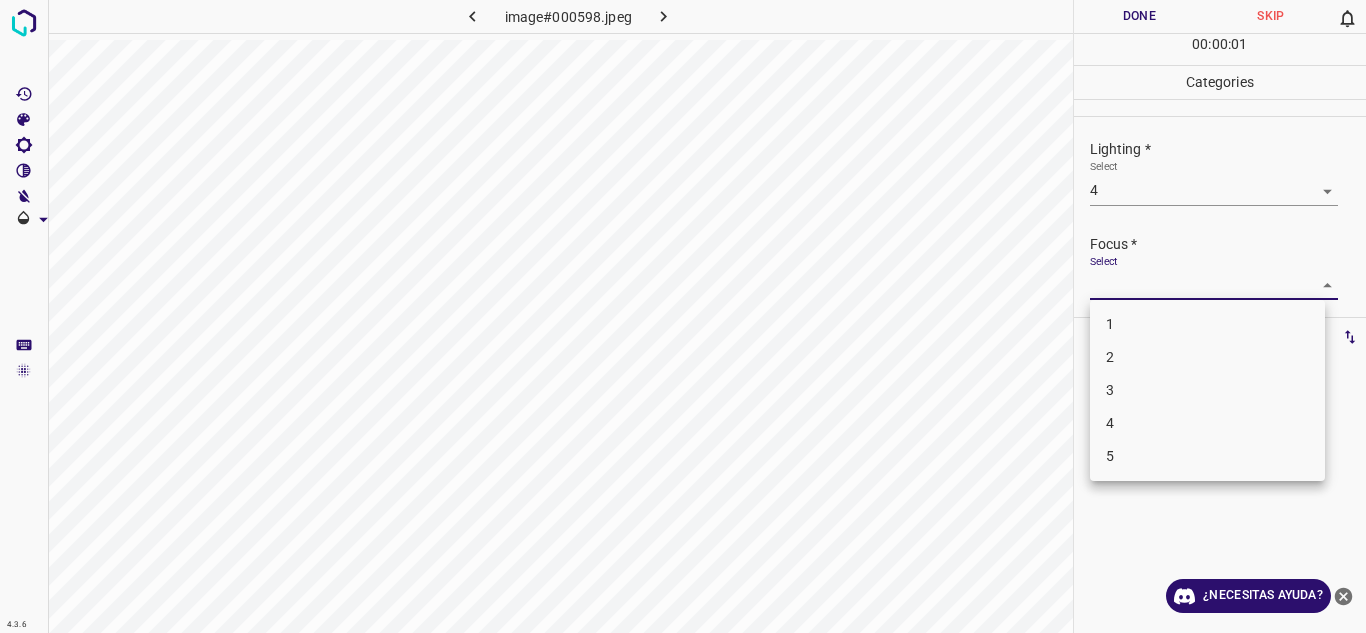 click on "4.3.6  image#000598.jpeg Done Skip 0 00   : 00   : 01   Categories Lighting *  Select 4 4 Focus *  Select ​ Overall *  Select ​ Labels   0 Categories 1 Lighting 2 Focus 3 Overall Tools Space Change between modes (Draw & Edit) I Auto labeling R Restore zoom M Zoom in N Zoom out Delete Delete selecte label Filters Z Restore filters X Saturation filter C Brightness filter V Contrast filter B Gray scale filter General O Download ¿Necesitas ayuda? Texto original Valora esta traducción Tu opinión servirá para ayudar a mejorar el Traductor de Google - Texto - Esconder - Borrar 1 2 3 4 5" at bounding box center (683, 316) 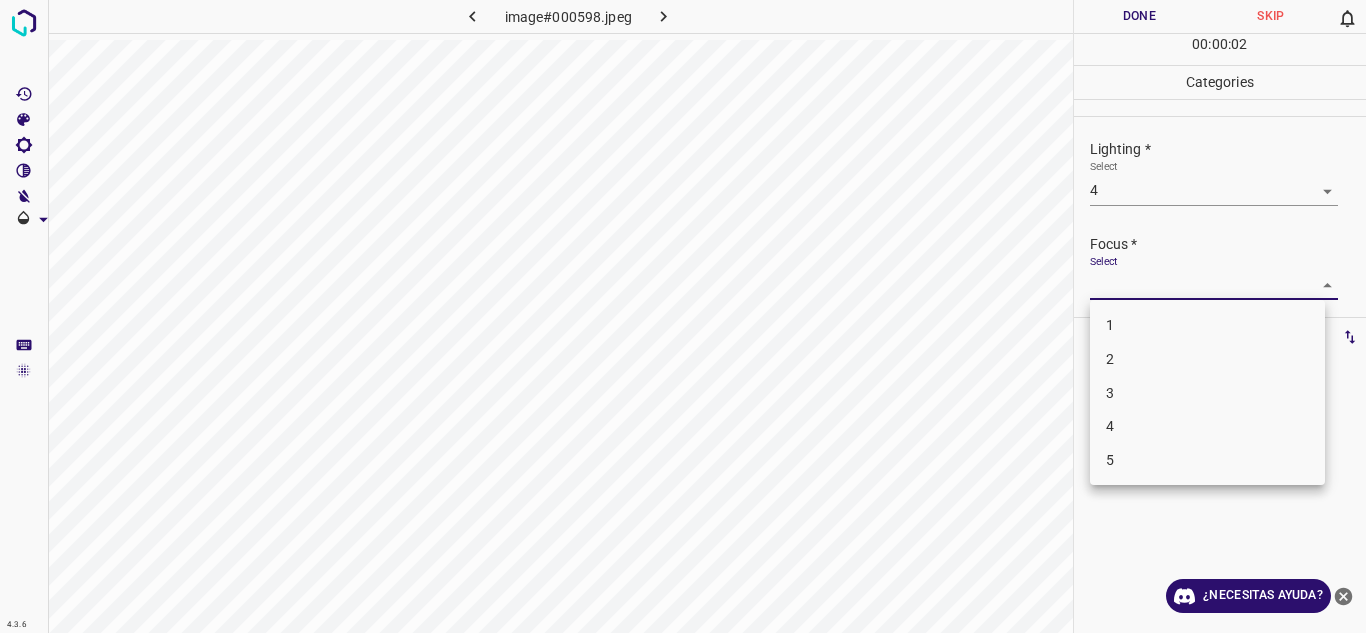 click on "3" at bounding box center (1207, 393) 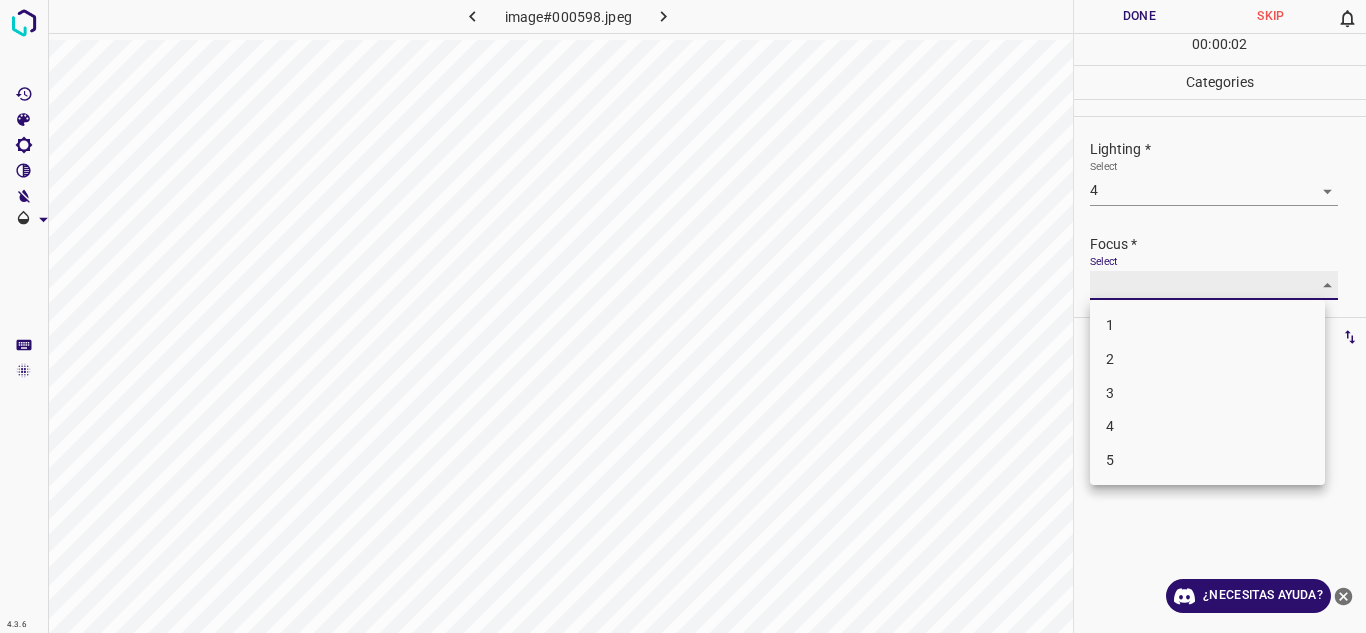 type on "3" 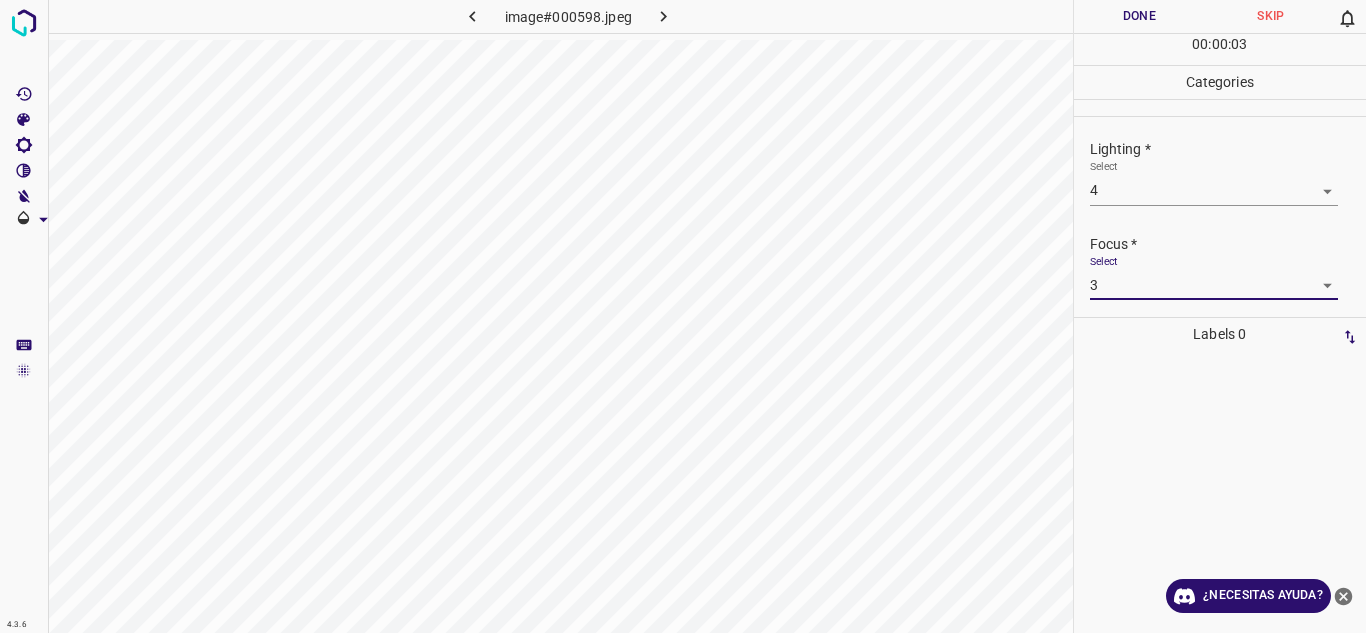 click on "Focus *" at bounding box center [1228, 244] 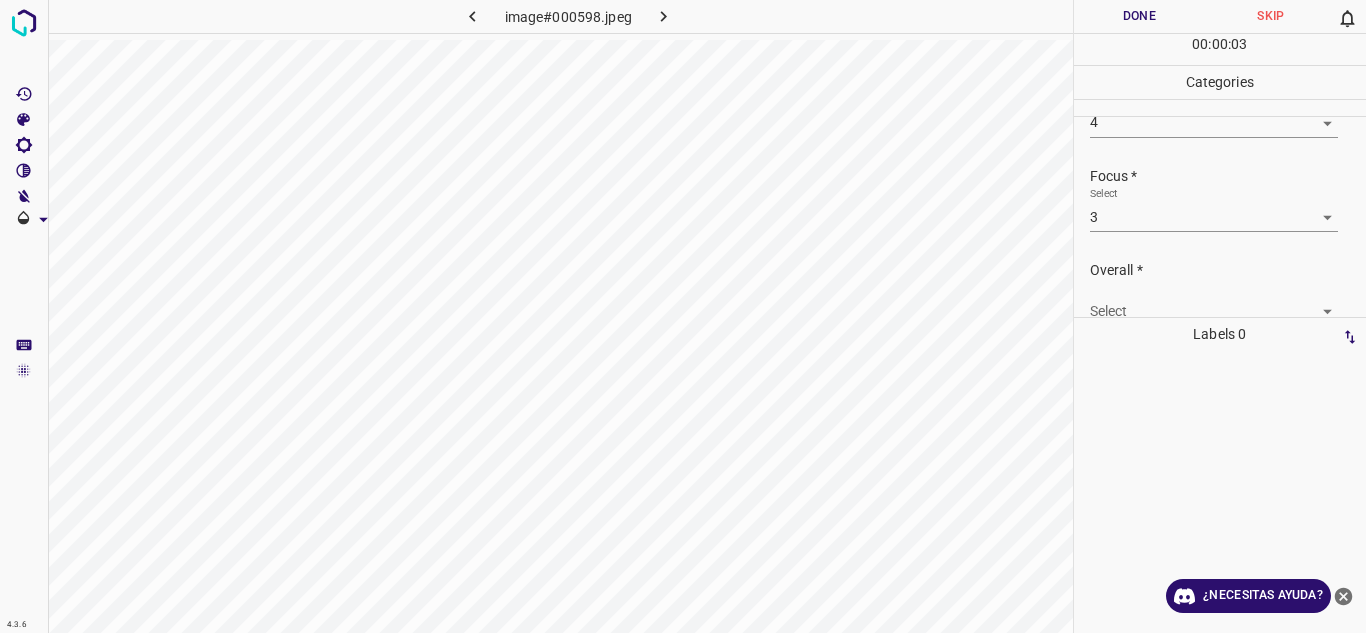 scroll, scrollTop: 98, scrollLeft: 0, axis: vertical 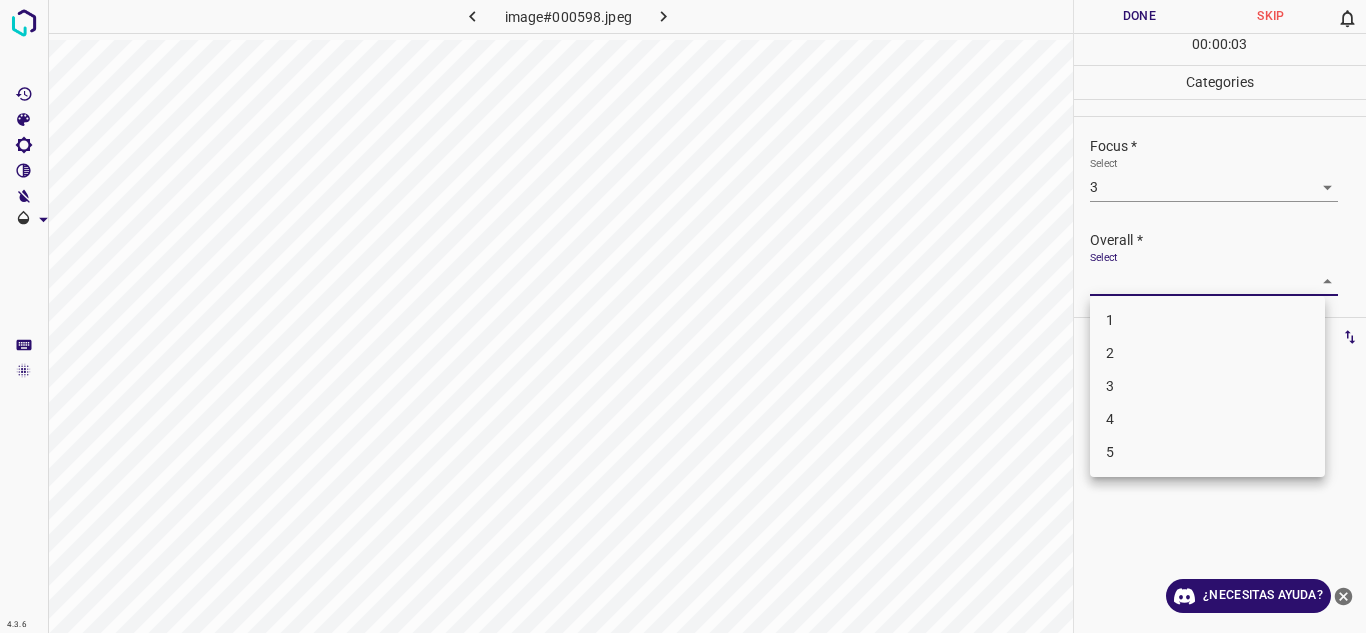click on "4.3.6  image#000598.jpeg Done Skip 0 00   : 00   : 03   Categories Lighting *  Select 4 4 Focus *  Select 3 3 Overall *  Select ​ Labels   0 Categories 1 Lighting 2 Focus 3 Overall Tools Space Change between modes (Draw & Edit) I Auto labeling R Restore zoom M Zoom in N Zoom out Delete Delete selecte label Filters Z Restore filters X Saturation filter C Brightness filter V Contrast filter B Gray scale filter General O Download ¿Necesitas ayuda? Texto original Valora esta traducción Tu opinión servirá para ayudar a mejorar el Traductor de Google - Texto - Esconder - Borrar 1 2 3 4 5" at bounding box center [683, 316] 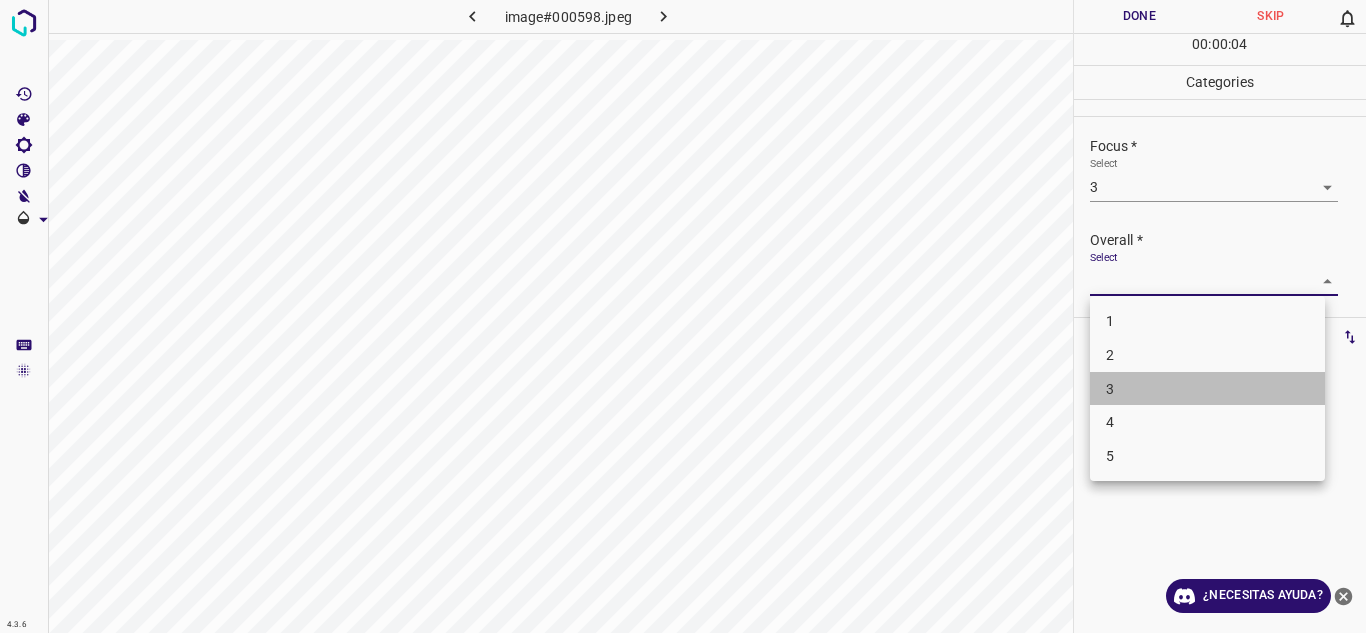 click on "3" at bounding box center (1207, 389) 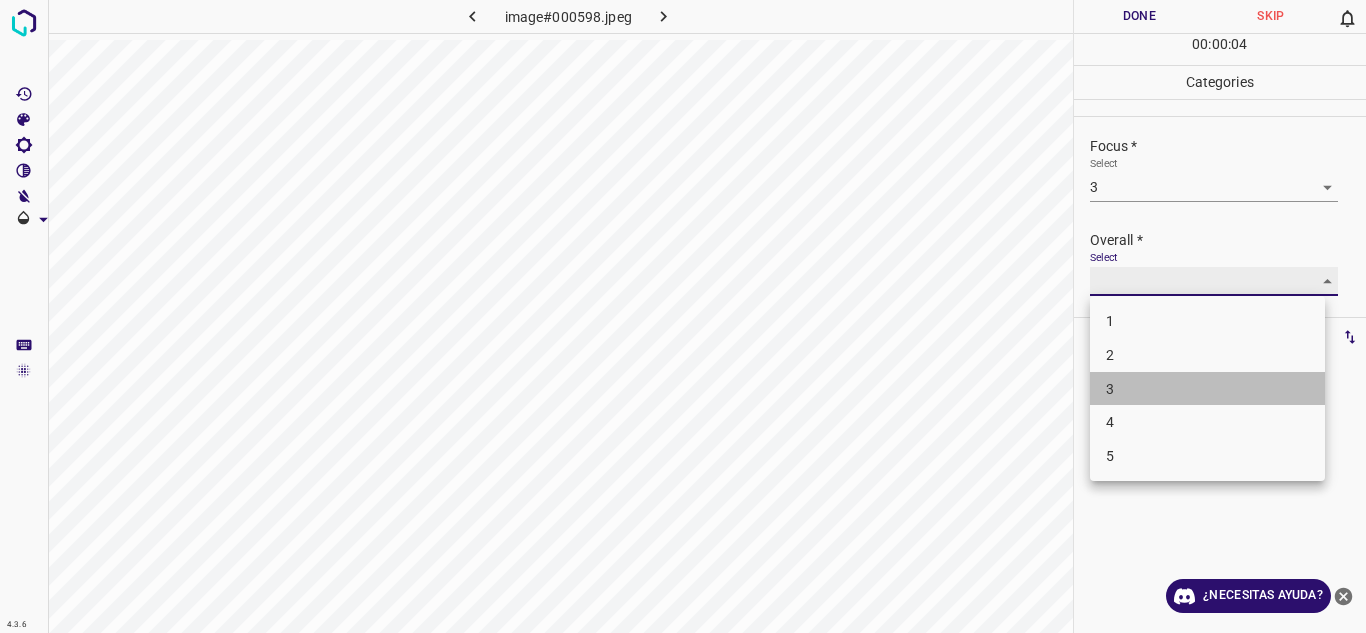 type on "3" 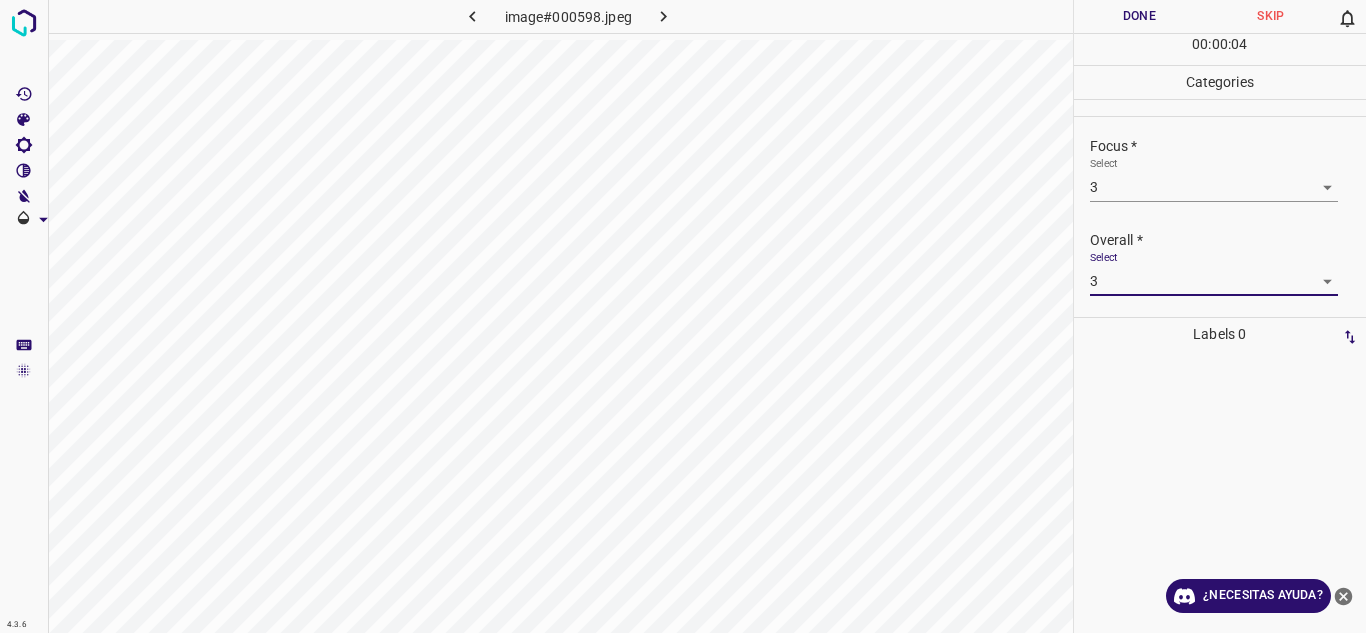 click on "Overall *" at bounding box center (1228, 240) 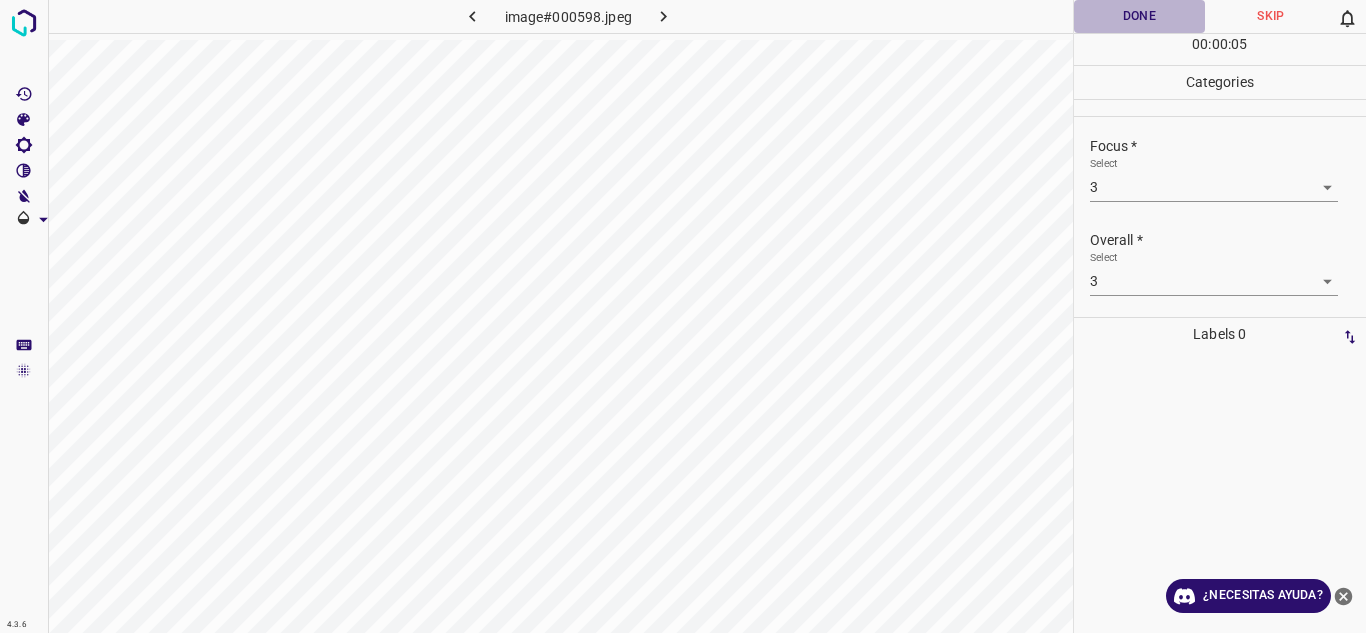click on "Done" at bounding box center (1140, 16) 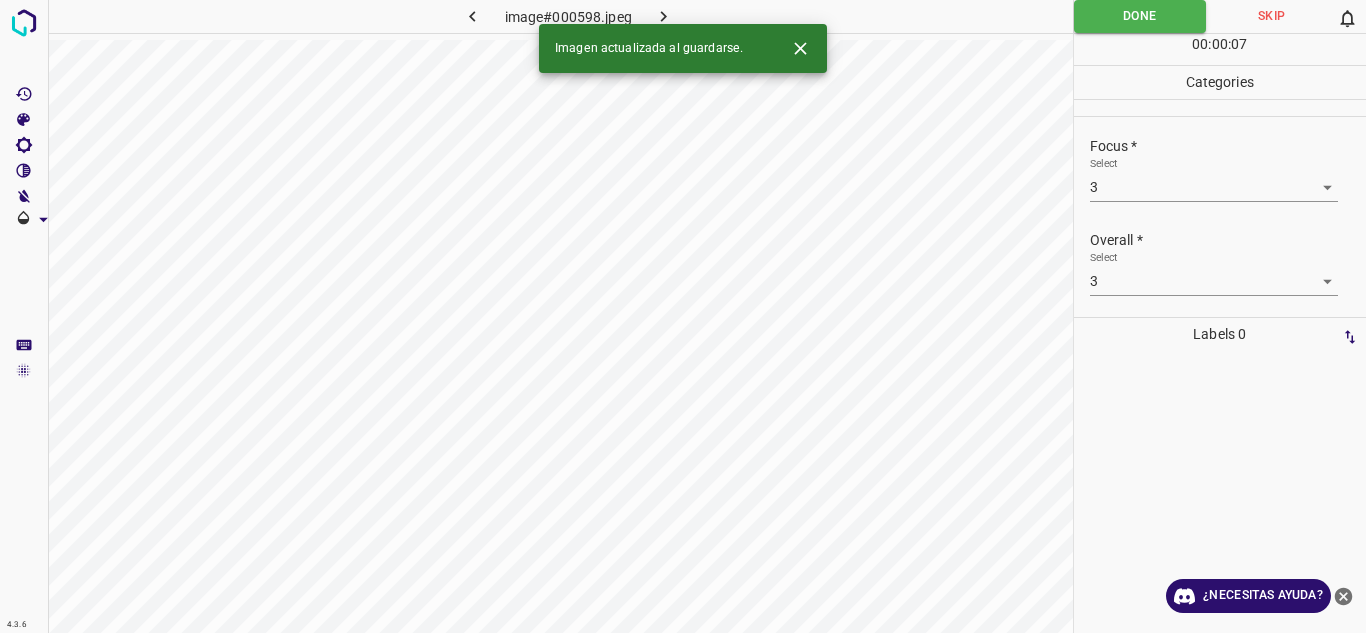 click 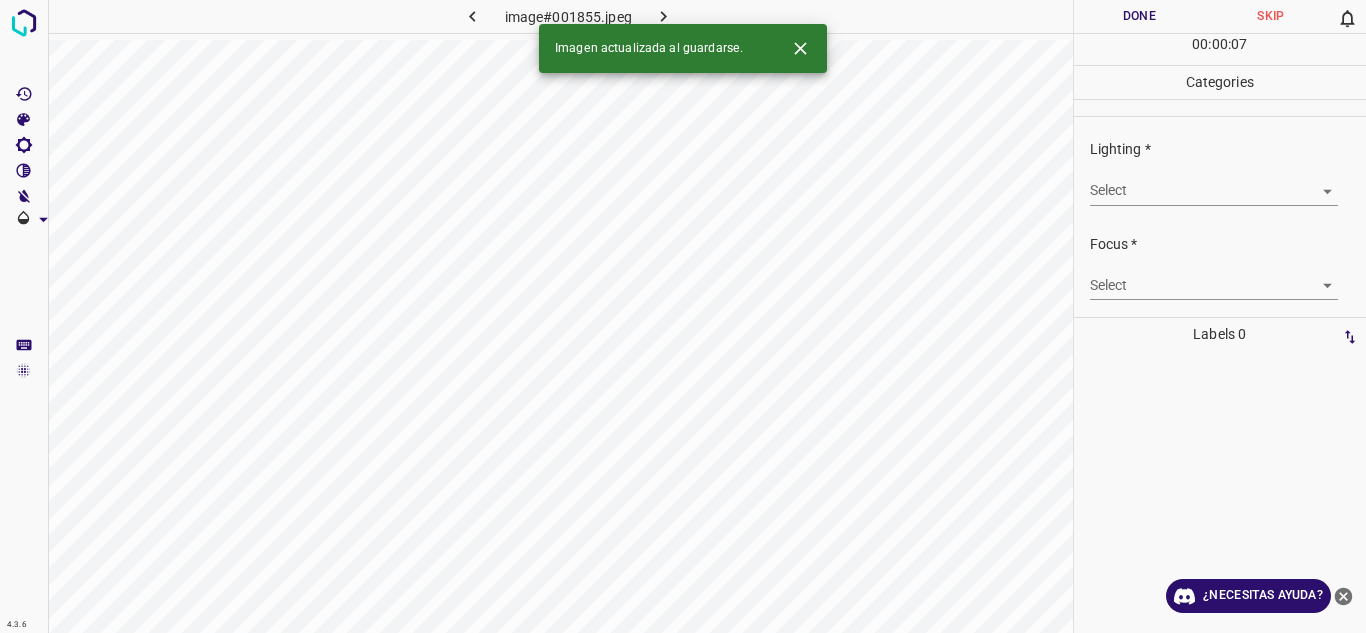 click on "4.3.6  image#001855.jpeg Done Skip 0 00   : 00   : 07   Categories Lighting *  Select ​ Focus *  Select ​ Overall *  Select ​ Labels   0 Categories 1 Lighting 2 Focus 3 Overall Tools Space Change between modes (Draw & Edit) I Auto labeling R Restore zoom M Zoom in N Zoom out Delete Delete selecte label Filters Z Restore filters X Saturation filter C Brightness filter V Contrast filter B Gray scale filter General O Download Imagen actualizada al guardarse. ¿Necesitas ayuda? Texto original Valora esta traducción Tu opinión servirá para ayudar a mejorar el Traductor de Google - Texto - Esconder - Borrar" at bounding box center (683, 316) 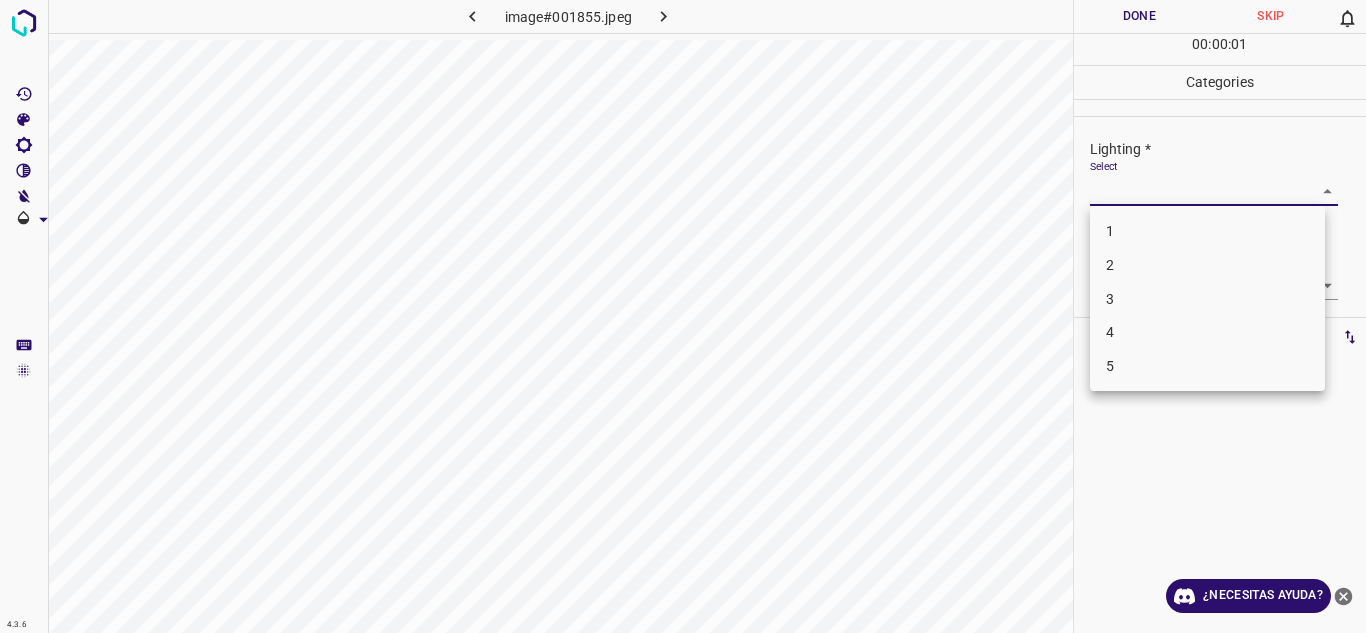 click on "4" at bounding box center [1207, 332] 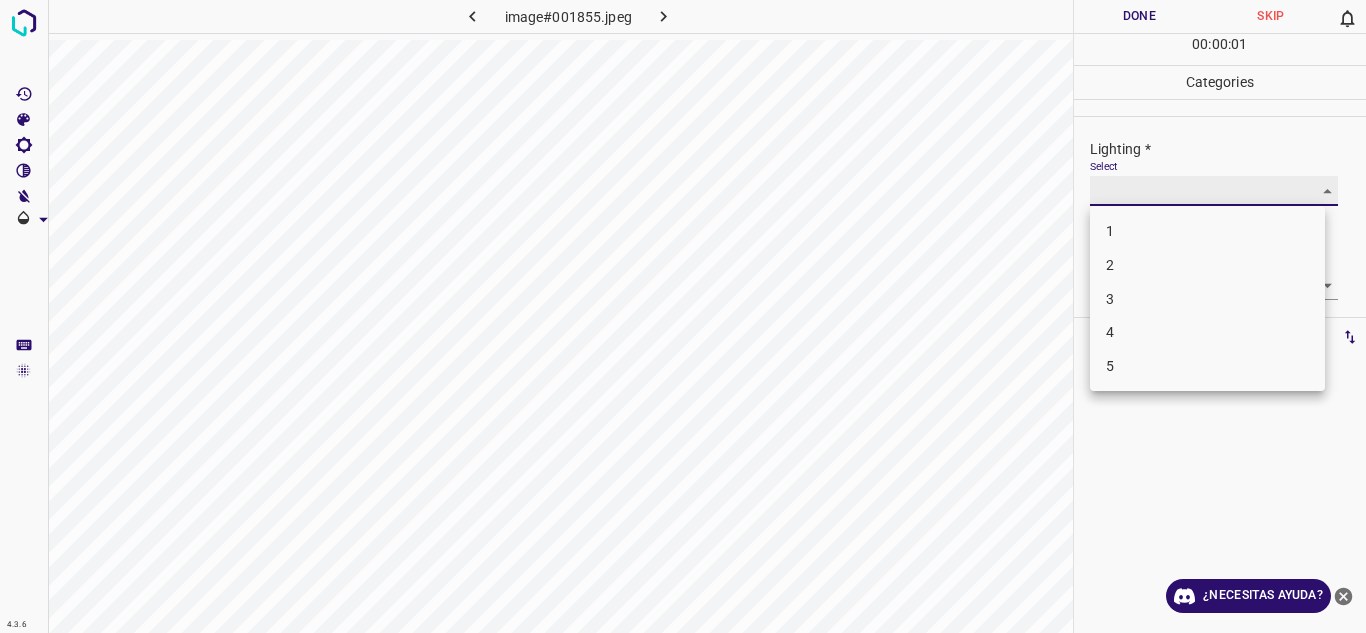 type on "4" 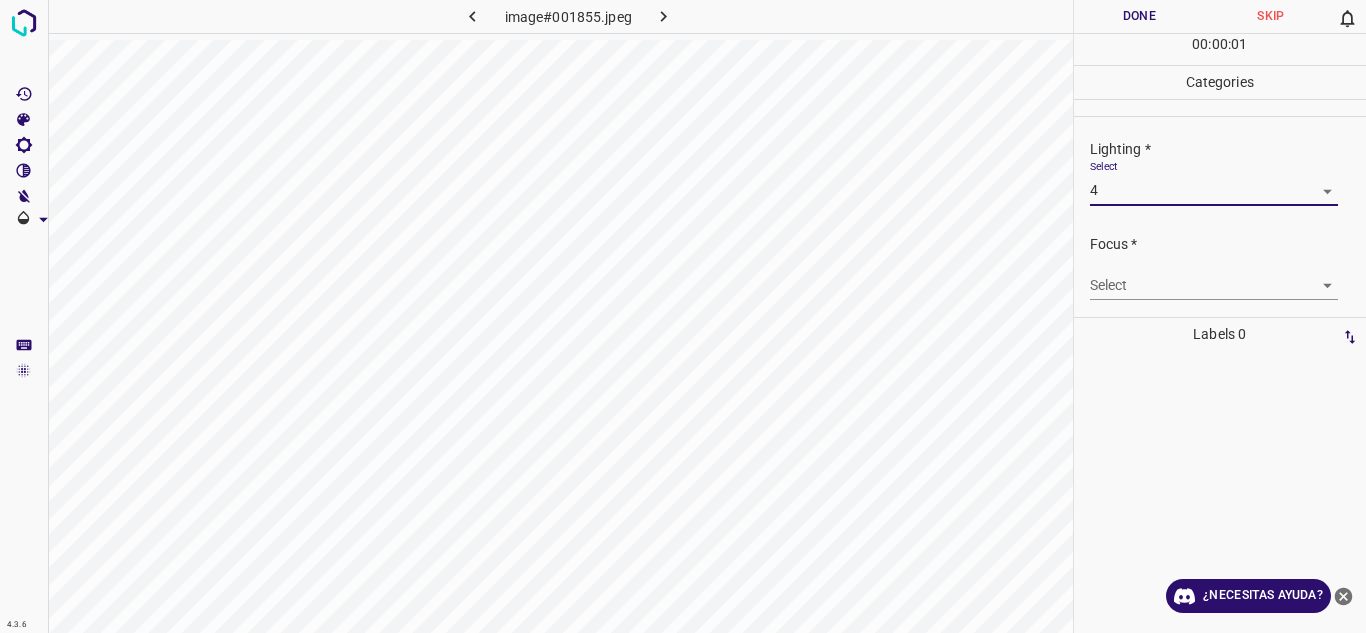 click on "4.3.6  image#001855.jpeg Done Skip 0 00   : 00   : 01   Categories Lighting *  Select 4 4 Focus *  Select ​ Overall *  Select ​ Labels   0 Categories 1 Lighting 2 Focus 3 Overall Tools Space Change between modes (Draw & Edit) I Auto labeling R Restore zoom M Zoom in N Zoom out Delete Delete selecte label Filters Z Restore filters X Saturation filter C Brightness filter V Contrast filter B Gray scale filter General O Download ¿Necesitas ayuda? Texto original Valora esta traducción Tu opinión servirá para ayudar a mejorar el Traductor de Google - Texto - Esconder - Borrar" at bounding box center (683, 316) 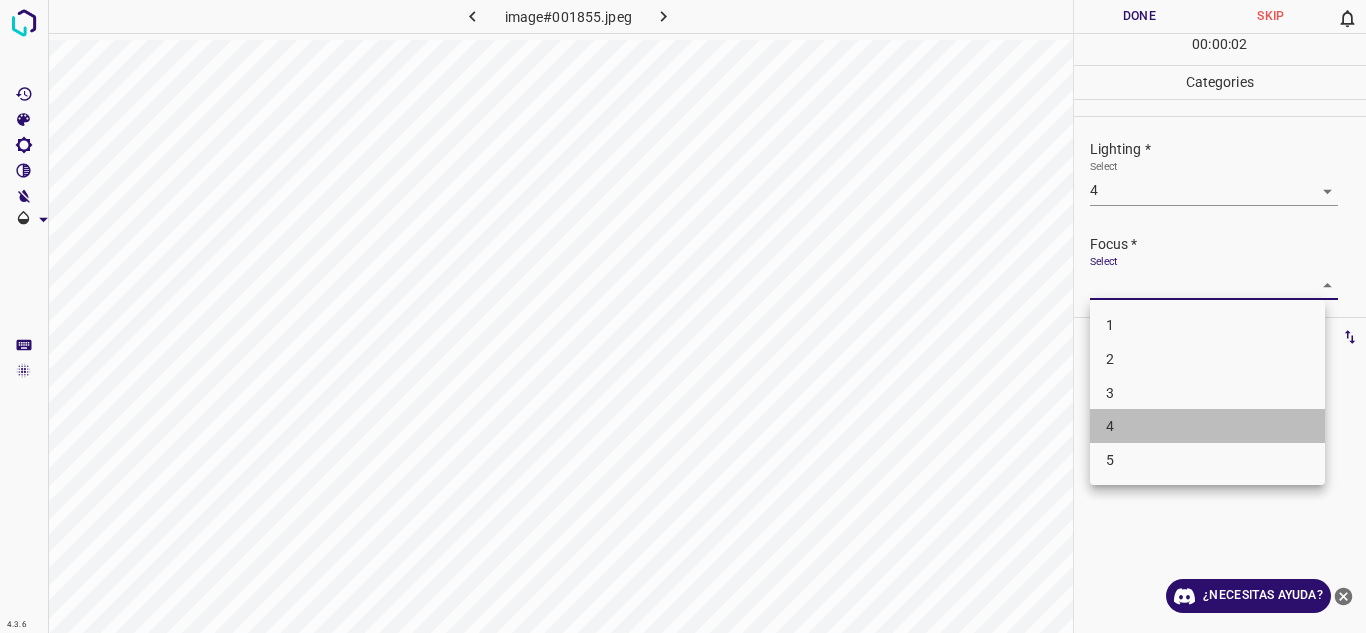 click on "4" at bounding box center [1207, 426] 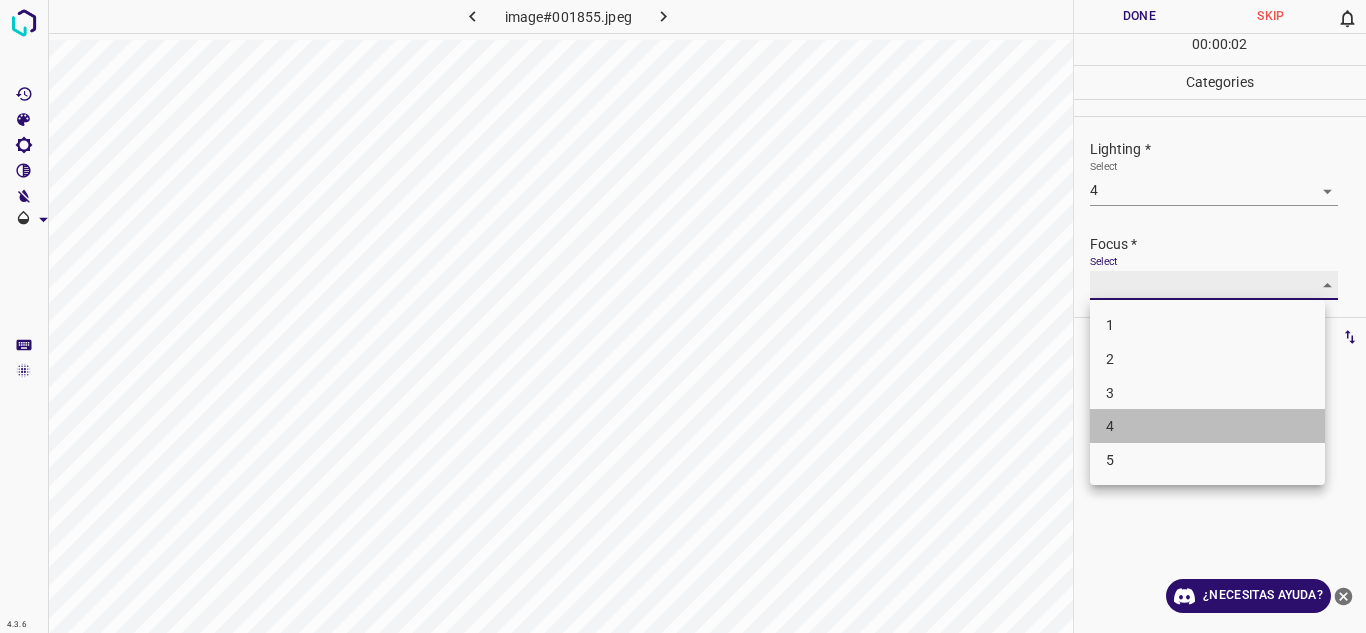 type on "4" 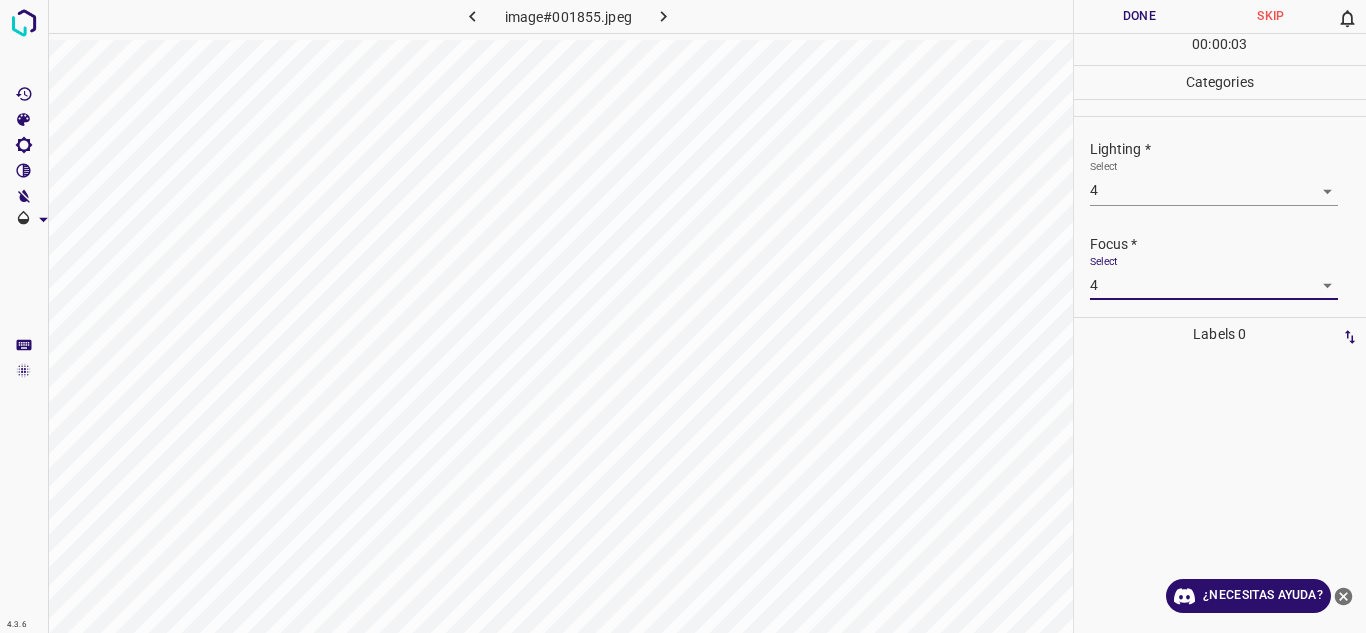 click on "Select 4 4" at bounding box center [1214, 277] 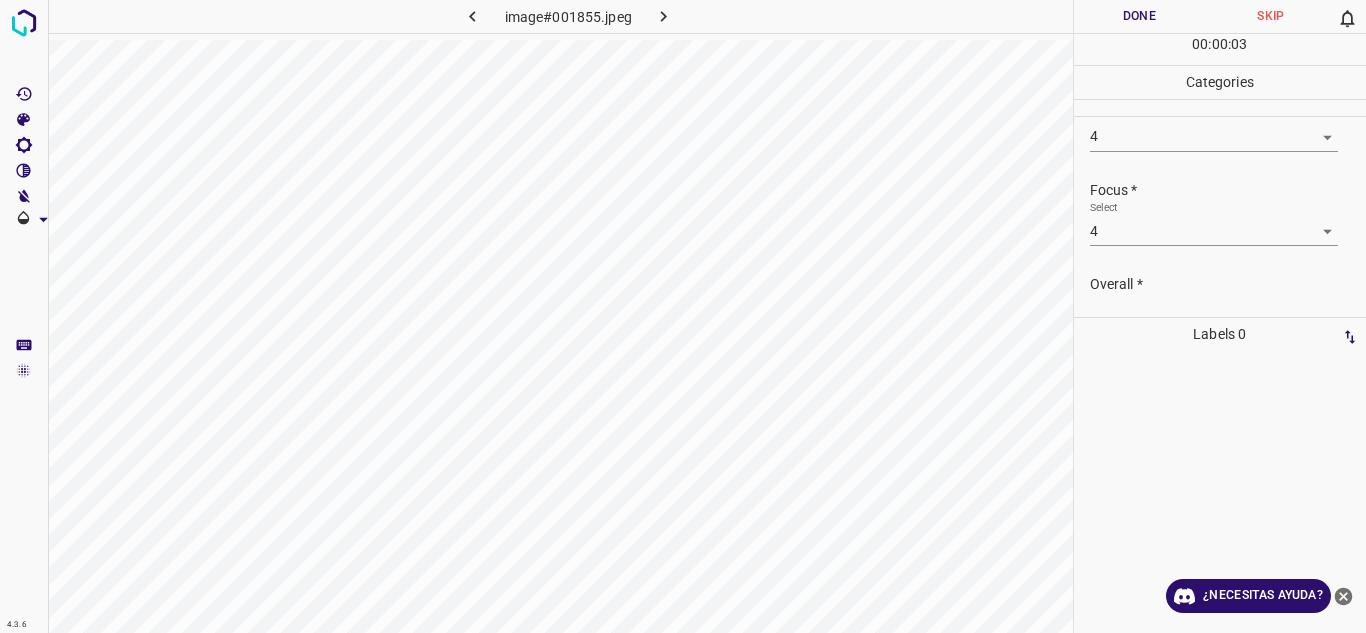 scroll, scrollTop: 98, scrollLeft: 0, axis: vertical 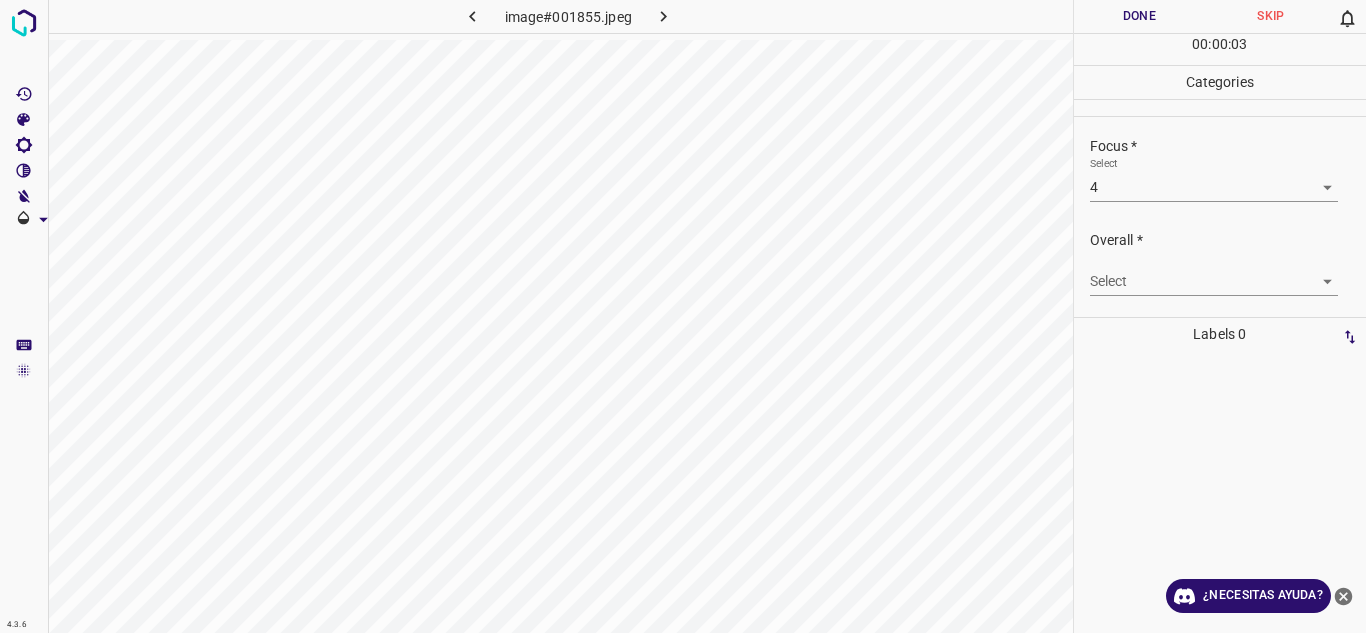 click on "4.3.6  image#001855.jpeg Done Skip 0 00   : 00   : 03   Categories Lighting *  Select 4 4 Focus *  Select 4 4 Overall *  Select ​ Labels   0 Categories 1 Lighting 2 Focus 3 Overall Tools Space Change between modes (Draw & Edit) I Auto labeling R Restore zoom M Zoom in N Zoom out Delete Delete selecte label Filters Z Restore filters X Saturation filter C Brightness filter V Contrast filter B Gray scale filter General O Download ¿Necesitas ayuda? Texto original Valora esta traducción Tu opinión servirá para ayudar a mejorar el Traductor de Google - Texto - Esconder - Borrar" at bounding box center [683, 316] 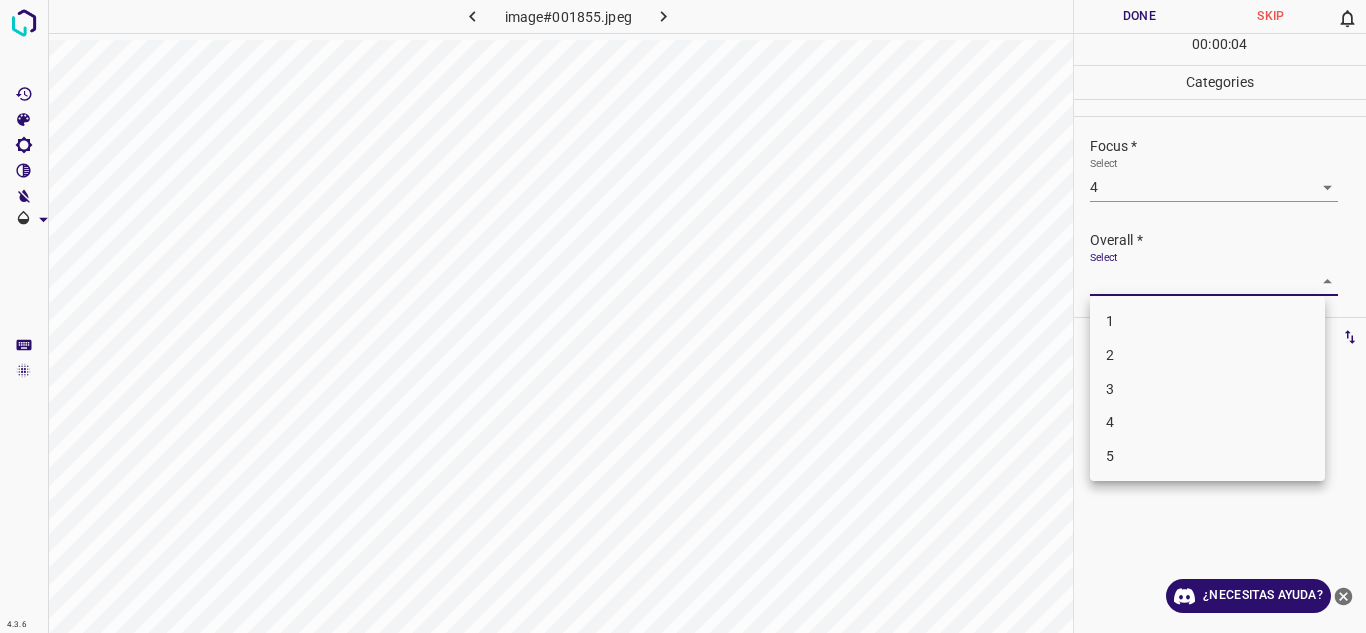 click on "4" at bounding box center [1207, 422] 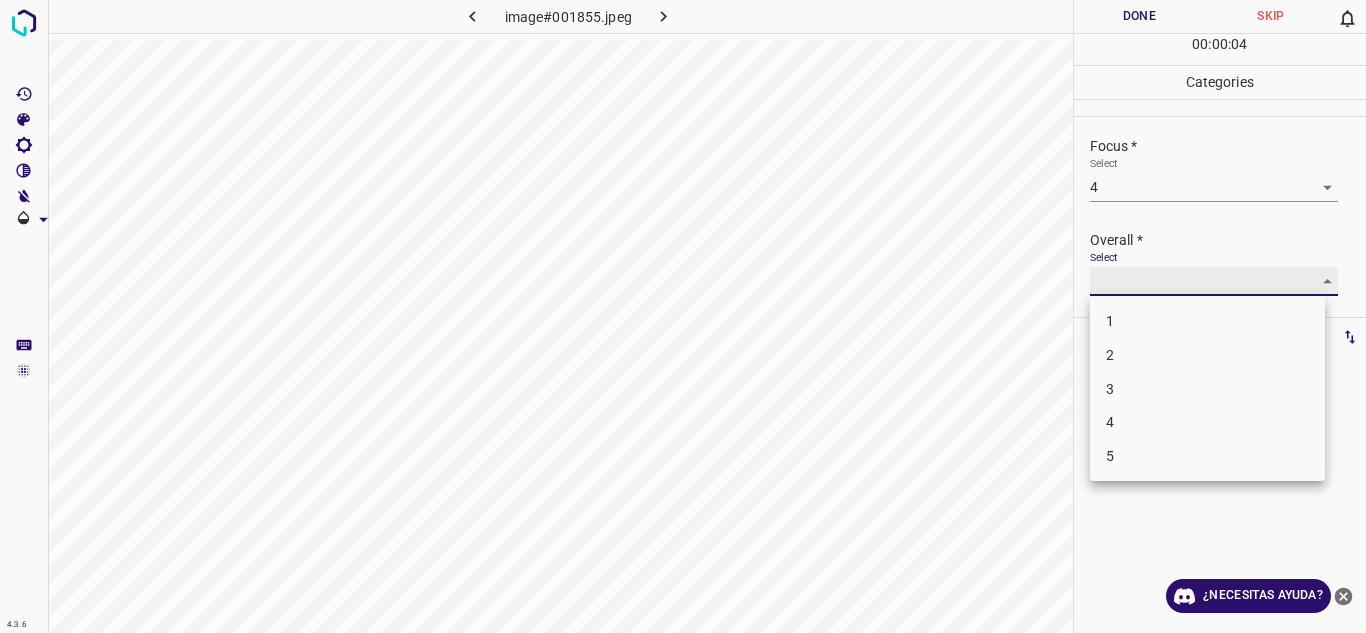 type on "4" 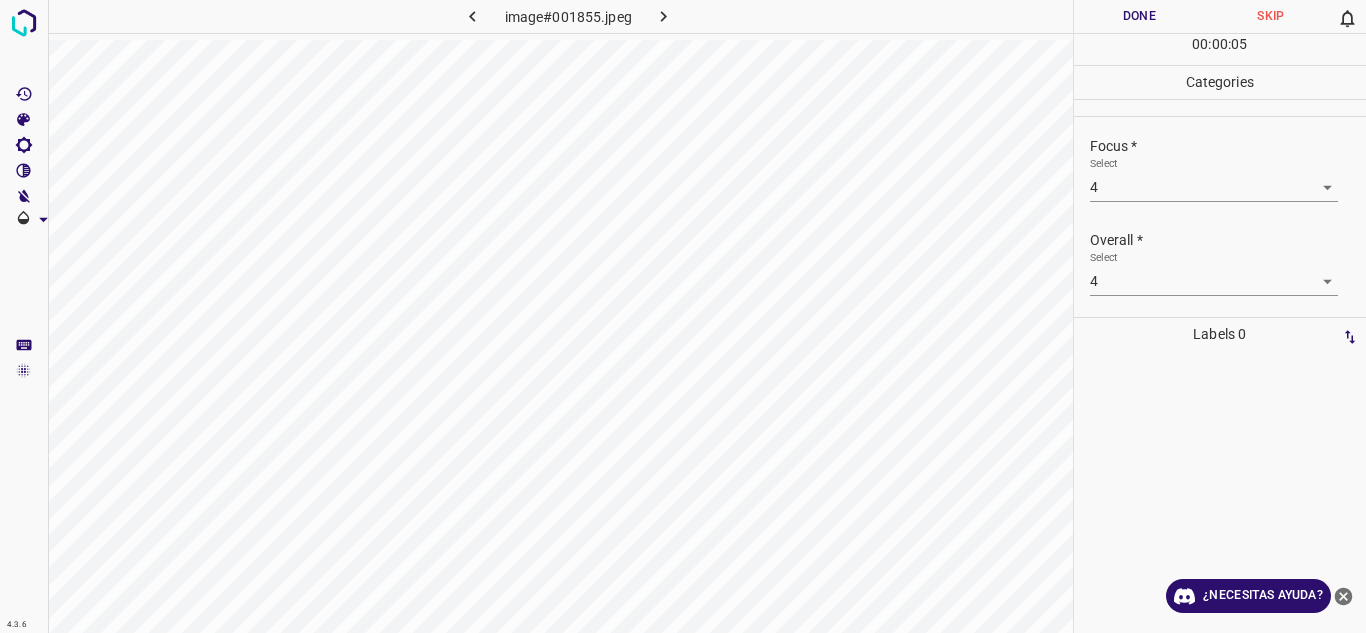 click on "Overall *  Select 4 4" at bounding box center [1220, 263] 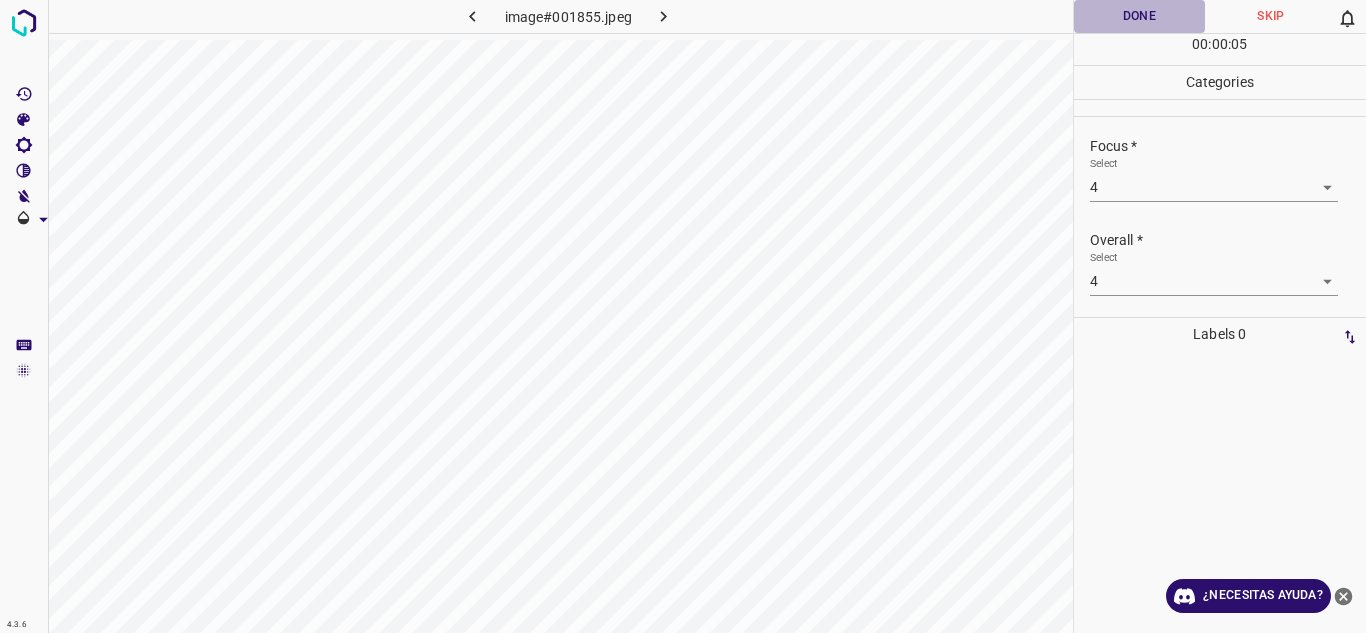 click on "Done" at bounding box center [1140, 16] 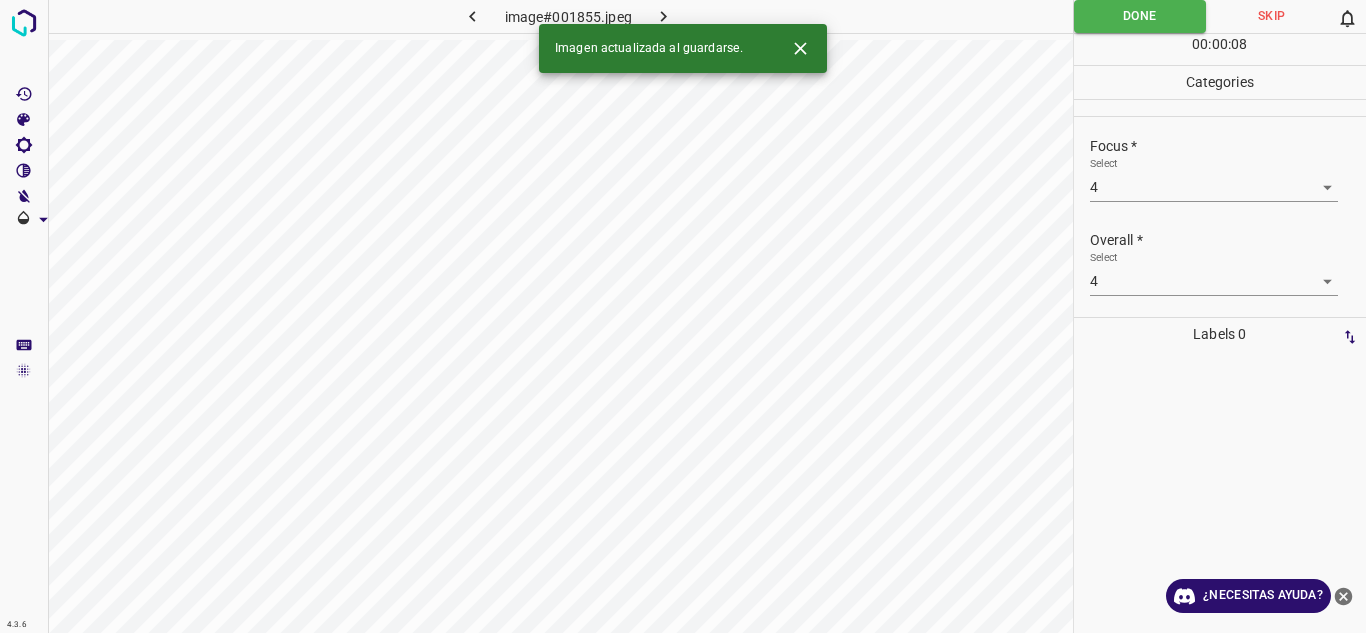 click 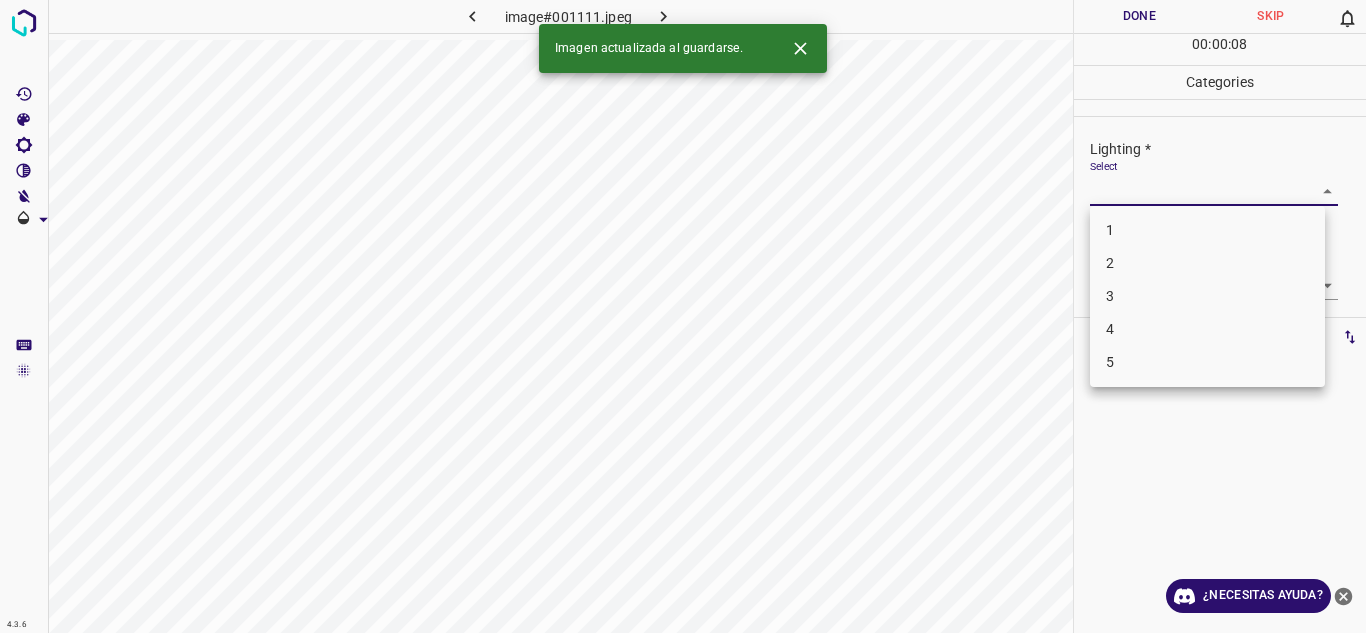 click on "4.3.6  image#001111.jpeg Done Skip 0 00   : 00   : 08   Categories Lighting *  Select ​ Focus *  Select ​ Overall *  Select ​ Labels   0 Categories 1 Lighting 2 Focus 3 Overall Tools Space Change between modes (Draw & Edit) I Auto labeling R Restore zoom M Zoom in N Zoom out Delete Delete selecte label Filters Z Restore filters X Saturation filter C Brightness filter V Contrast filter B Gray scale filter General O Download Imagen actualizada al guardarse. ¿Necesitas ayuda? Texto original Valora esta traducción Tu opinión servirá para ayudar a mejorar el Traductor de Google - Texto - Esconder - Borrar 1 2 3 4 5" at bounding box center [683, 316] 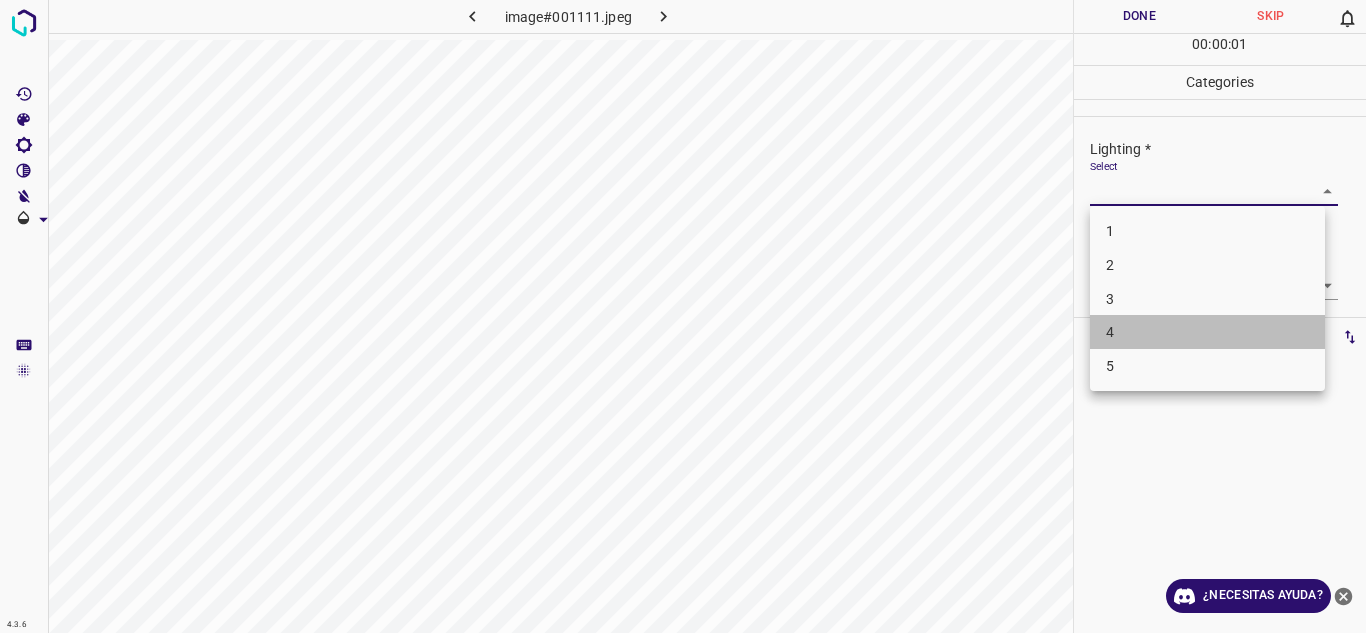 click on "4" at bounding box center [1207, 332] 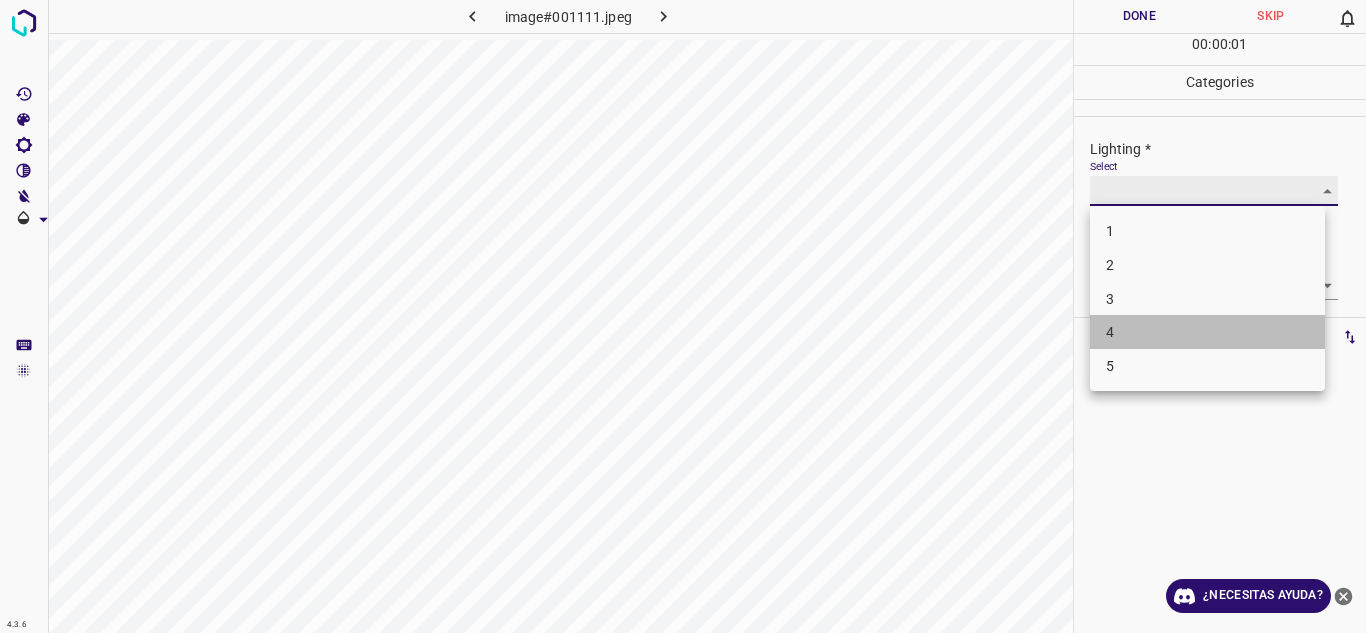 type on "4" 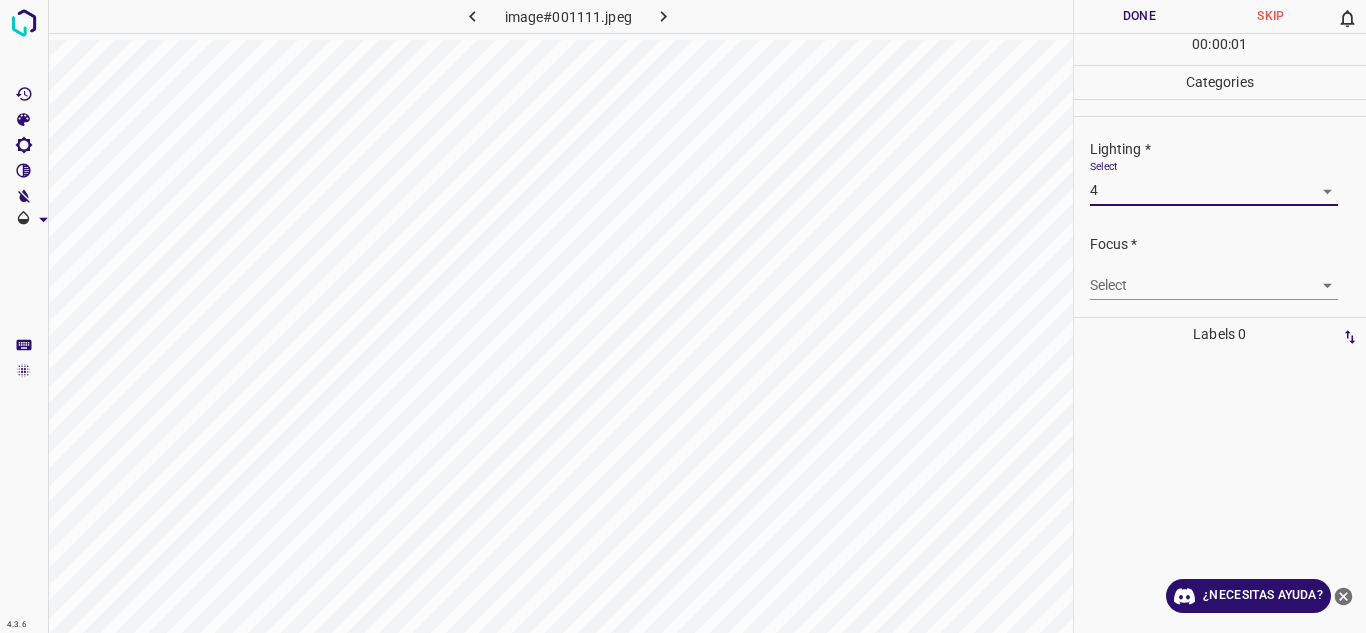 click on "4.3.6  image#001111.jpeg Done Skip 0 00   : 00   : 01   Categories Lighting *  Select 4 4 Focus *  Select ​ Overall *  Select ​ Labels   0 Categories 1 Lighting 2 Focus 3 Overall Tools Space Change between modes (Draw & Edit) I Auto labeling R Restore zoom M Zoom in N Zoom out Delete Delete selecte label Filters Z Restore filters X Saturation filter C Brightness filter V Contrast filter B Gray scale filter General O Download ¿Necesitas ayuda? Texto original Valora esta traducción Tu opinión servirá para ayudar a mejorar el Traductor de Google - Texto - Esconder - Borrar" at bounding box center [683, 316] 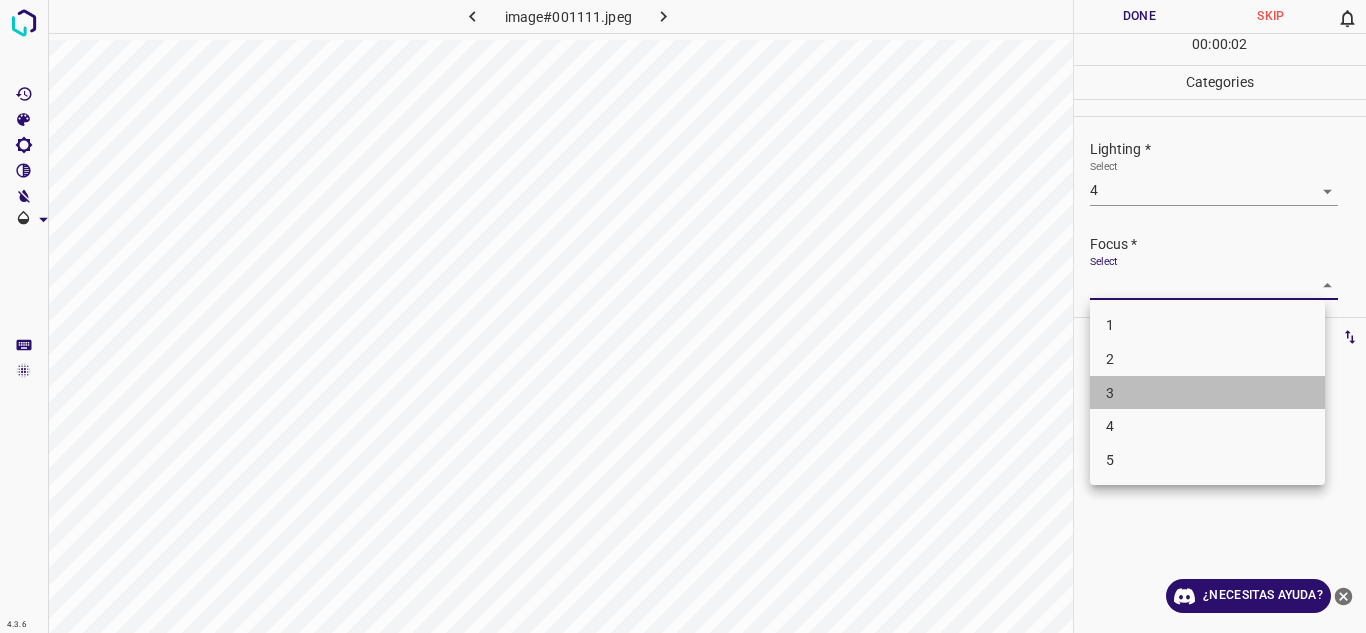 click on "3" at bounding box center (1207, 393) 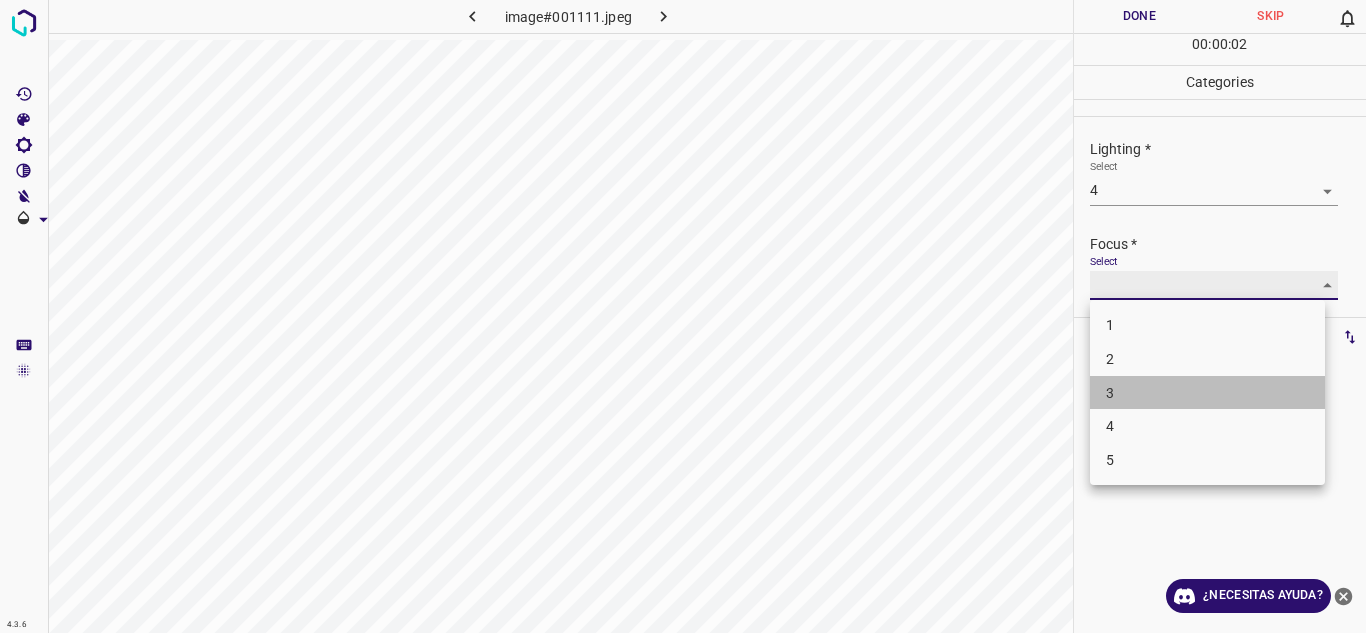 type on "3" 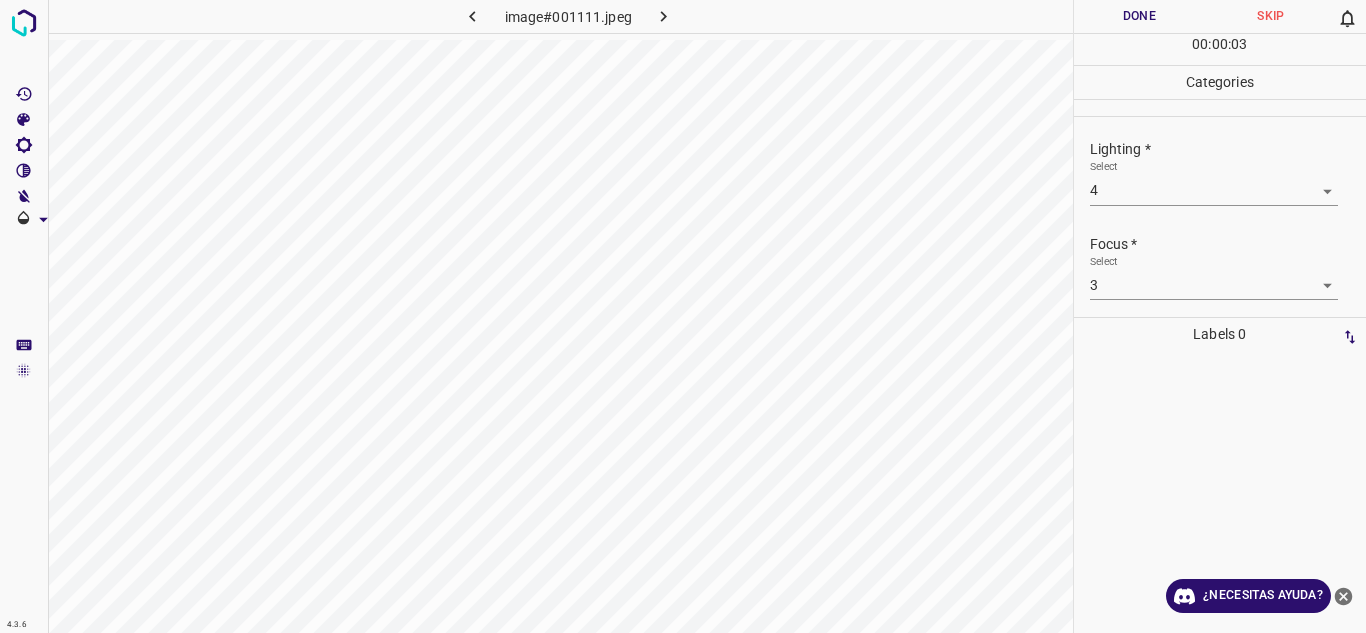 click on "Focus *" at bounding box center [1228, 244] 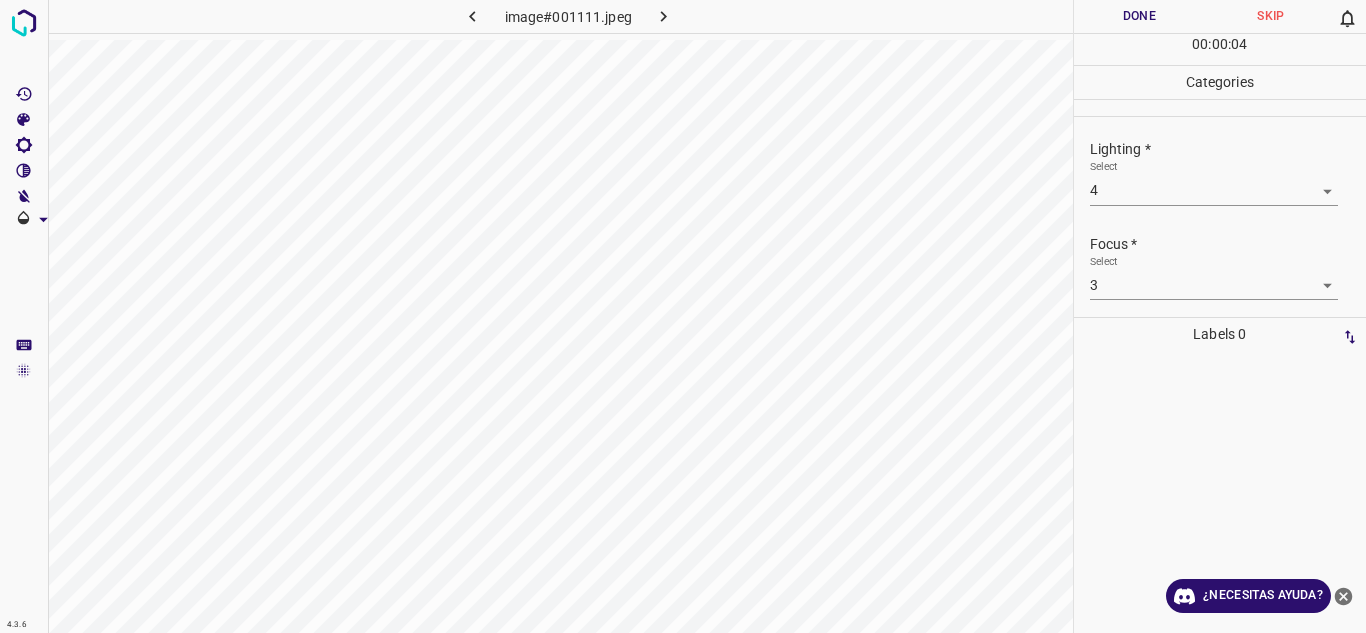 scroll, scrollTop: 98, scrollLeft: 0, axis: vertical 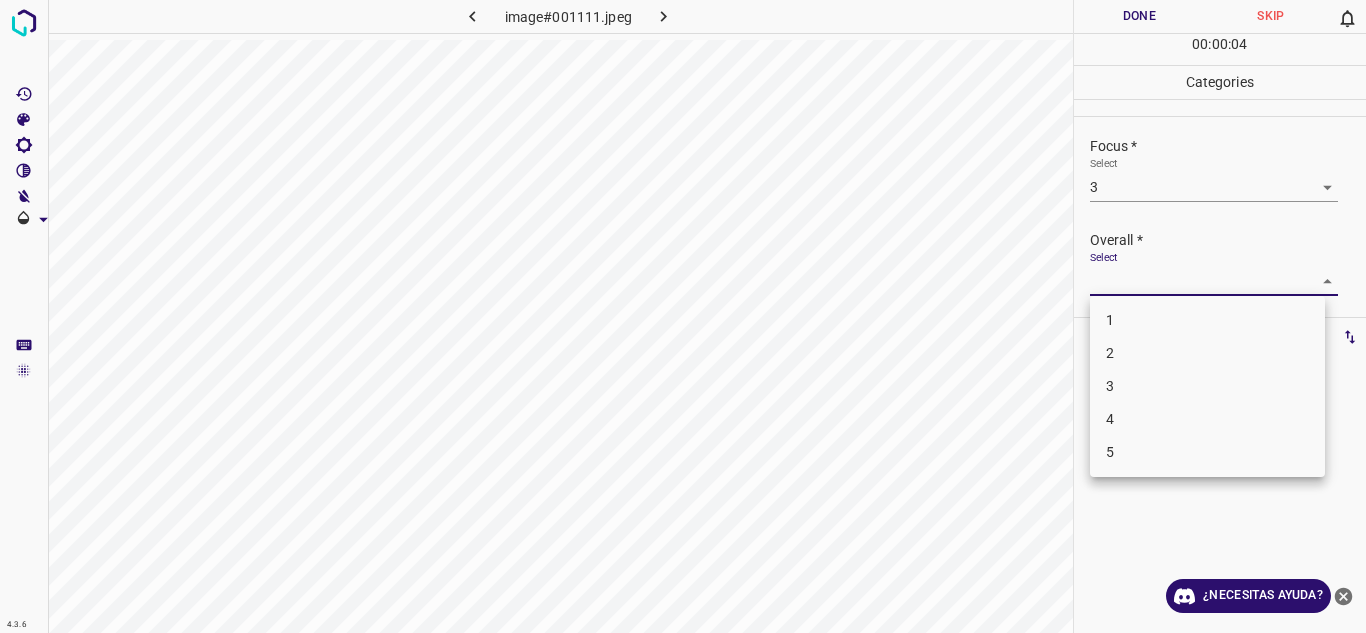 click on "4.3.6  image#001111.jpeg Done Skip 0 00   : 00   : 04   Categories Lighting *  Select 4 4 Focus *  Select 3 3 Overall *  Select ​ Labels   0 Categories 1 Lighting 2 Focus 3 Overall Tools Space Change between modes (Draw & Edit) I Auto labeling R Restore zoom M Zoom in N Zoom out Delete Delete selecte label Filters Z Restore filters X Saturation filter C Brightness filter V Contrast filter B Gray scale filter General O Download ¿Necesitas ayuda? Texto original Valora esta traducción Tu opinión servirá para ayudar a mejorar el Traductor de Google - Texto - Esconder - Borrar 1 2 3 4 5" at bounding box center (683, 316) 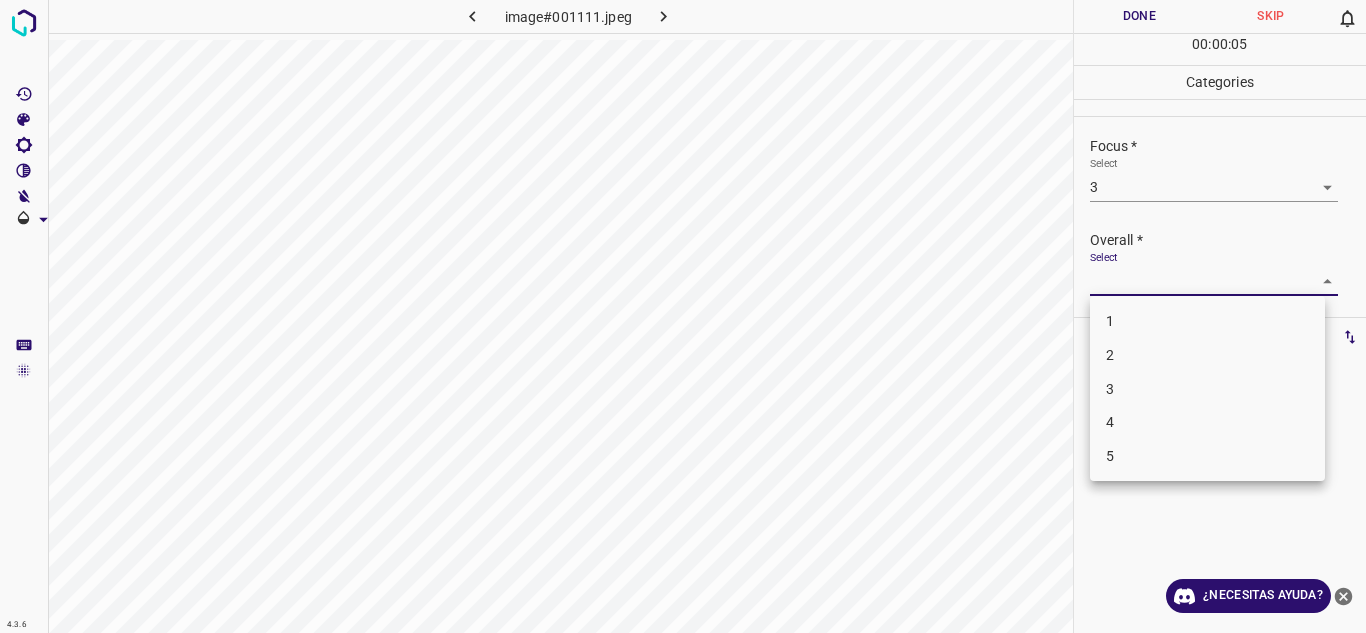 click on "3" at bounding box center (1207, 389) 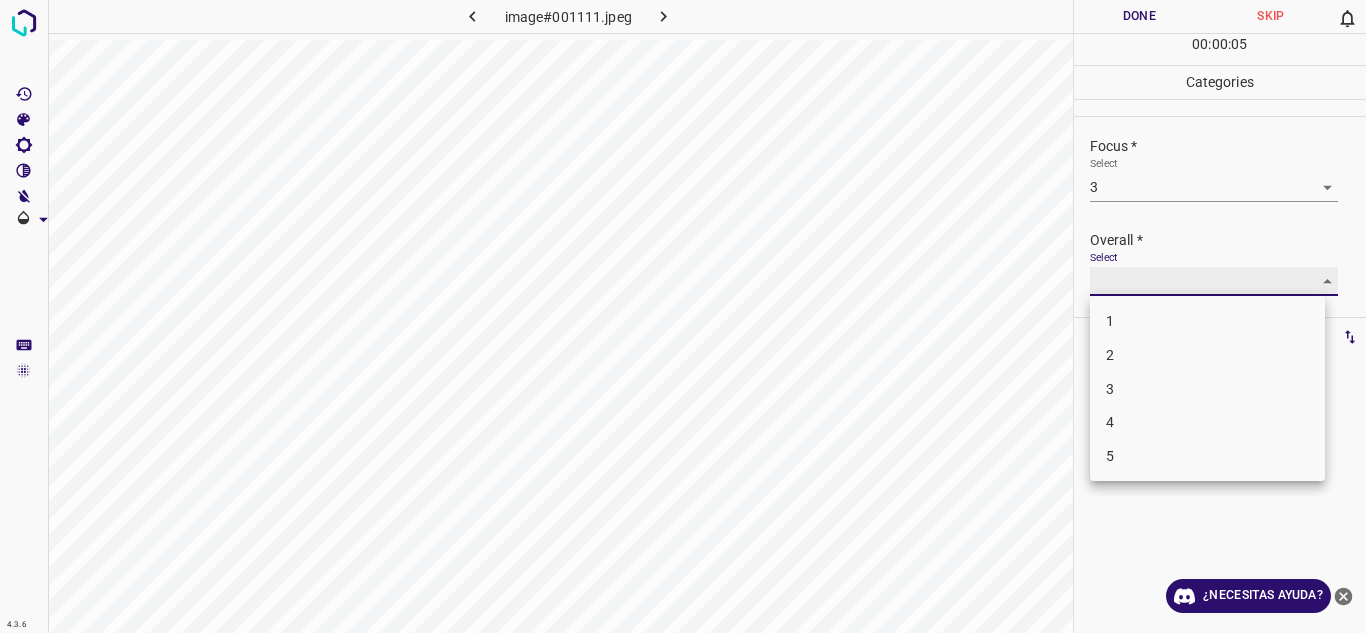 type on "3" 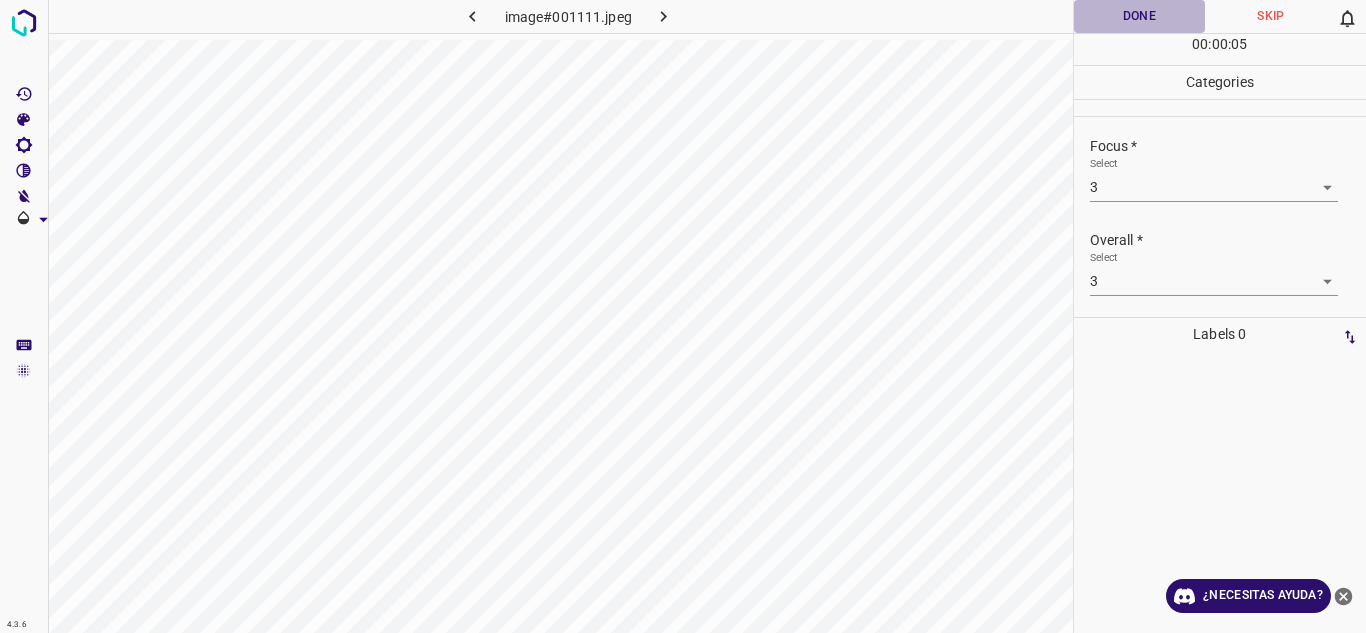 click on "Done" at bounding box center [1140, 16] 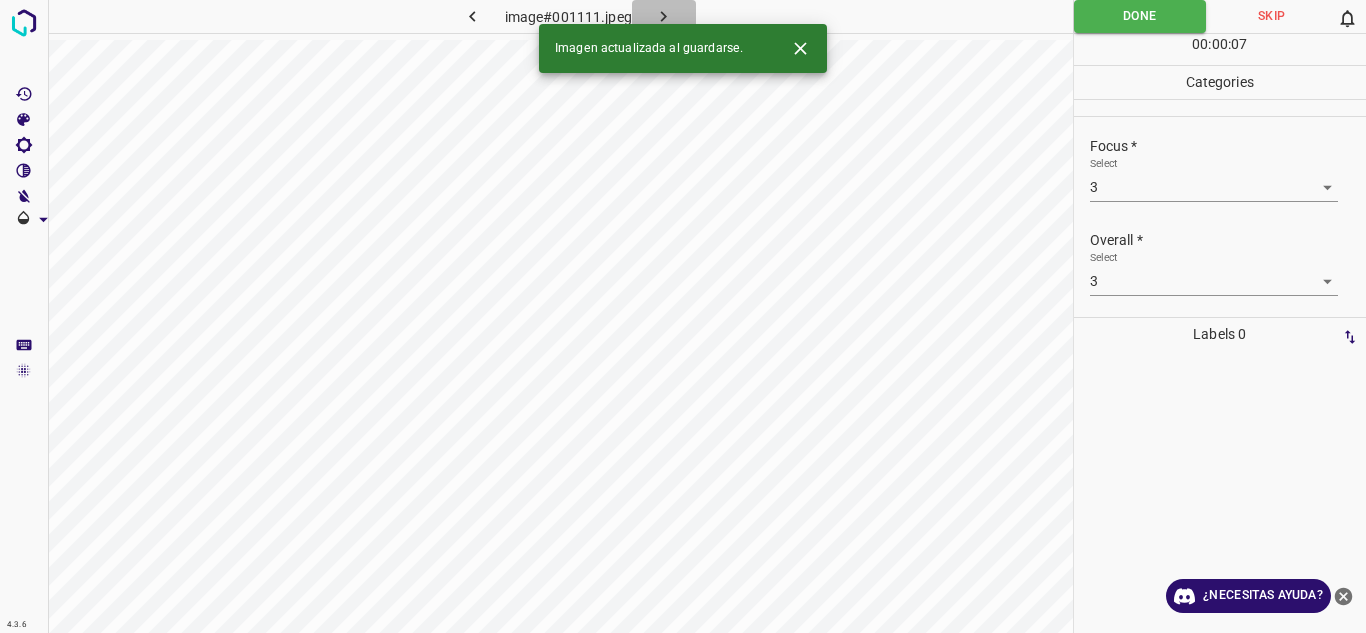 click at bounding box center (664, 16) 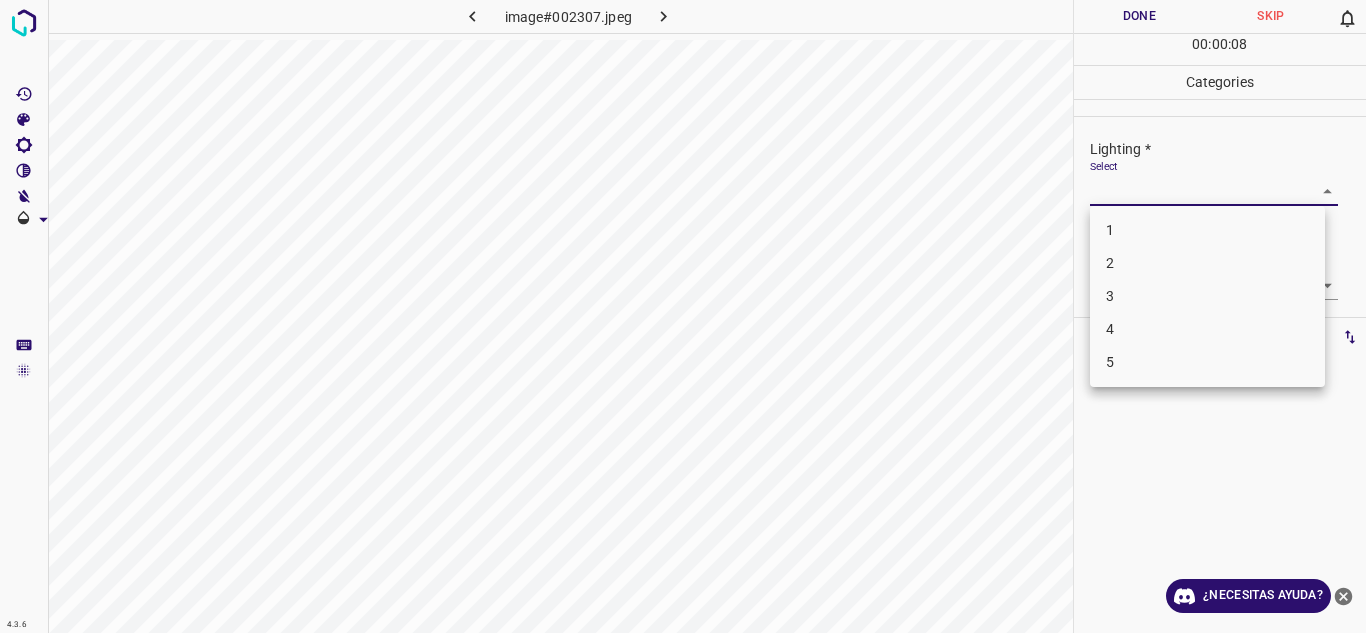 click on "4.3.6  image#002307.jpeg Done Skip 0 00   : 00   : 08   Categories Lighting *  Select ​ Focus *  Select ​ Overall *  Select ​ Labels   0 Categories 1 Lighting 2 Focus 3 Overall Tools Space Change between modes (Draw & Edit) I Auto labeling R Restore zoom M Zoom in N Zoom out Delete Delete selecte label Filters Z Restore filters X Saturation filter C Brightness filter V Contrast filter B Gray scale filter General O Download ¿Necesitas ayuda? Texto original Valora esta traducción Tu opinión servirá para ayudar a mejorar el Traductor de Google - Texto - Esconder - Borrar 1 2 3 4 5" at bounding box center [683, 316] 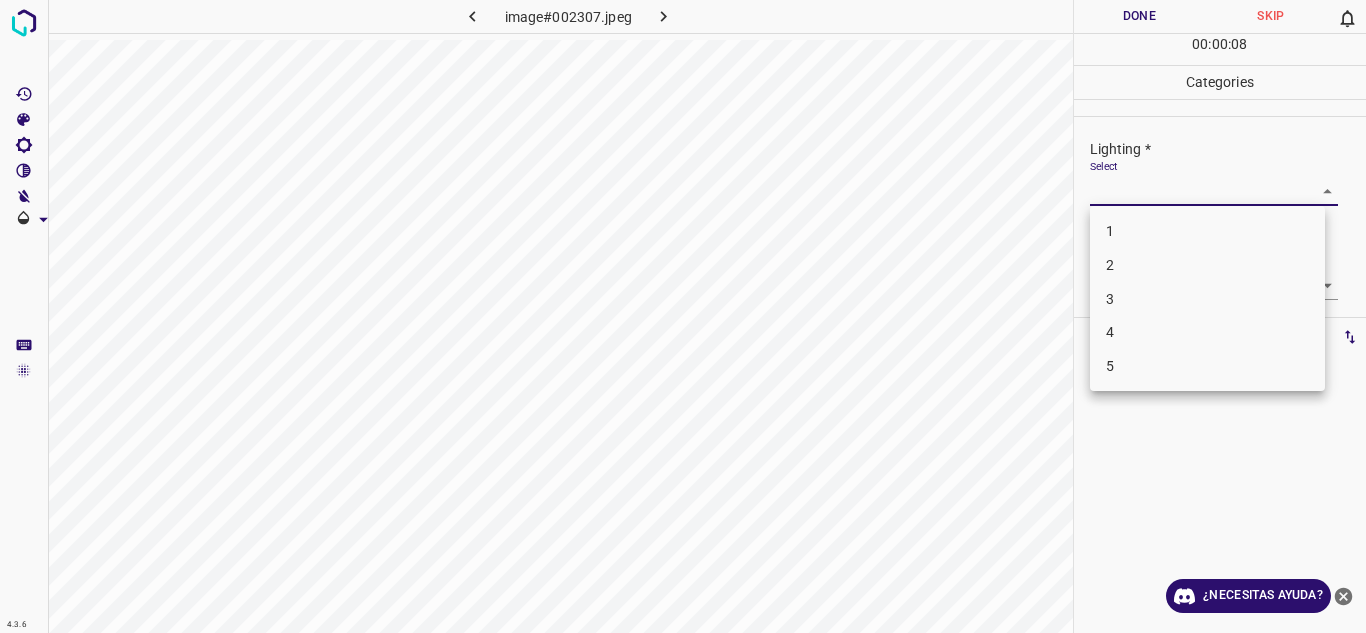 click on "3" at bounding box center (1207, 299) 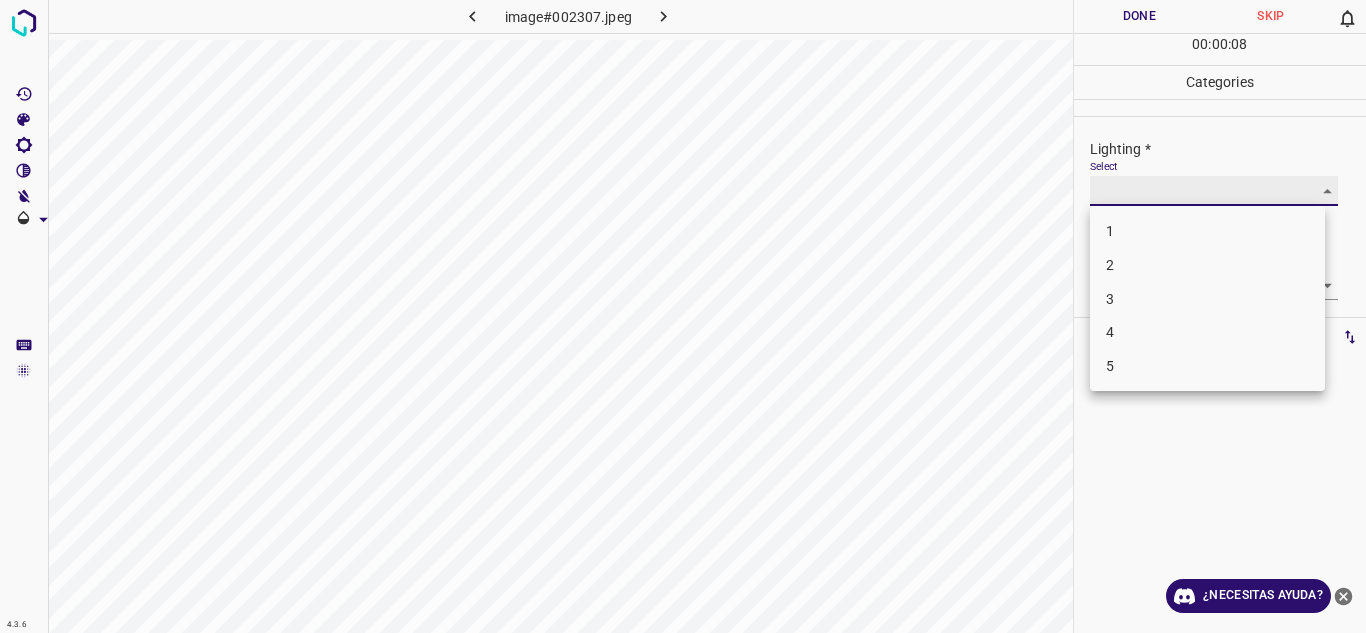 type on "3" 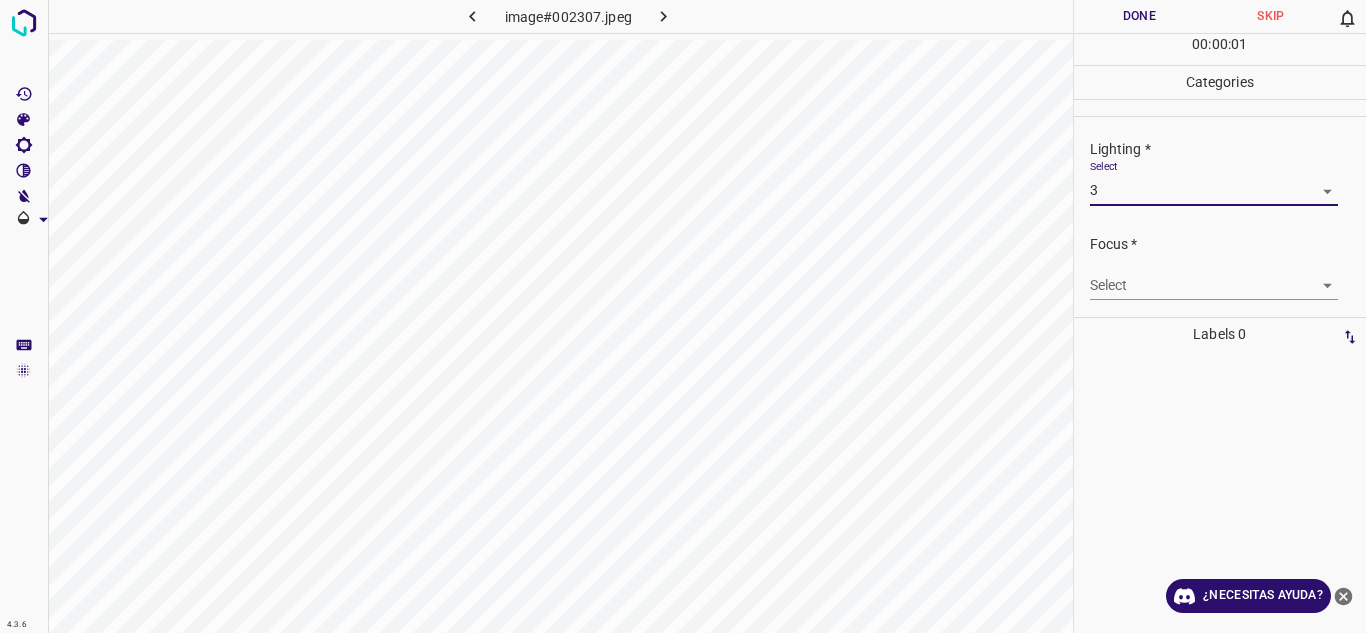 click on "4.3.6  image#002307.jpeg Done Skip 0 00   : 00   : 01   Categories Lighting *  Select 3 3 Focus *  Select ​ Overall *  Select ​ Labels   0 Categories 1 Lighting 2 Focus 3 Overall Tools Space Change between modes (Draw & Edit) I Auto labeling R Restore zoom M Zoom in N Zoom out Delete Delete selecte label Filters Z Restore filters X Saturation filter C Brightness filter V Contrast filter B Gray scale filter General O Download ¿Necesitas ayuda? Texto original Valora esta traducción Tu opinión servirá para ayudar a mejorar el Traductor de Google - Texto - Esconder - Borrar 1 2 3 4 5" at bounding box center (683, 316) 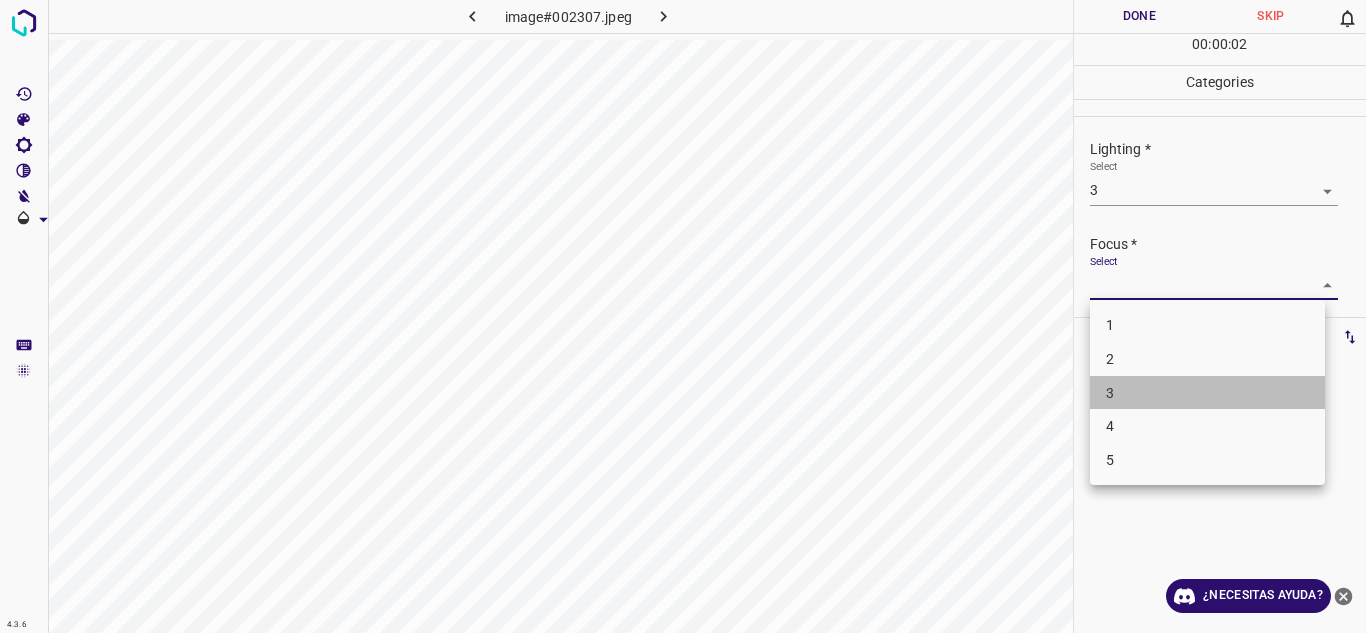 drag, startPoint x: 1143, startPoint y: 400, endPoint x: 1165, endPoint y: 331, distance: 72.42237 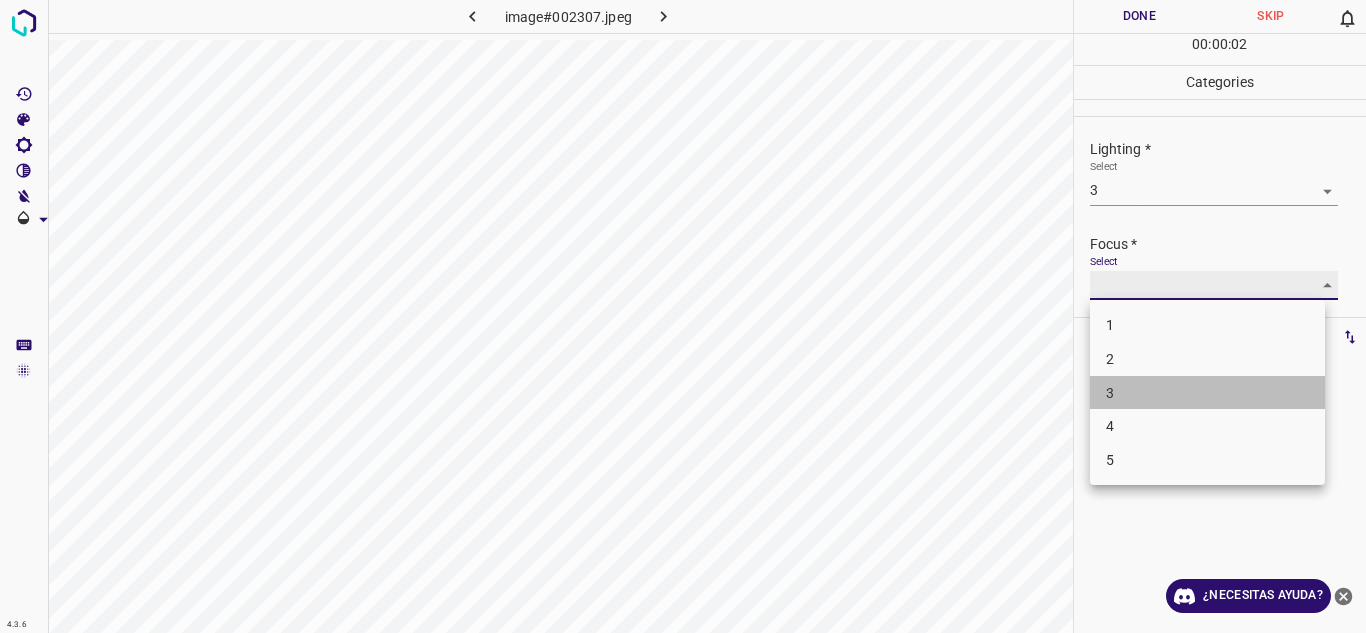 type on "3" 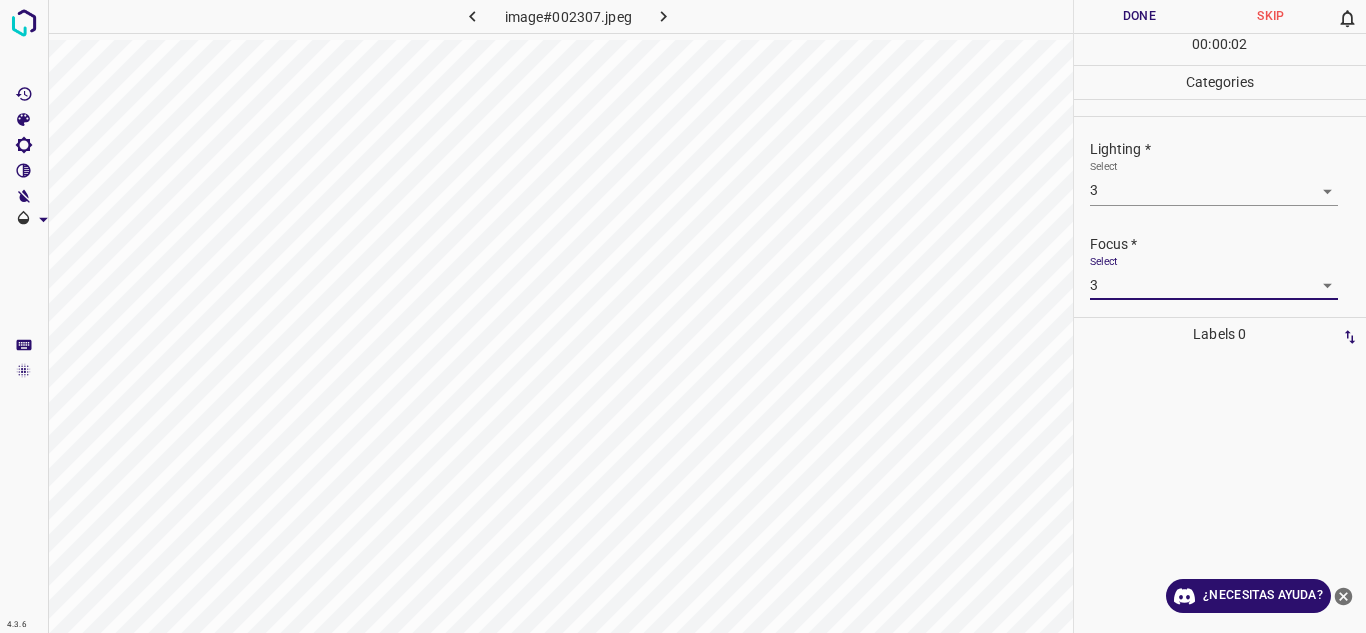 click on "Focus *  Select 3 3" at bounding box center (1220, 267) 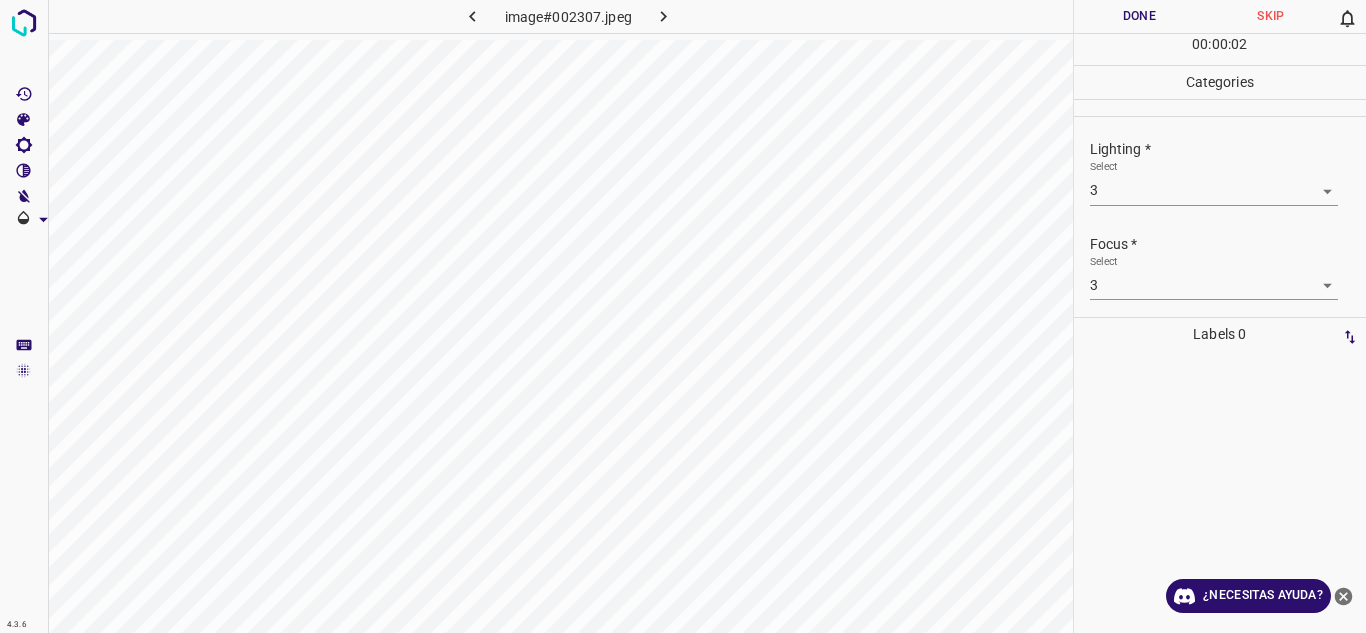scroll, scrollTop: 98, scrollLeft: 0, axis: vertical 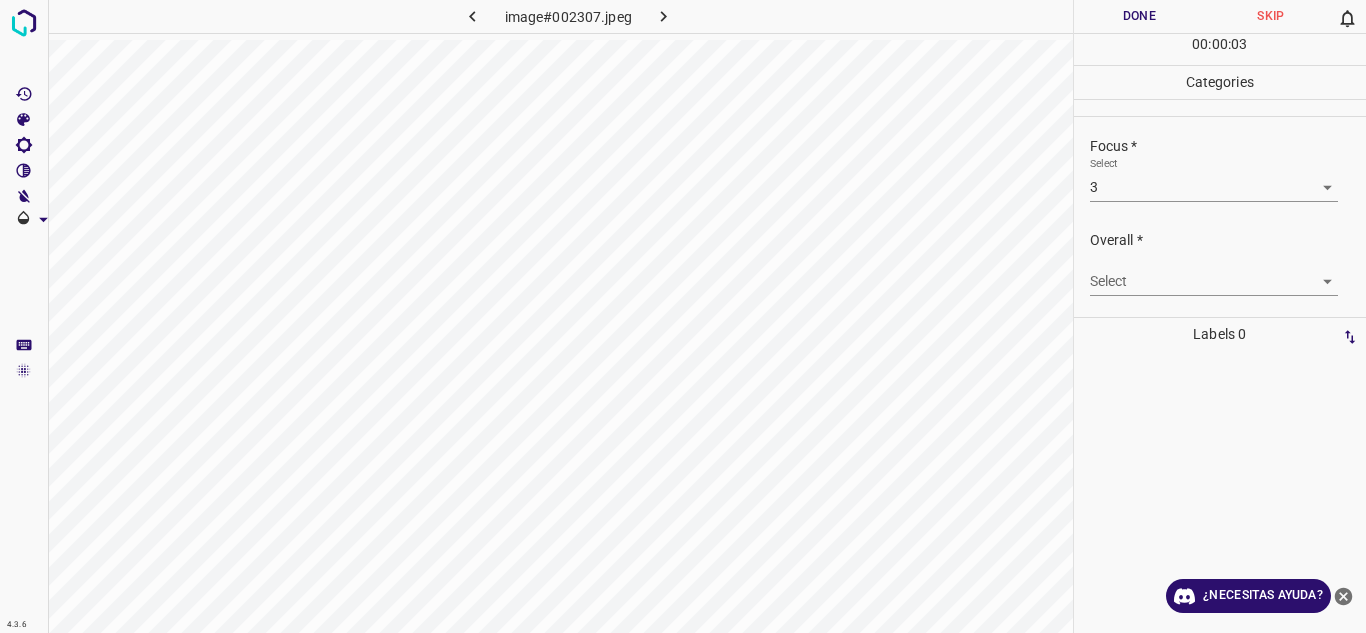 click on "4.3.6  image#002307.jpeg Done Skip 0 00   : 00   : 03   Categories Lighting *  Select 3 3 Focus *  Select 3 3 Overall *  Select ​ Labels   0 Categories 1 Lighting 2 Focus 3 Overall Tools Space Change between modes (Draw & Edit) I Auto labeling R Restore zoom M Zoom in N Zoom out Delete Delete selecte label Filters Z Restore filters X Saturation filter C Brightness filter V Contrast filter B Gray scale filter General O Download ¿Necesitas ayuda? Texto original Valora esta traducción Tu opinión servirá para ayudar a mejorar el Traductor de Google - Texto - Esconder - Borrar" at bounding box center [683, 316] 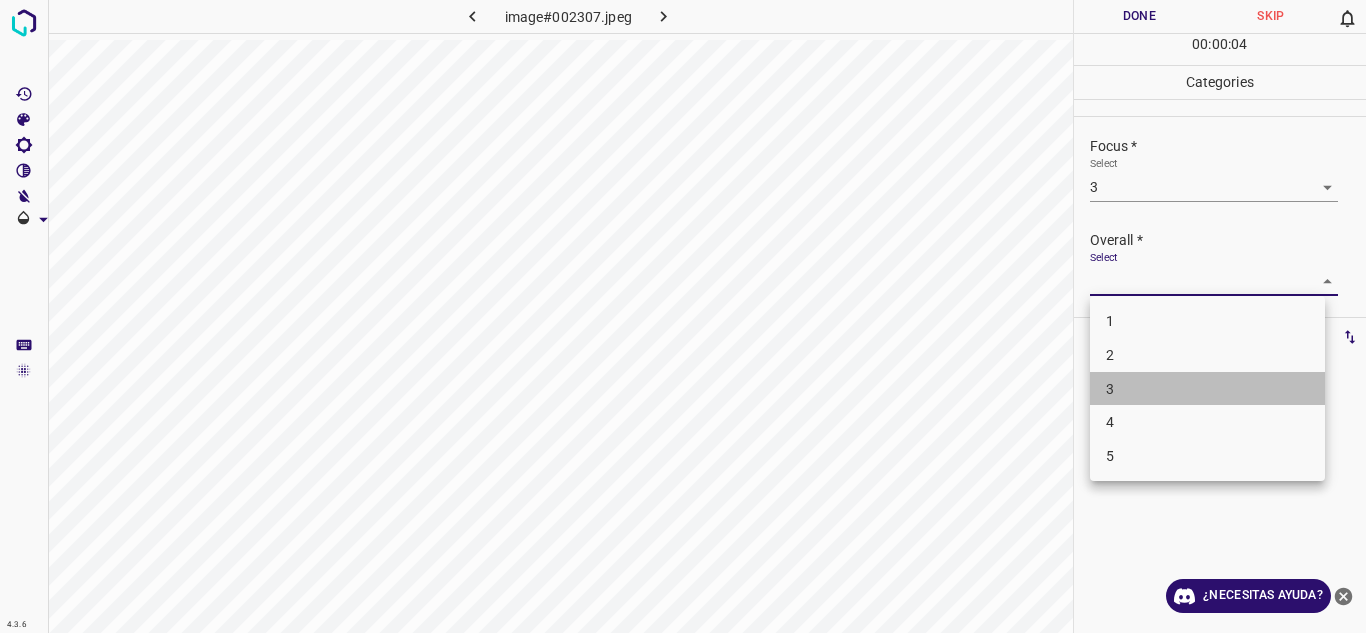 click on "3" at bounding box center [1207, 389] 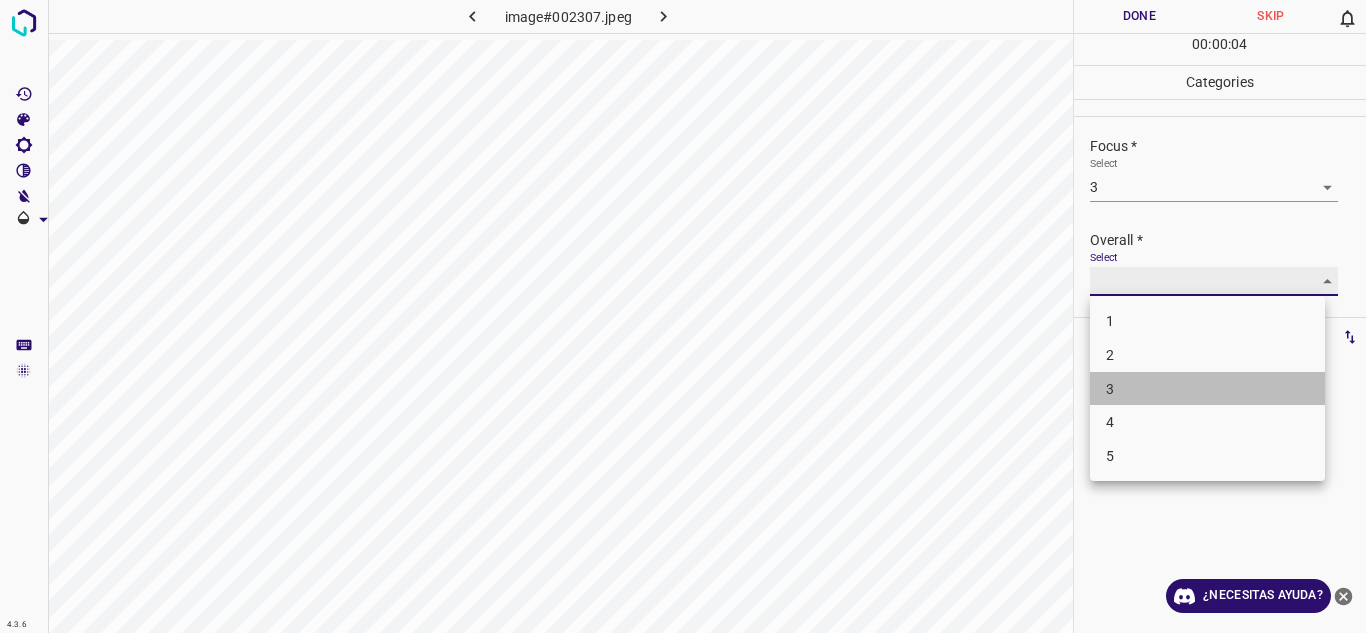 type on "3" 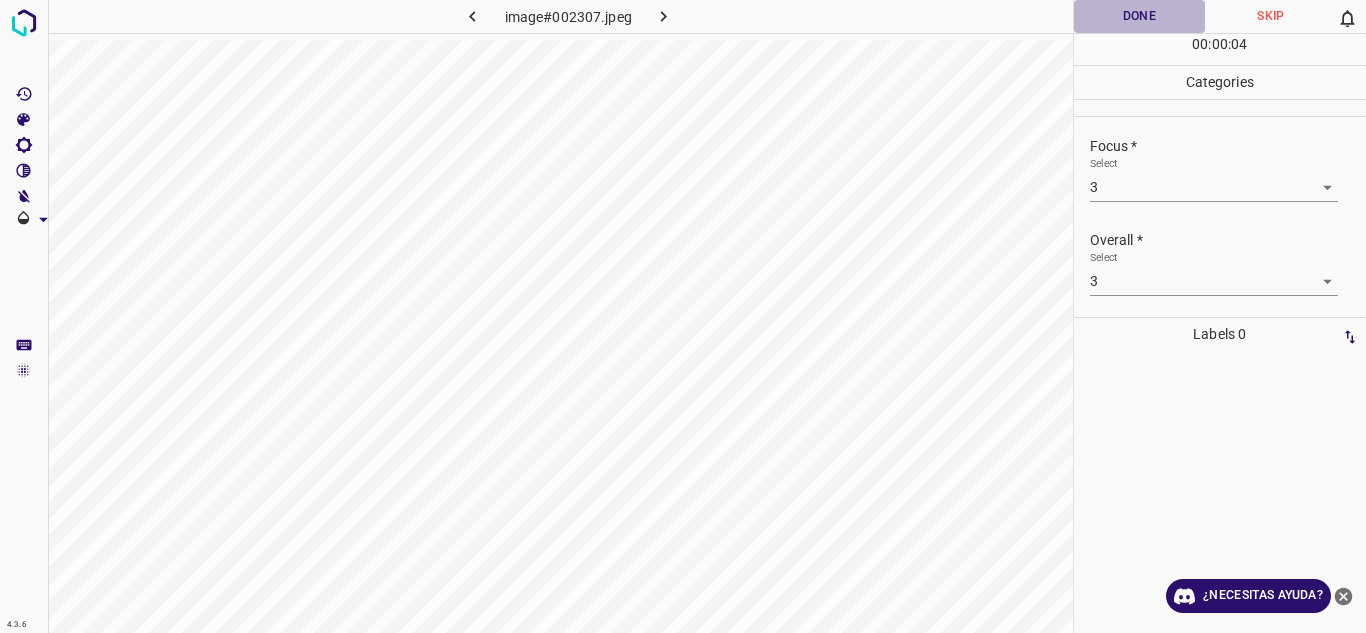 click on "Done" at bounding box center [1140, 16] 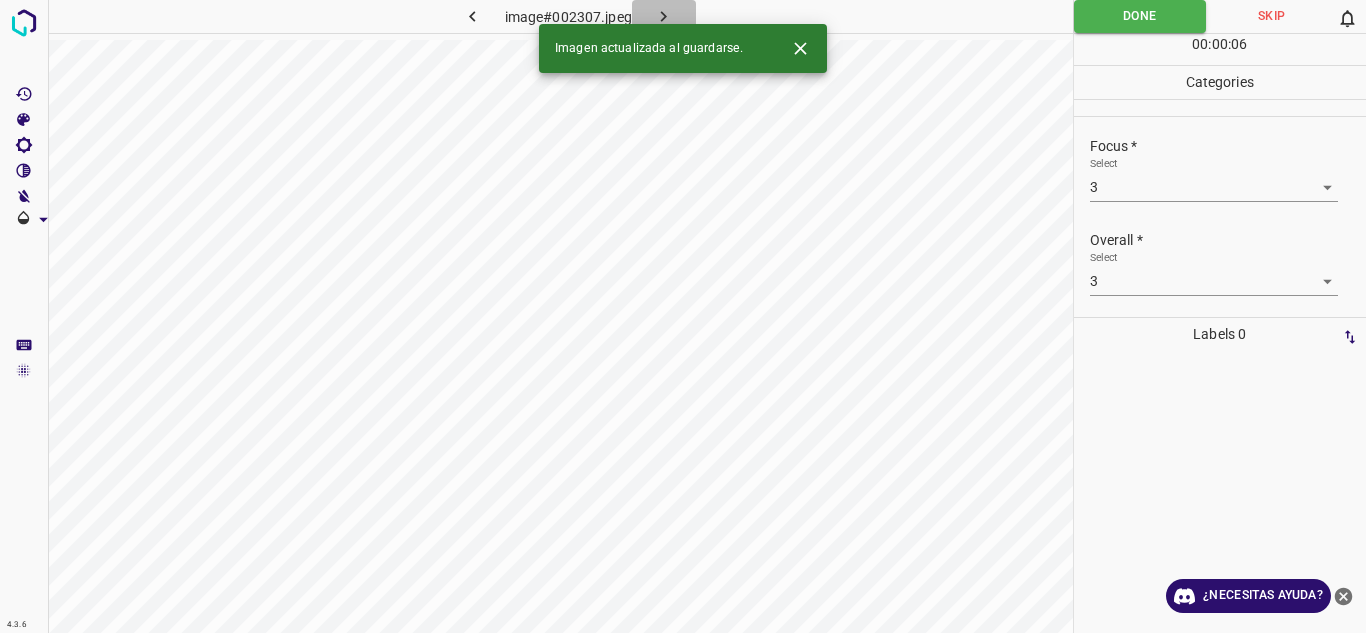 click 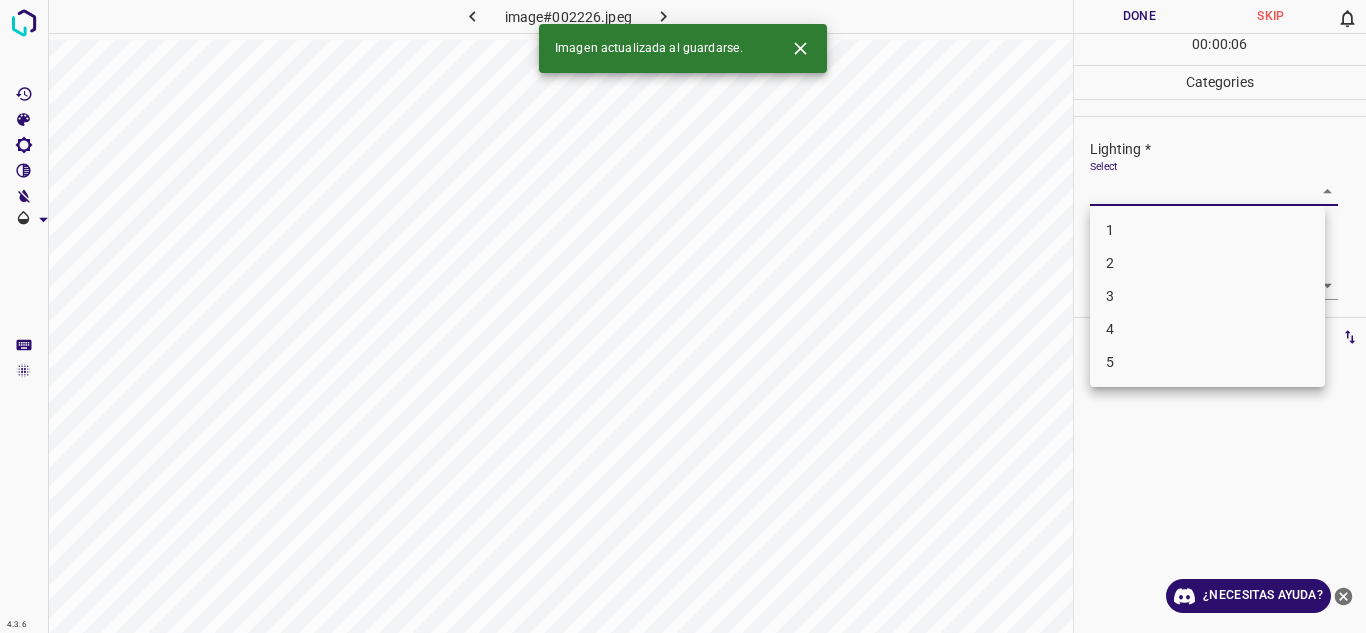 click on "4.3.6  image#002226.jpeg Done Skip 0 00   : 00   : 06   Categories Lighting *  Select ​ Focus *  Select ​ Overall *  Select ​ Labels   0 Categories 1 Lighting 2 Focus 3 Overall Tools Space Change between modes (Draw & Edit) I Auto labeling R Restore zoom M Zoom in N Zoom out Delete Delete selecte label Filters Z Restore filters X Saturation filter C Brightness filter V Contrast filter B Gray scale filter General O Download Imagen actualizada al guardarse. ¿Necesitas ayuda? Texto original Valora esta traducción Tu opinión servirá para ayudar a mejorar el Traductor de Google - Texto - Esconder - Borrar 1 2 3 4 5" at bounding box center [683, 316] 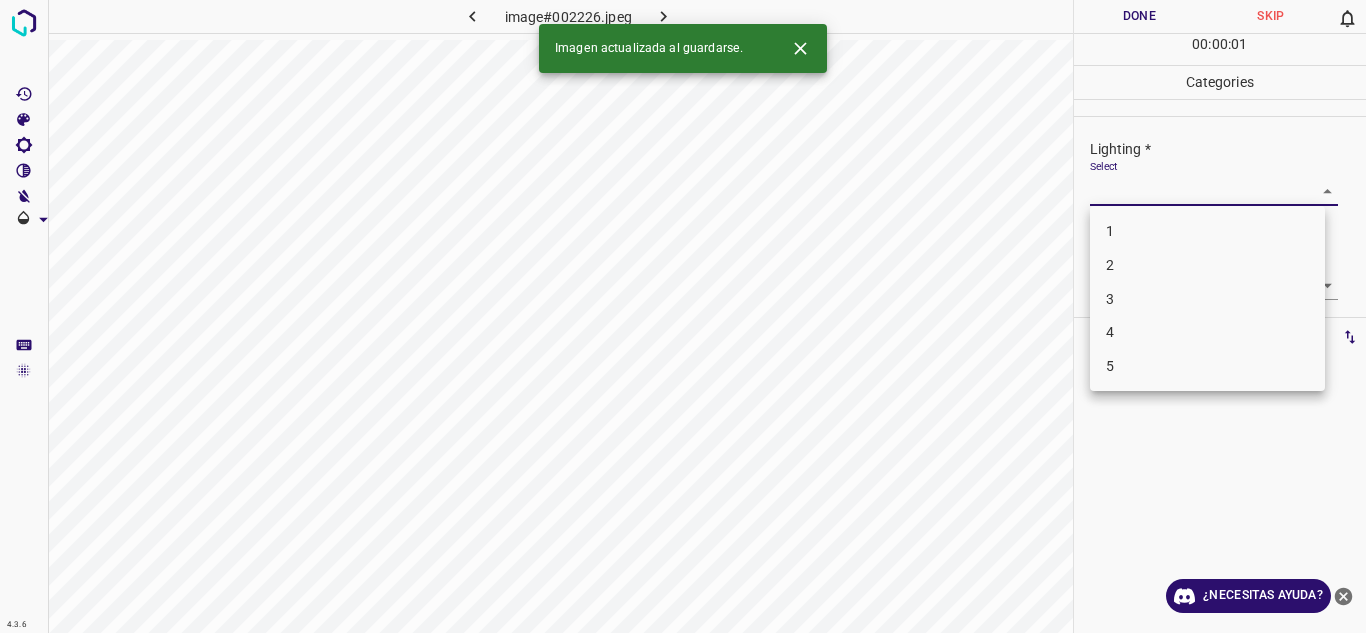 click on "3" at bounding box center [1207, 299] 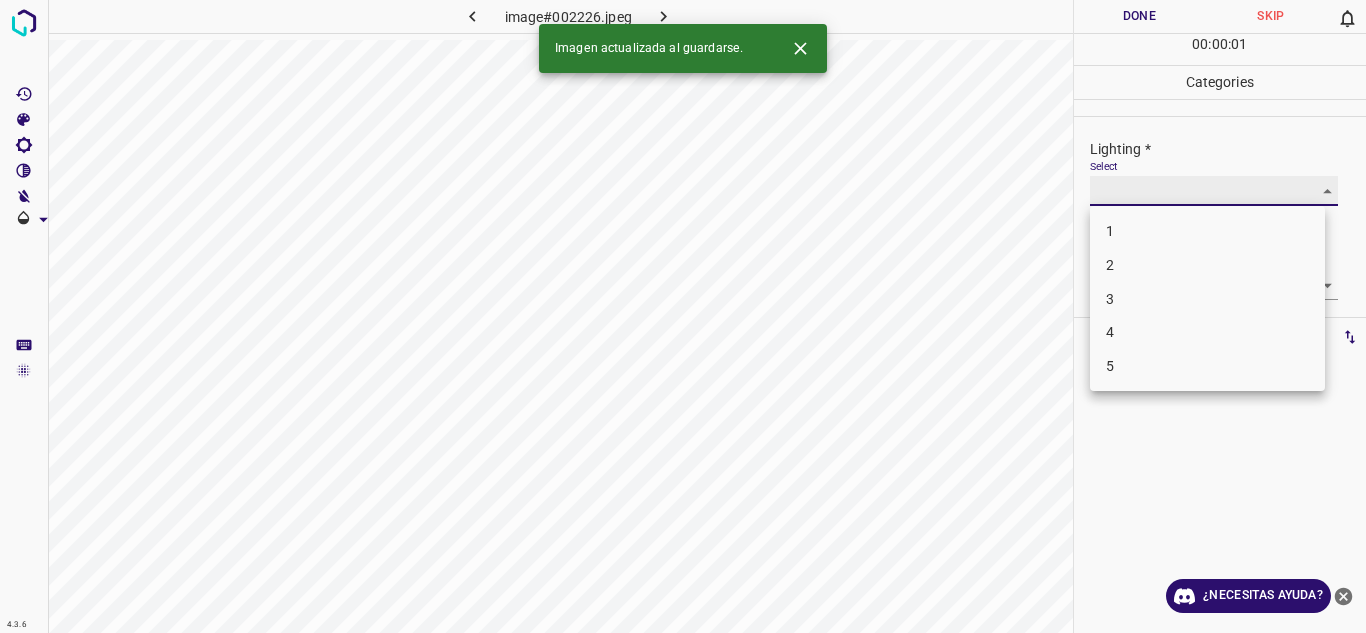 type on "3" 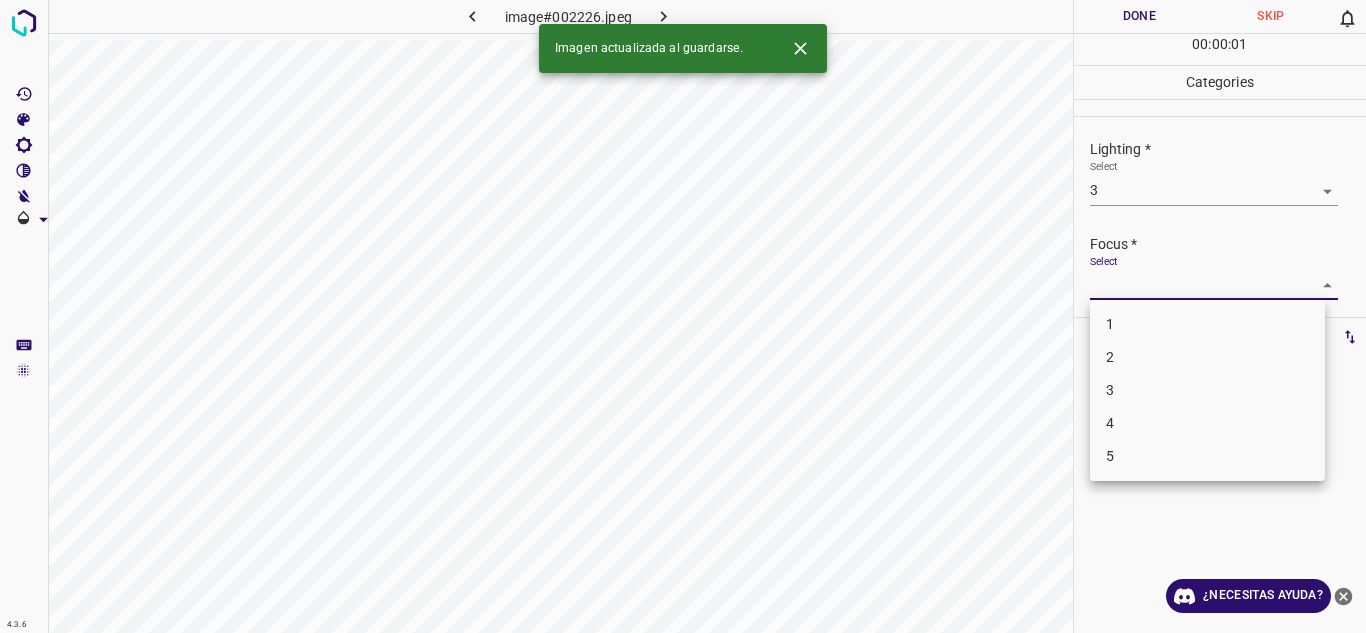 click on "4.3.6  image#002226.jpeg Done Skip 0 00   : 00   : 01   Categories Lighting *  Select 3 3 Focus *  Select ​ Overall *  Select ​ Labels   0 Categories 1 Lighting 2 Focus 3 Overall Tools Space Change between modes (Draw & Edit) I Auto labeling R Restore zoom M Zoom in N Zoom out Delete Delete selecte label Filters Z Restore filters X Saturation filter C Brightness filter V Contrast filter B Gray scale filter General O Download Imagen actualizada al guardarse. ¿Necesitas ayuda? Texto original Valora esta traducción Tu opinión servirá para ayudar a mejorar el Traductor de Google - Texto - Esconder - Borrar 1 2 3 4 5" at bounding box center (683, 316) 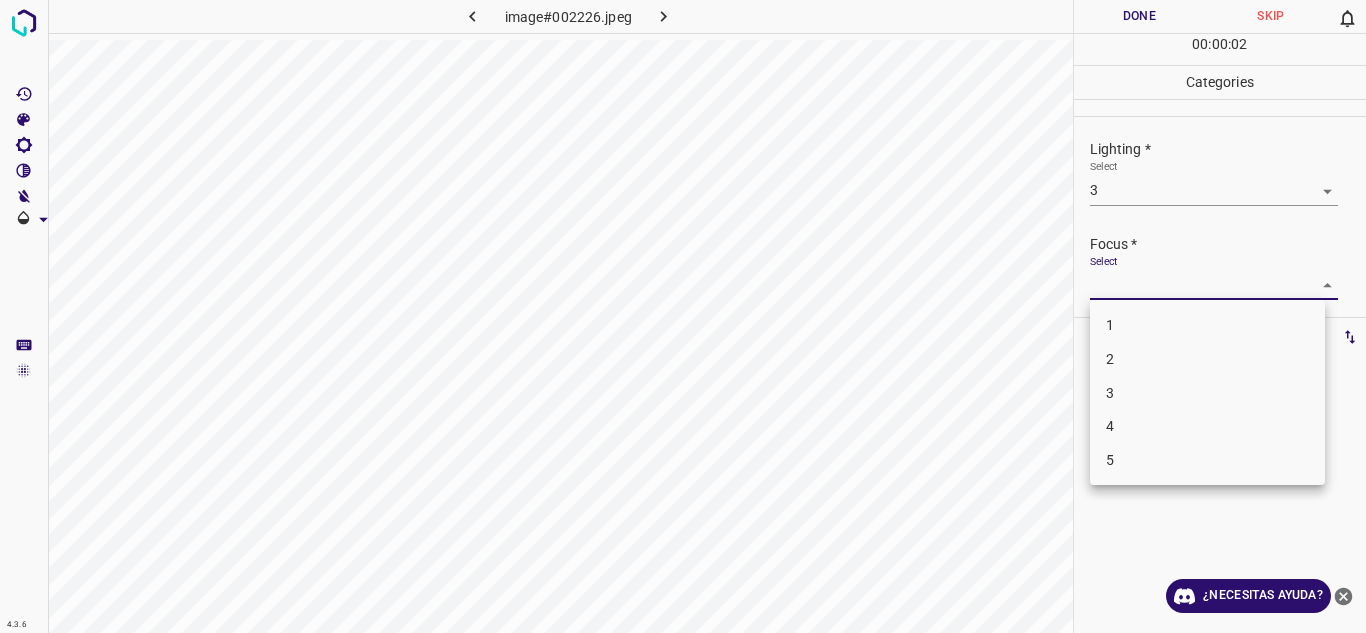 click on "3" at bounding box center (1207, 393) 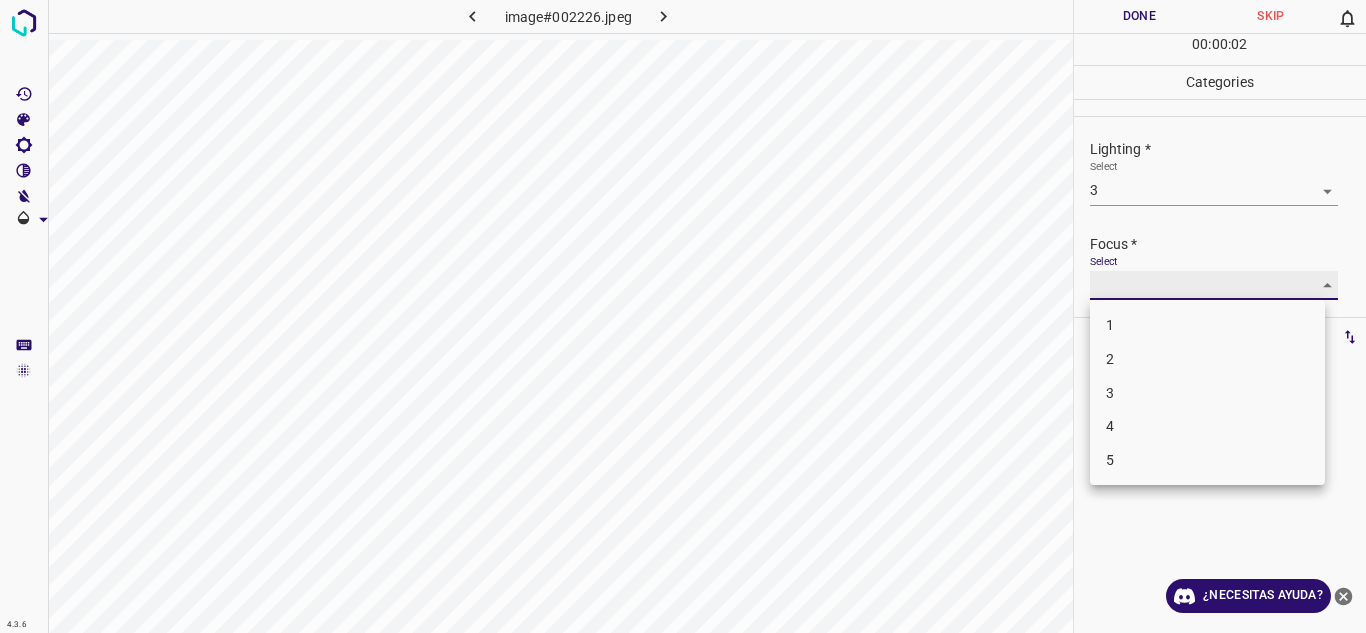 type on "3" 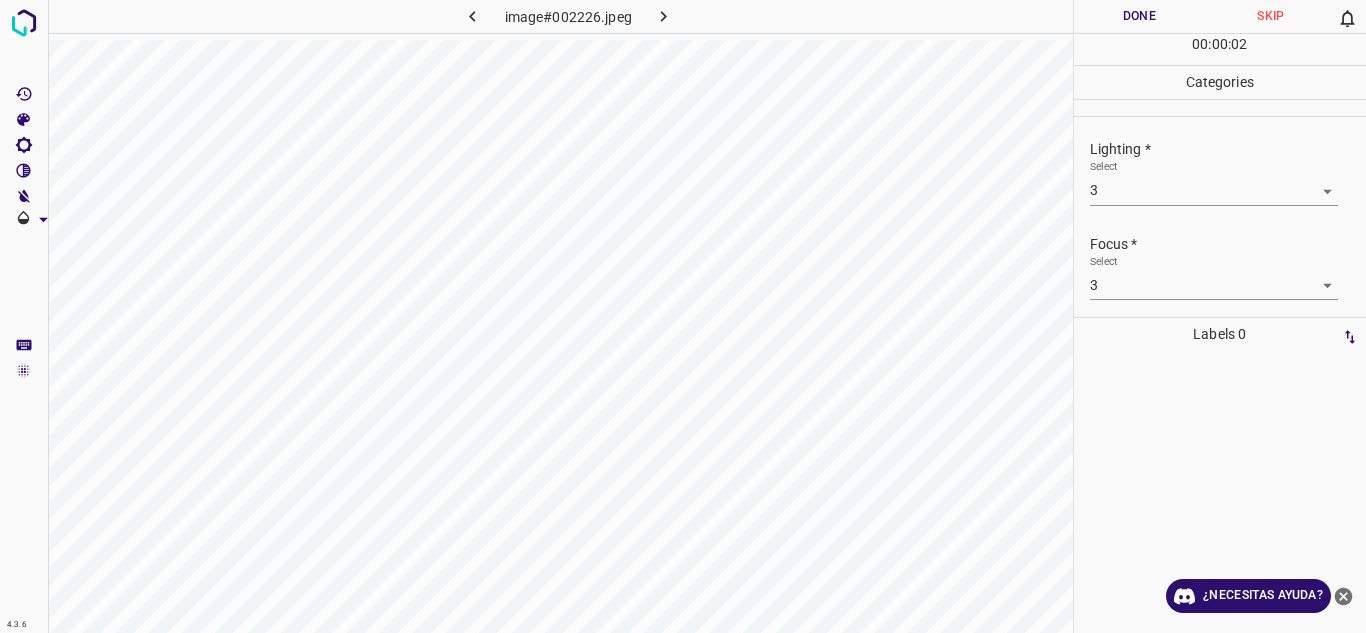click on "Focus *  Select 3 3" at bounding box center (1220, 267) 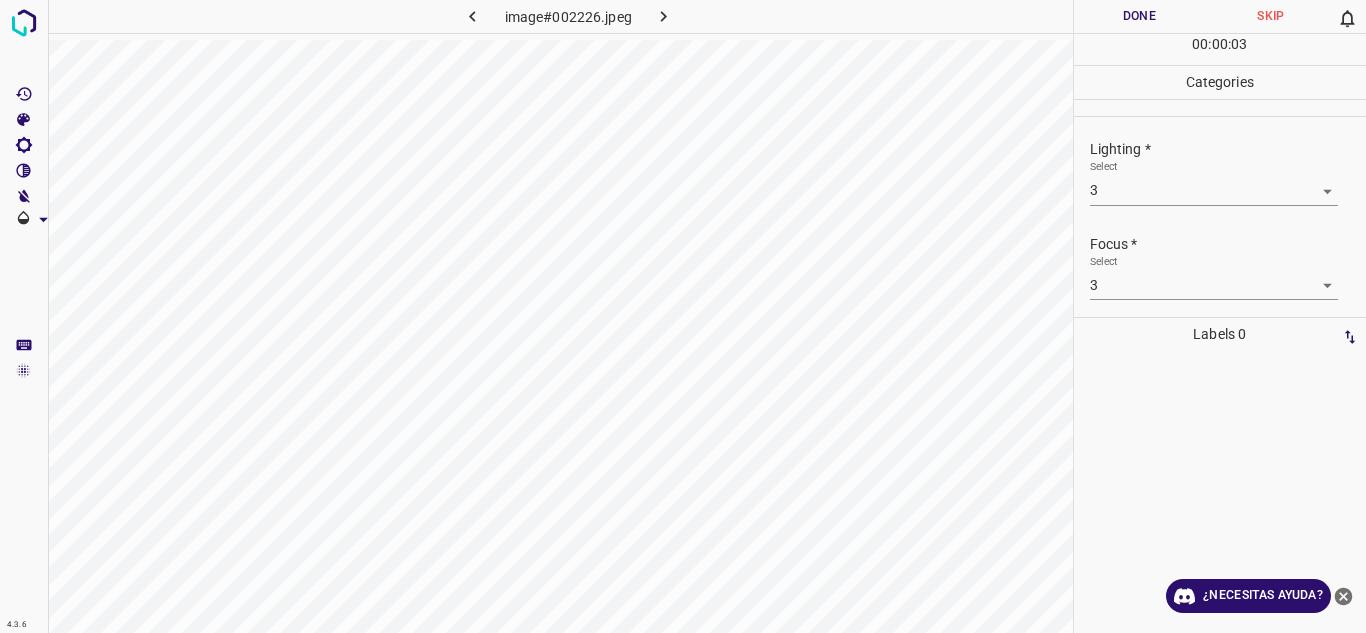 scroll, scrollTop: 98, scrollLeft: 0, axis: vertical 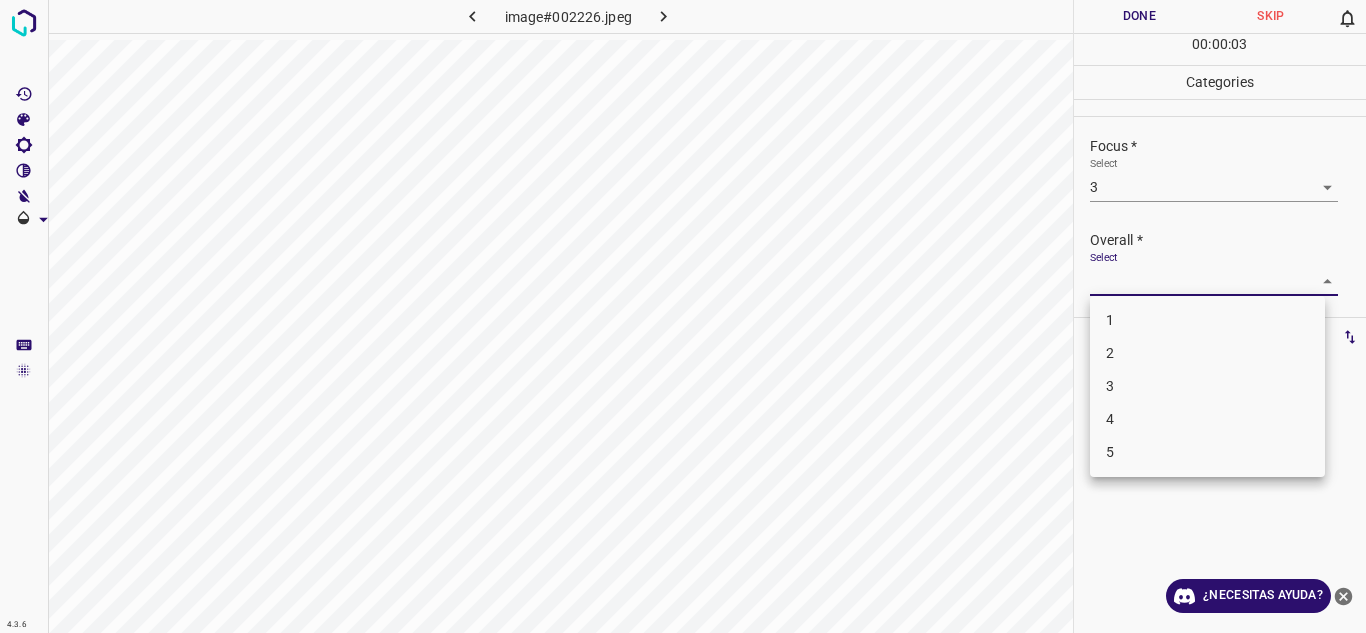 click on "4.3.6  image#002226.jpeg Done Skip 0 00   : 00   : 03   Categories Lighting *  Select 3 3 Focus *  Select 3 3 Overall *  Select ​ Labels   0 Categories 1 Lighting 2 Focus 3 Overall Tools Space Change between modes (Draw & Edit) I Auto labeling R Restore zoom M Zoom in N Zoom out Delete Delete selecte label Filters Z Restore filters X Saturation filter C Brightness filter V Contrast filter B Gray scale filter General O Download ¿Necesitas ayuda? Texto original Valora esta traducción Tu opinión servirá para ayudar a mejorar el Traductor de Google - Texto - Esconder - Borrar 1 2 3 4 5" at bounding box center [683, 316] 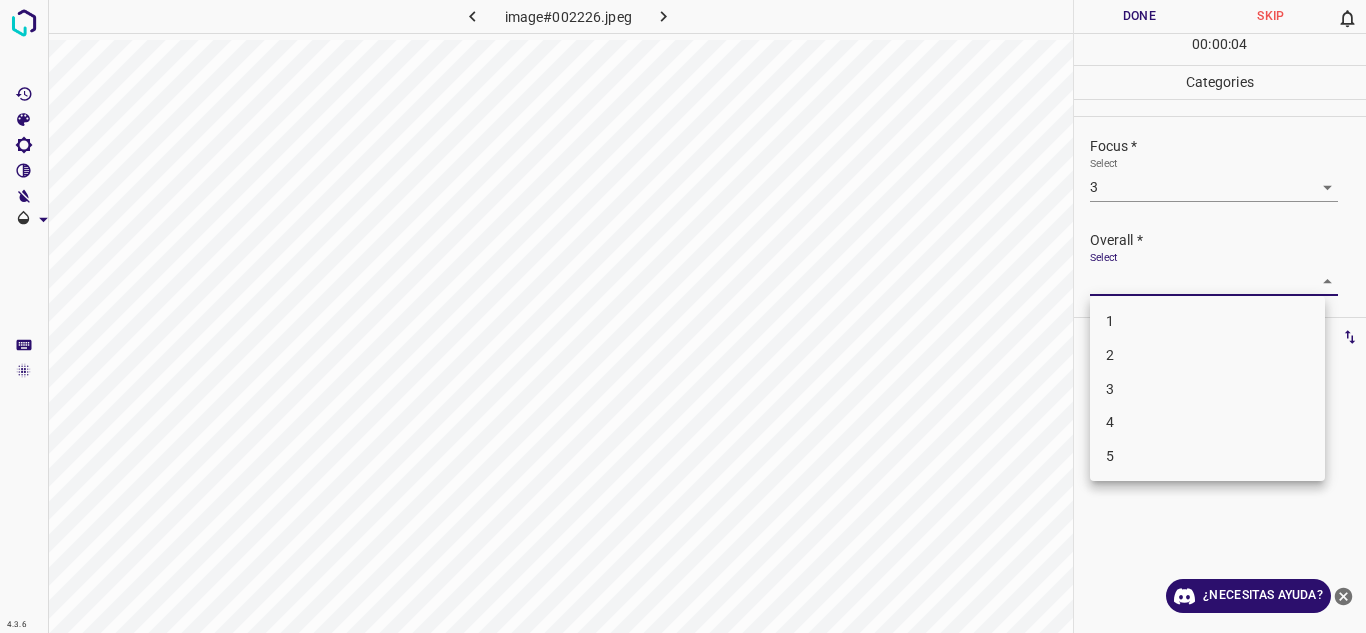 click on "3" at bounding box center [1207, 389] 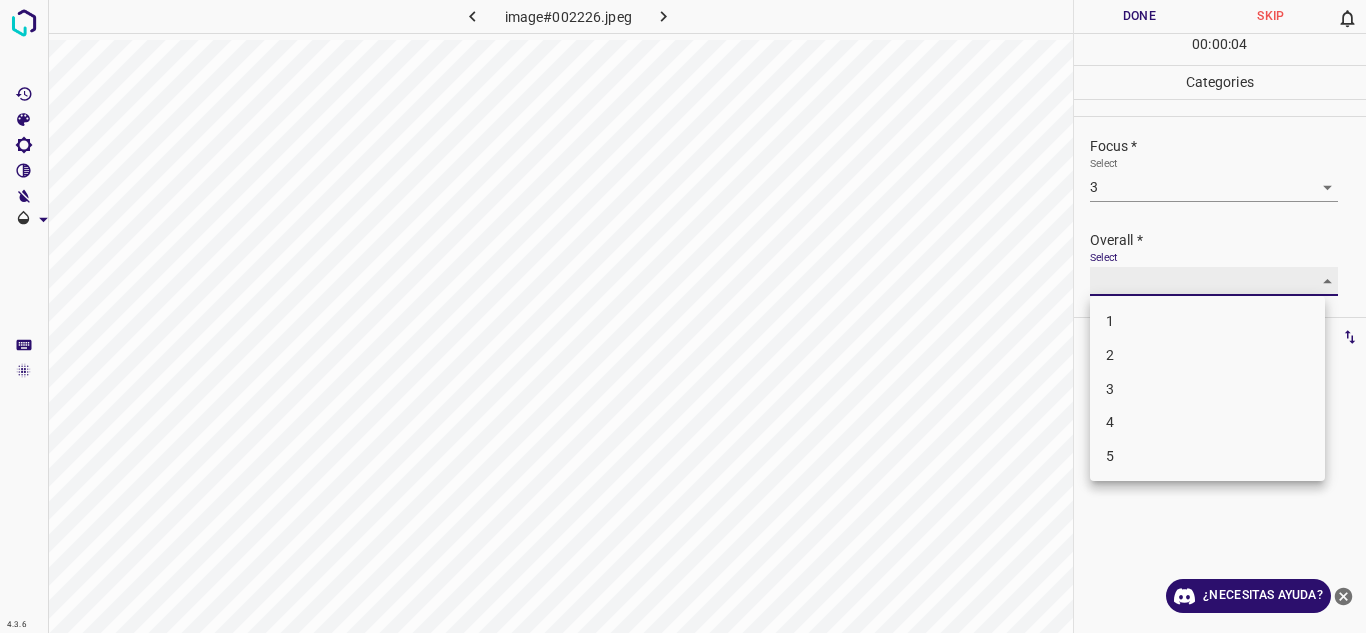 type on "3" 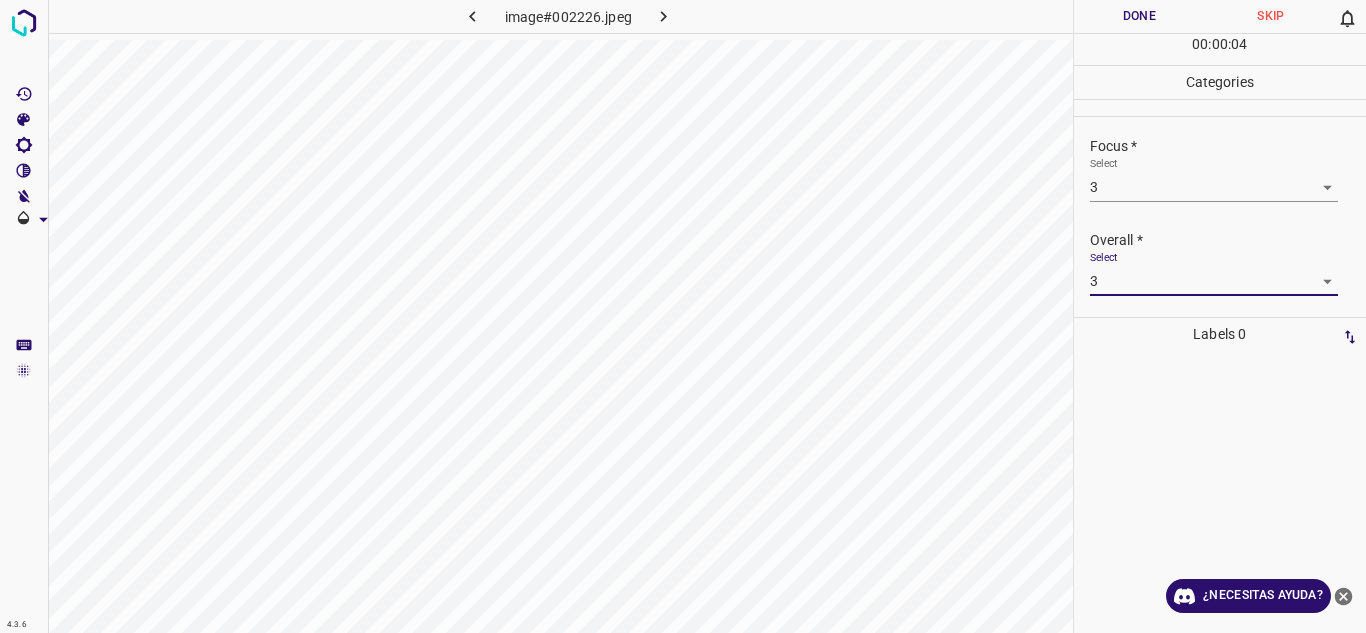 click on "Done" at bounding box center (1140, 16) 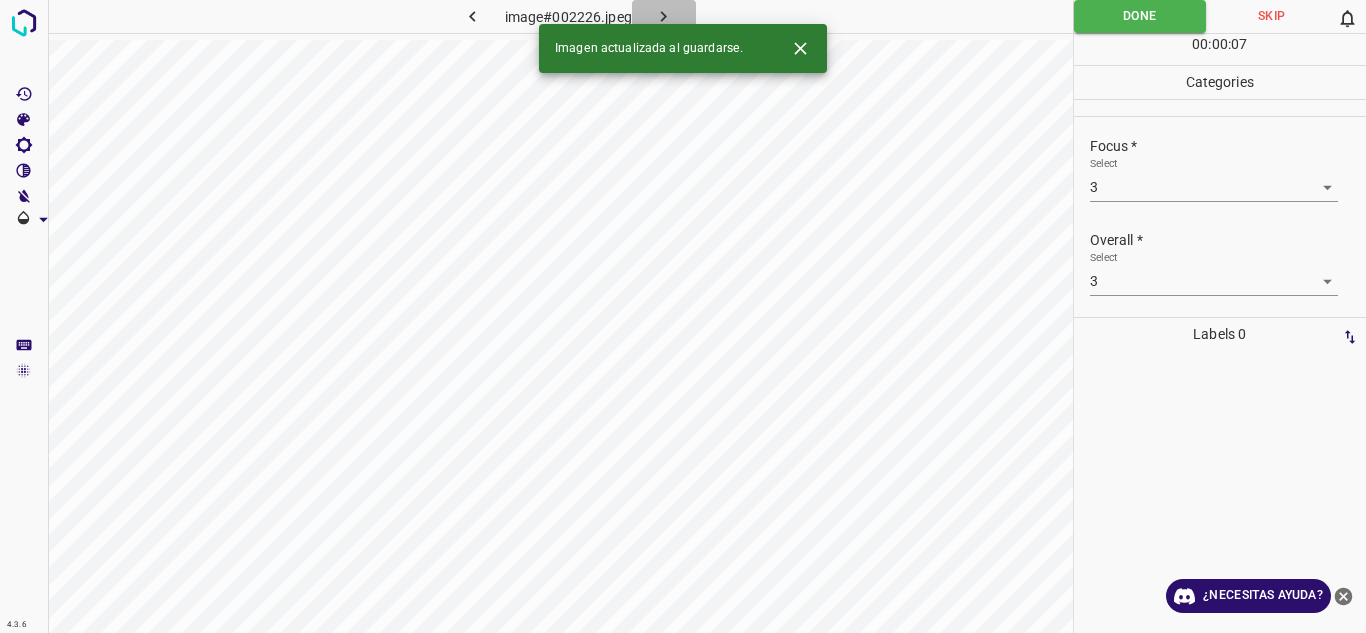 click at bounding box center (664, 16) 